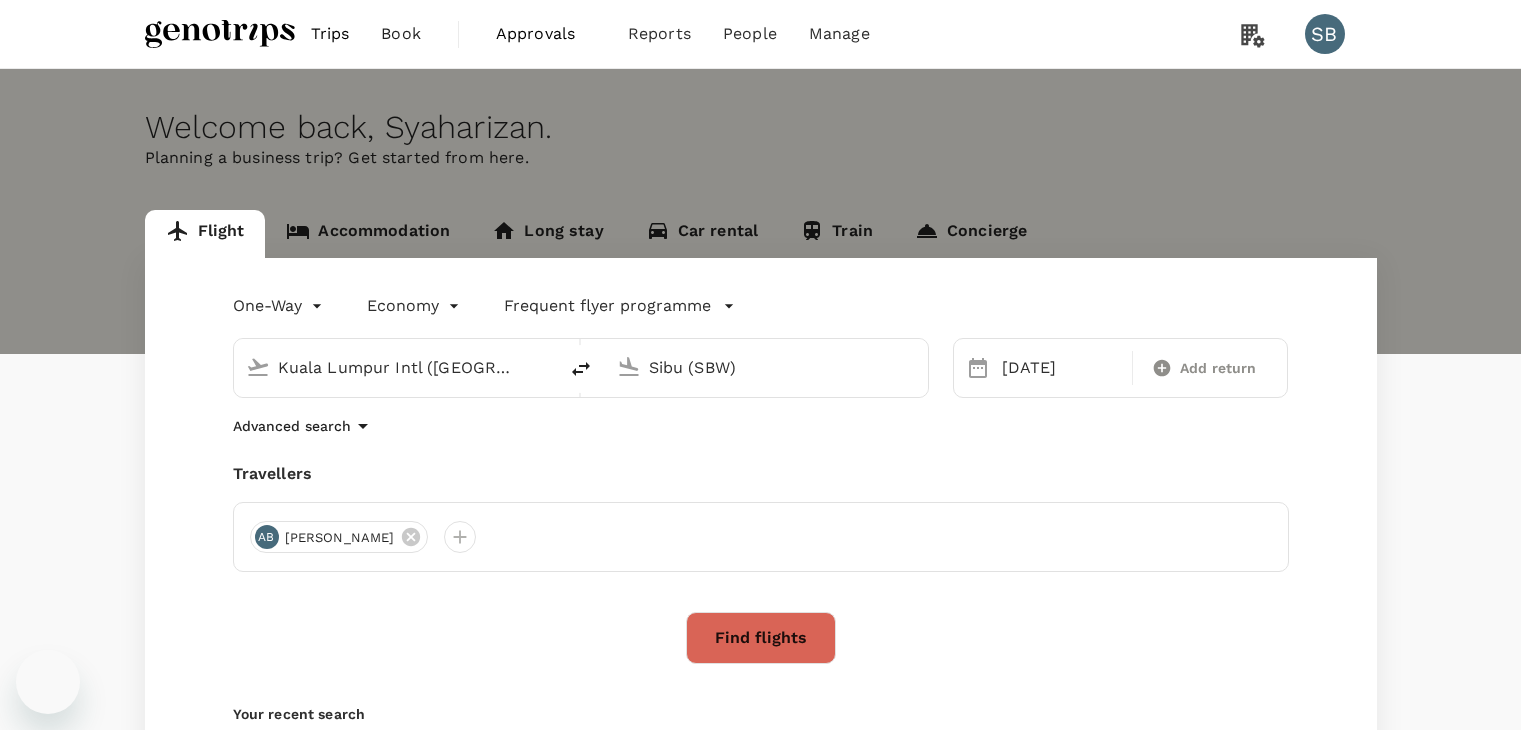 scroll, scrollTop: 0, scrollLeft: 0, axis: both 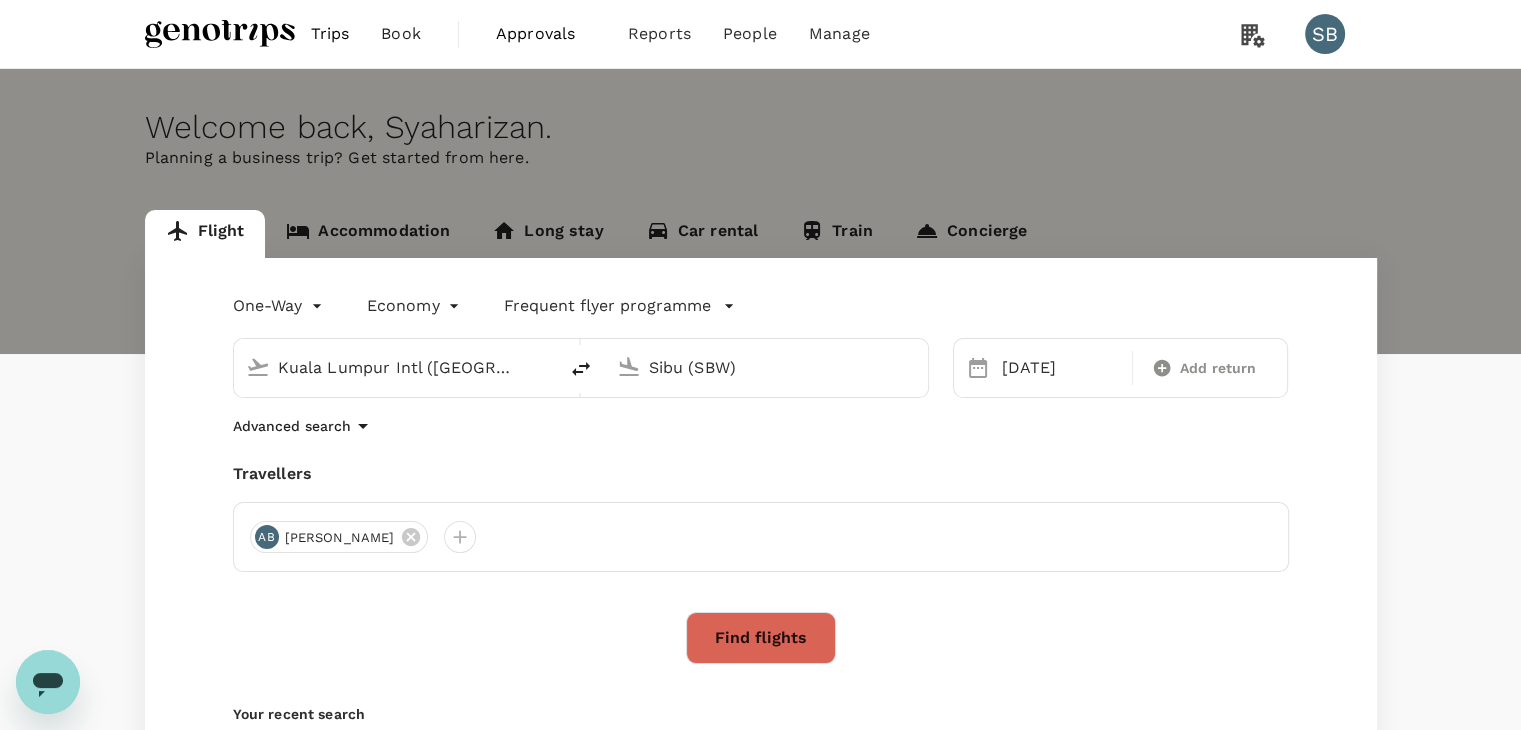 click on "Sibu (SBW)" at bounding box center (767, 367) 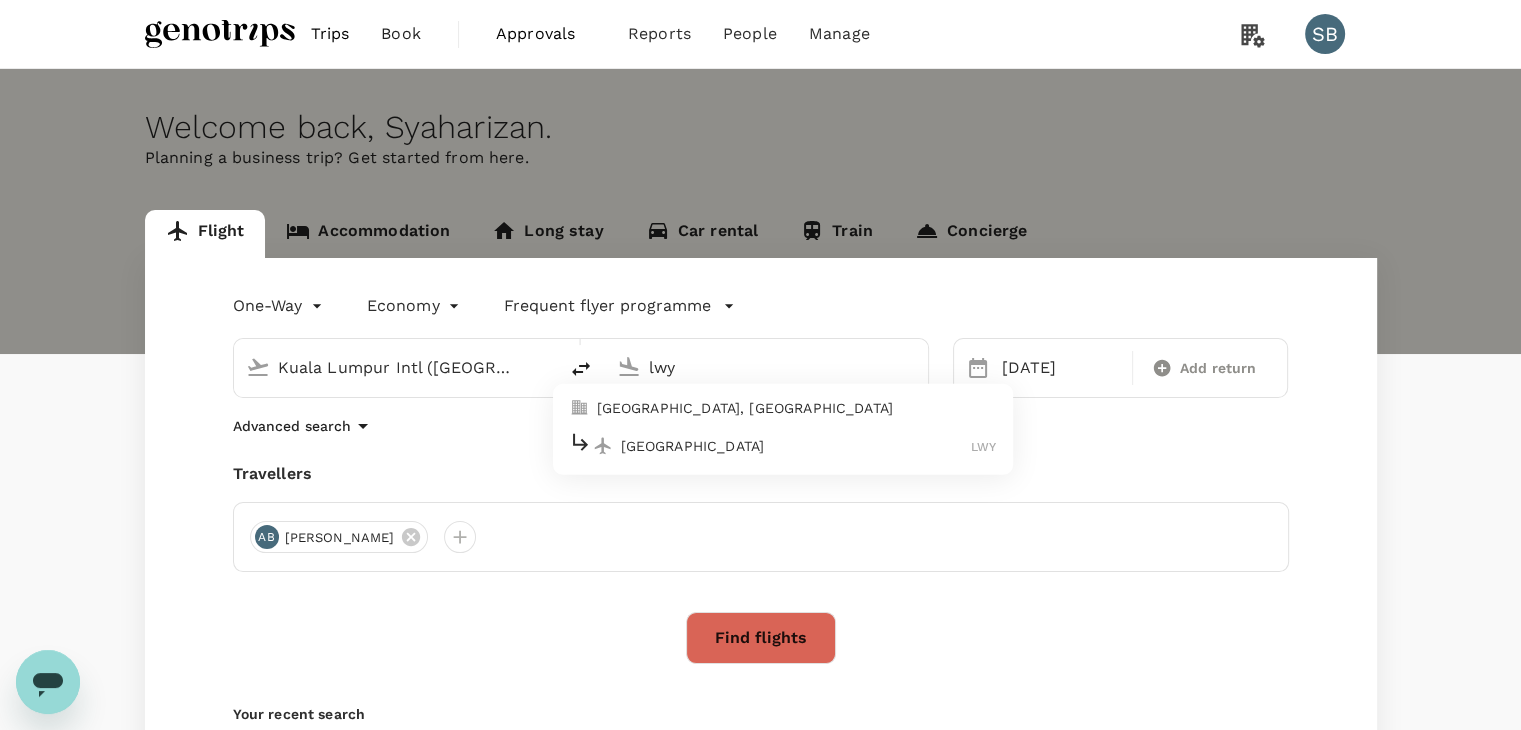 click on "[GEOGRAPHIC_DATA]" at bounding box center (796, 446) 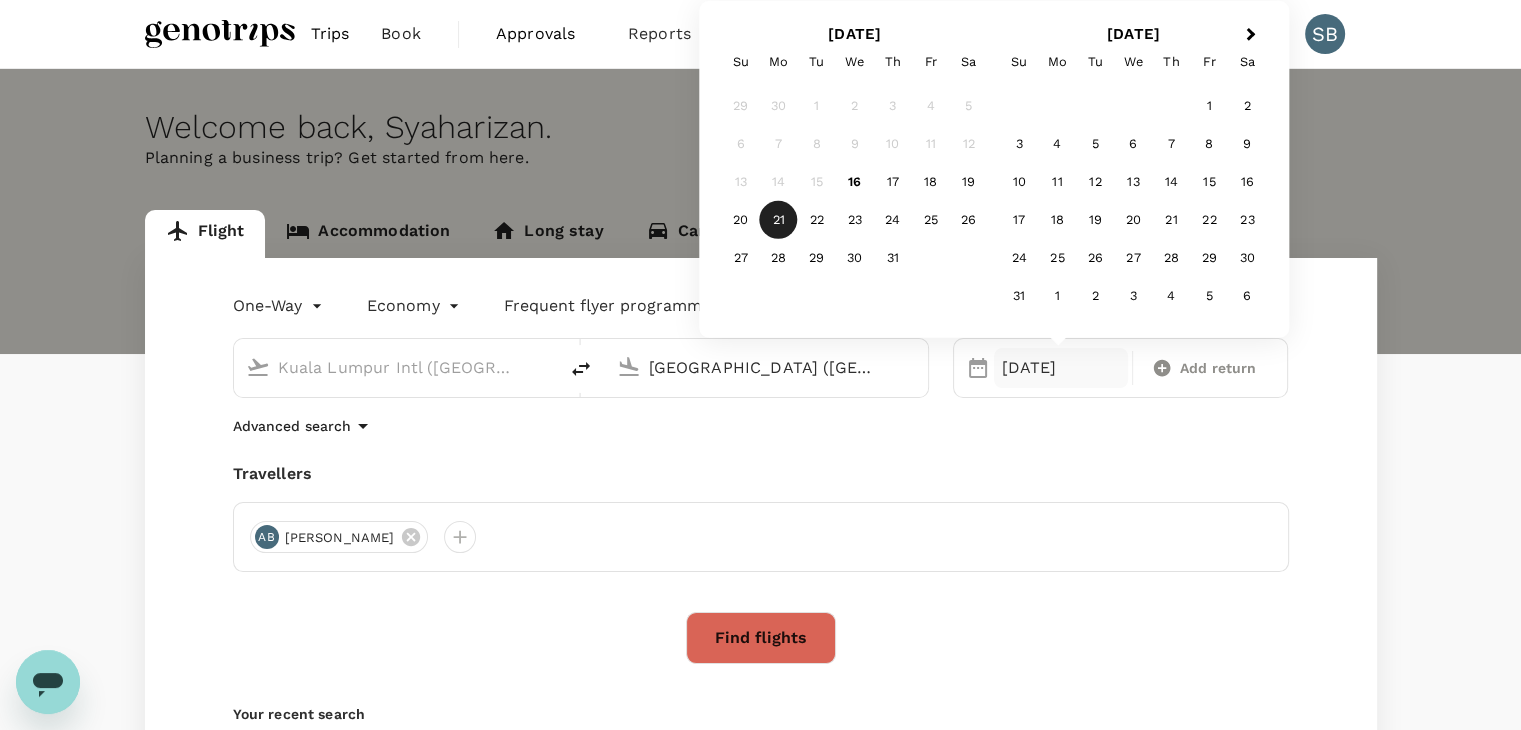 type on "[GEOGRAPHIC_DATA] ([GEOGRAPHIC_DATA])" 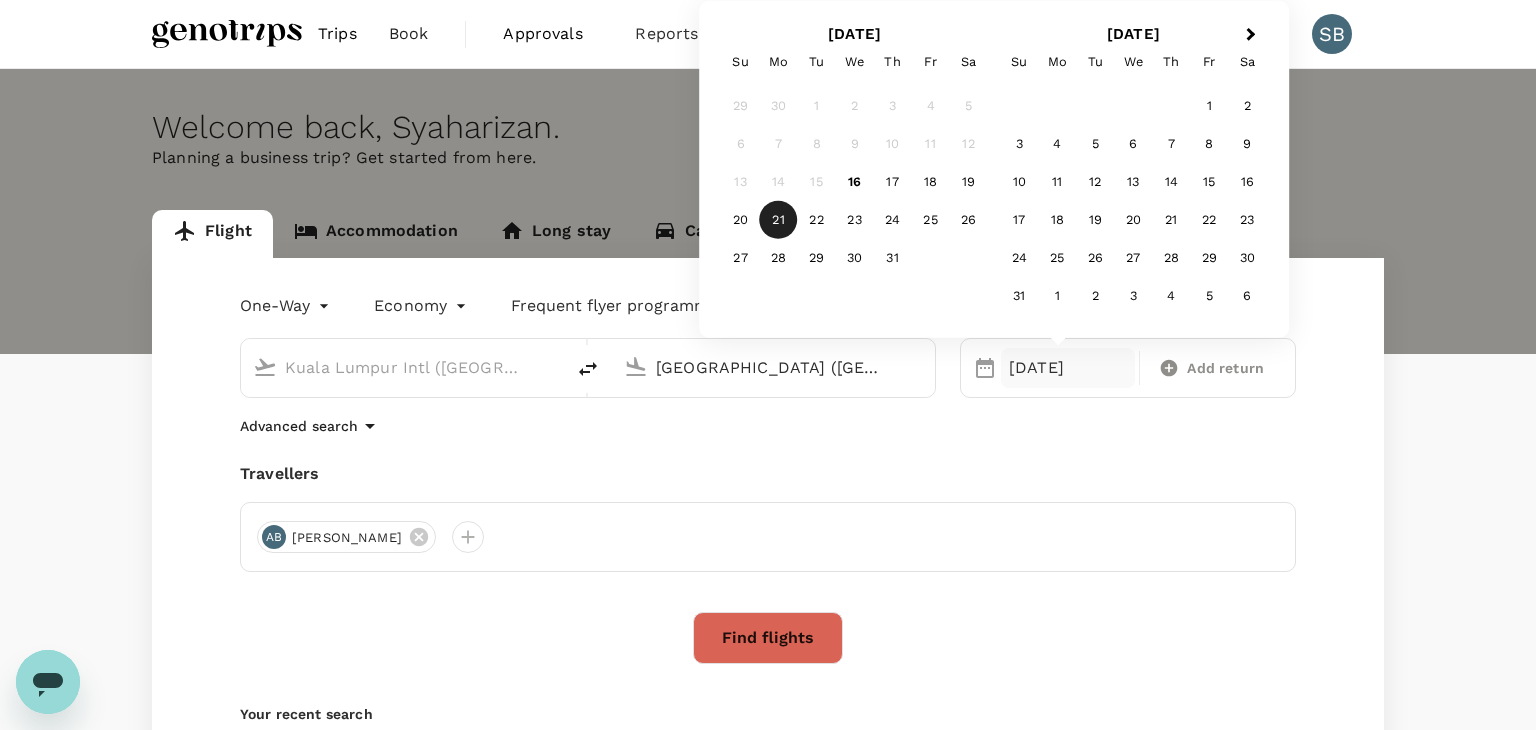 click on "Trips Book Approvals 0 Reports People Manage SB Welcome back , [GEOGRAPHIC_DATA] . Planning a business trip? Get started from here. Flight Accommodation Long stay Car rental Train Concierge One-Way oneway Economy economy Frequent flyer programme [GEOGRAPHIC_DATA] Intl ([GEOGRAPHIC_DATA]) [GEOGRAPHIC_DATA] ([GEOGRAPHIC_DATA]) [DATE] Next Month [DATE] Su Mo Tu We Th Fr Sa 29 30 1 2 3 4 5 6 7 8 9 10 11 12 13 14 15 16 17 18 19 20 21 22 23 24 25 26 27 28 29 30 [DATE] Mo Tu We Th Fr Sa 1 2 3 4 5 6 7 8 9 10 11 12 13 14 15 16 17 18 19 20 21 22 23 24 25 26 27 28 29 30 31 1 2 3 4 5 6 Add return Advanced search Travellers   AB [PERSON_NAME] Find flights Your recent search Flight to [GEOGRAPHIC_DATA] KUL - BKI [DATE] - [DATE] · 1 Traveller Flight to [GEOGRAPHIC_DATA] KUL - KCH [DATE] - [DATE] · 1 Traveller Flight to [GEOGRAPHIC_DATA] - SBW [DATE] · 1 Traveller by TruTrip  ( 3.47.1   ) Frequent flyer programme Add new" at bounding box center (768, 483) 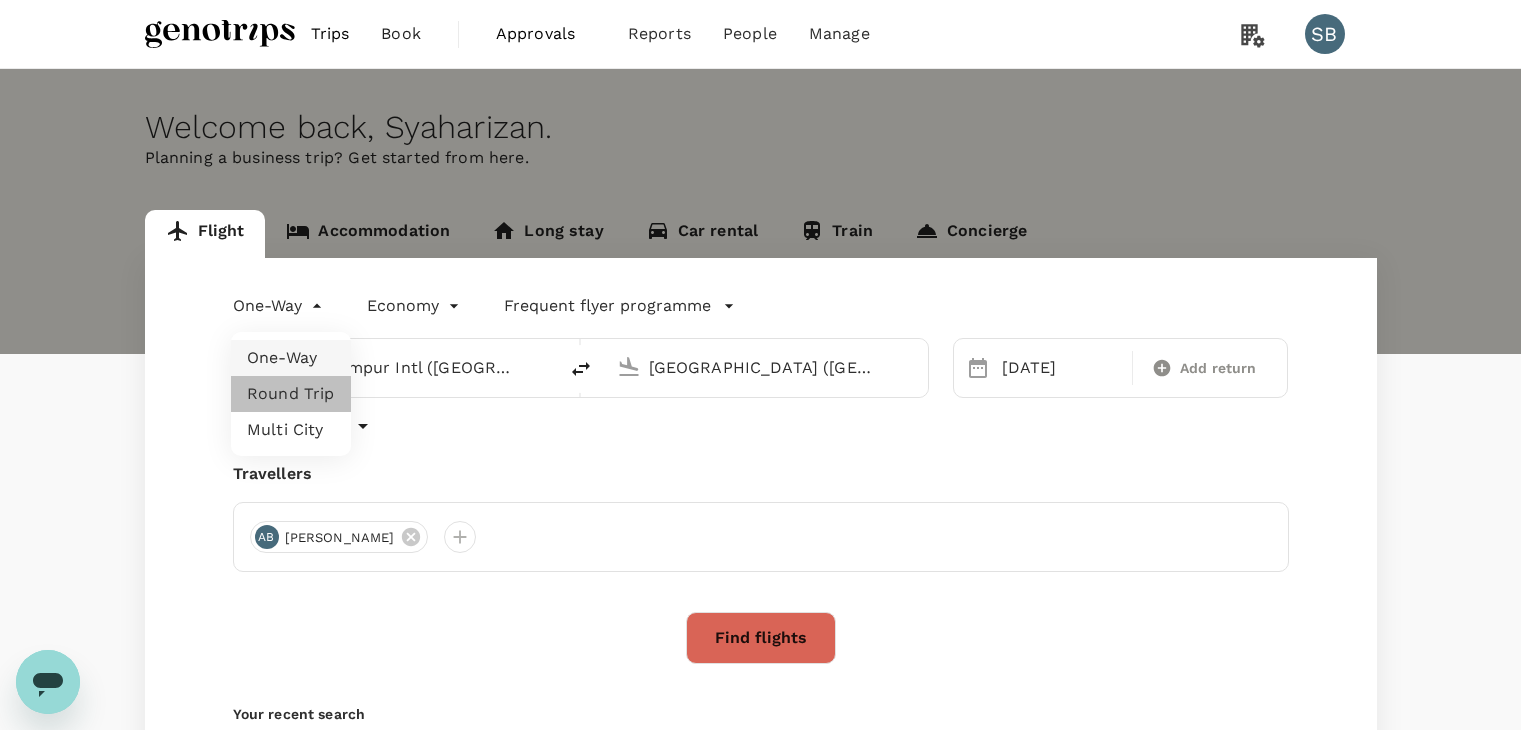 click on "Round Trip" at bounding box center (291, 394) 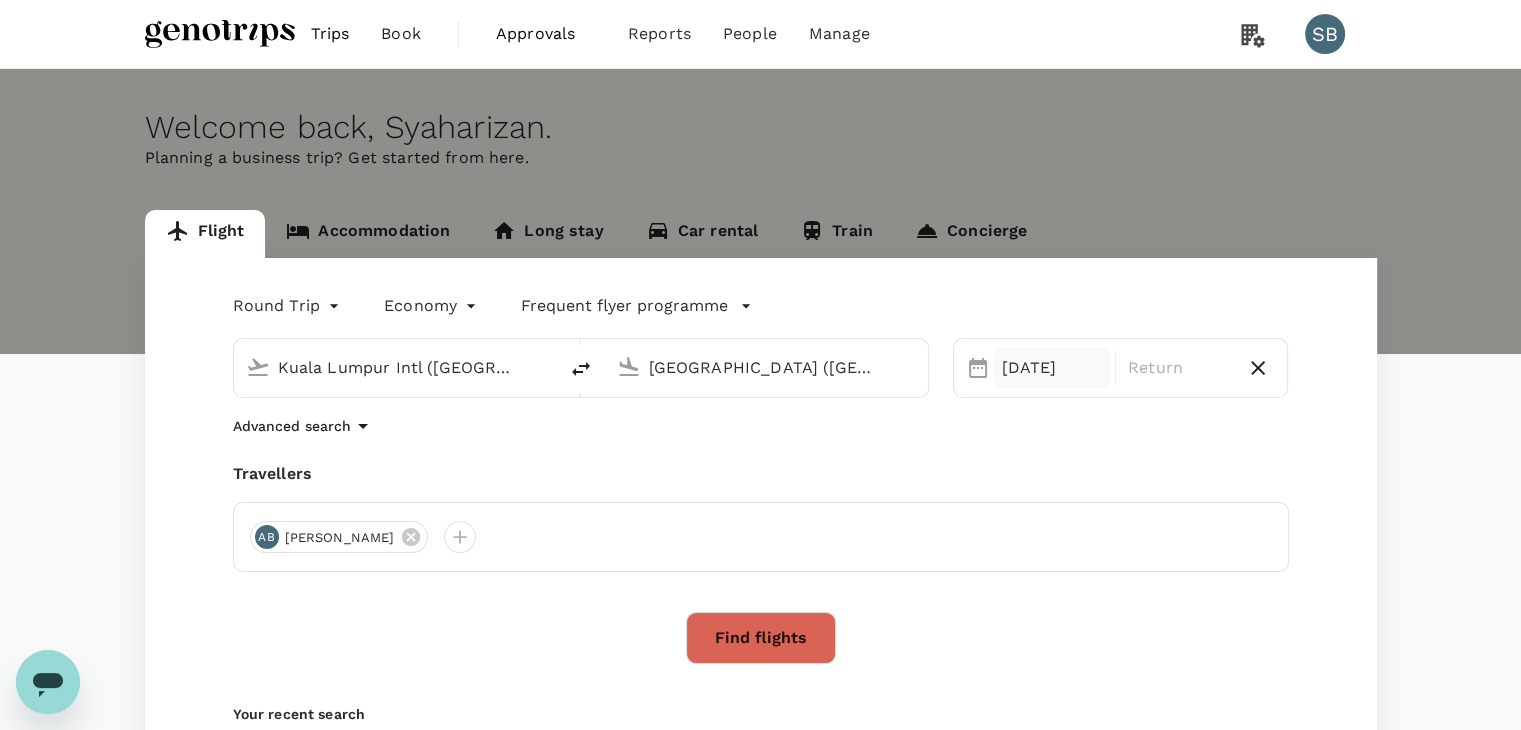 click on "[DATE]" at bounding box center [1052, 368] 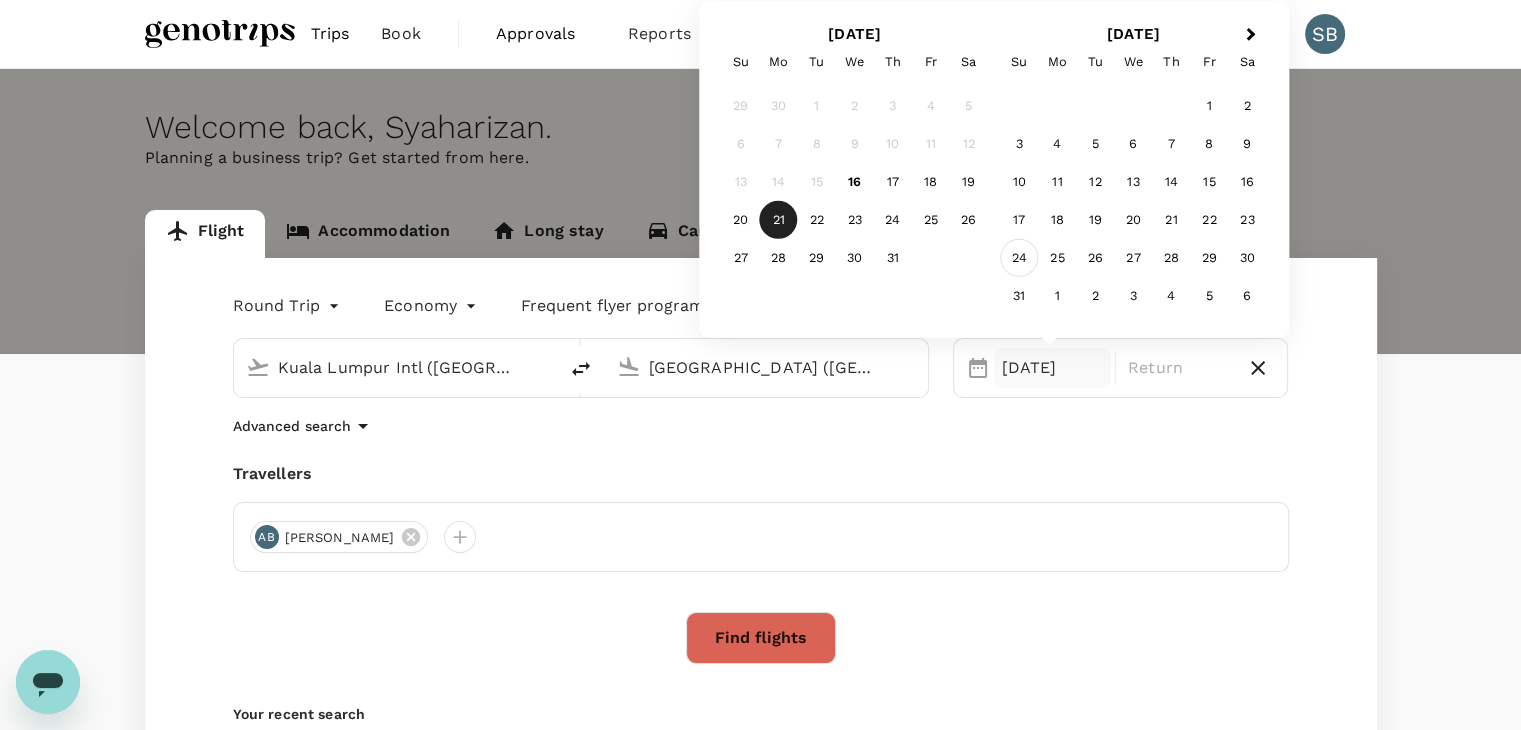 click on "24" at bounding box center [1019, 258] 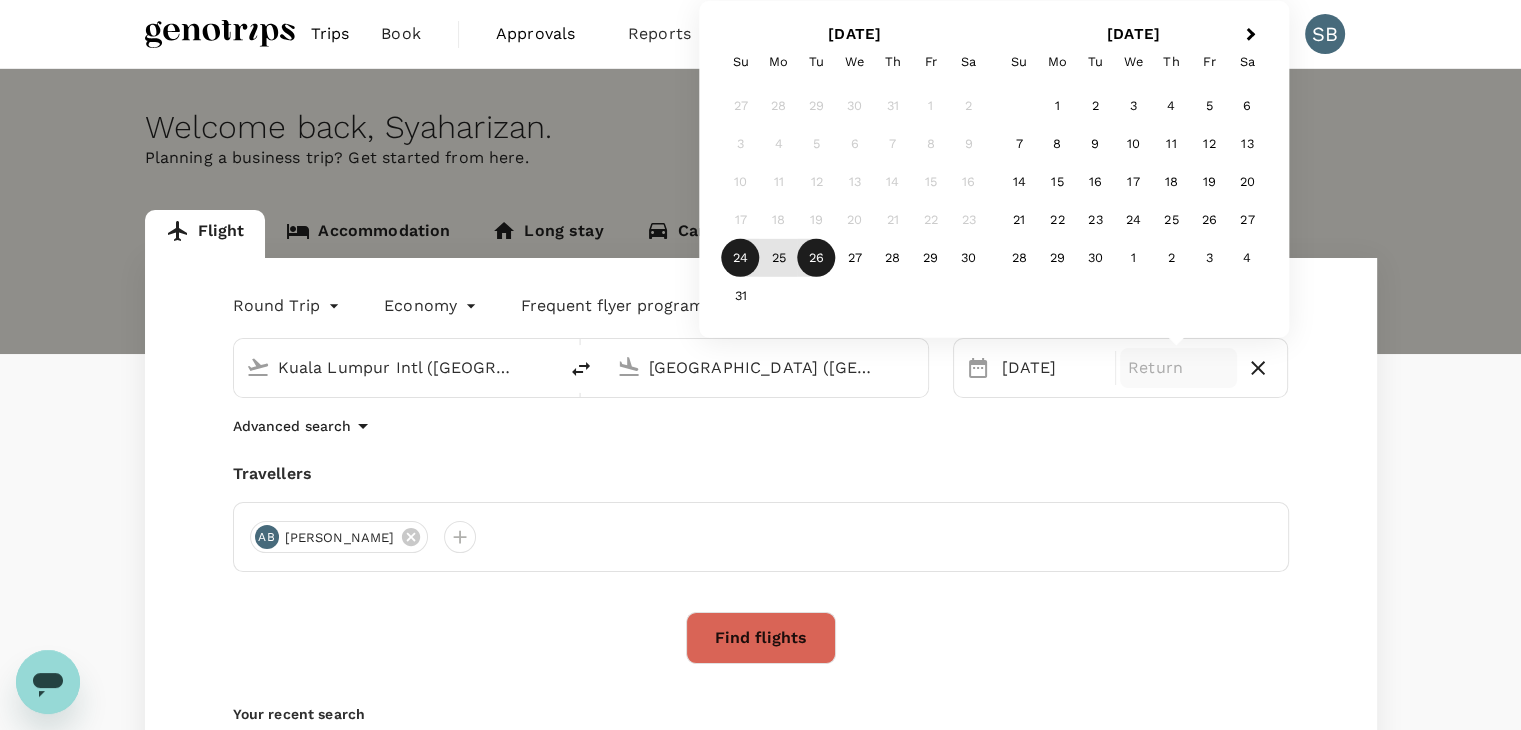 click on "26" at bounding box center (817, 258) 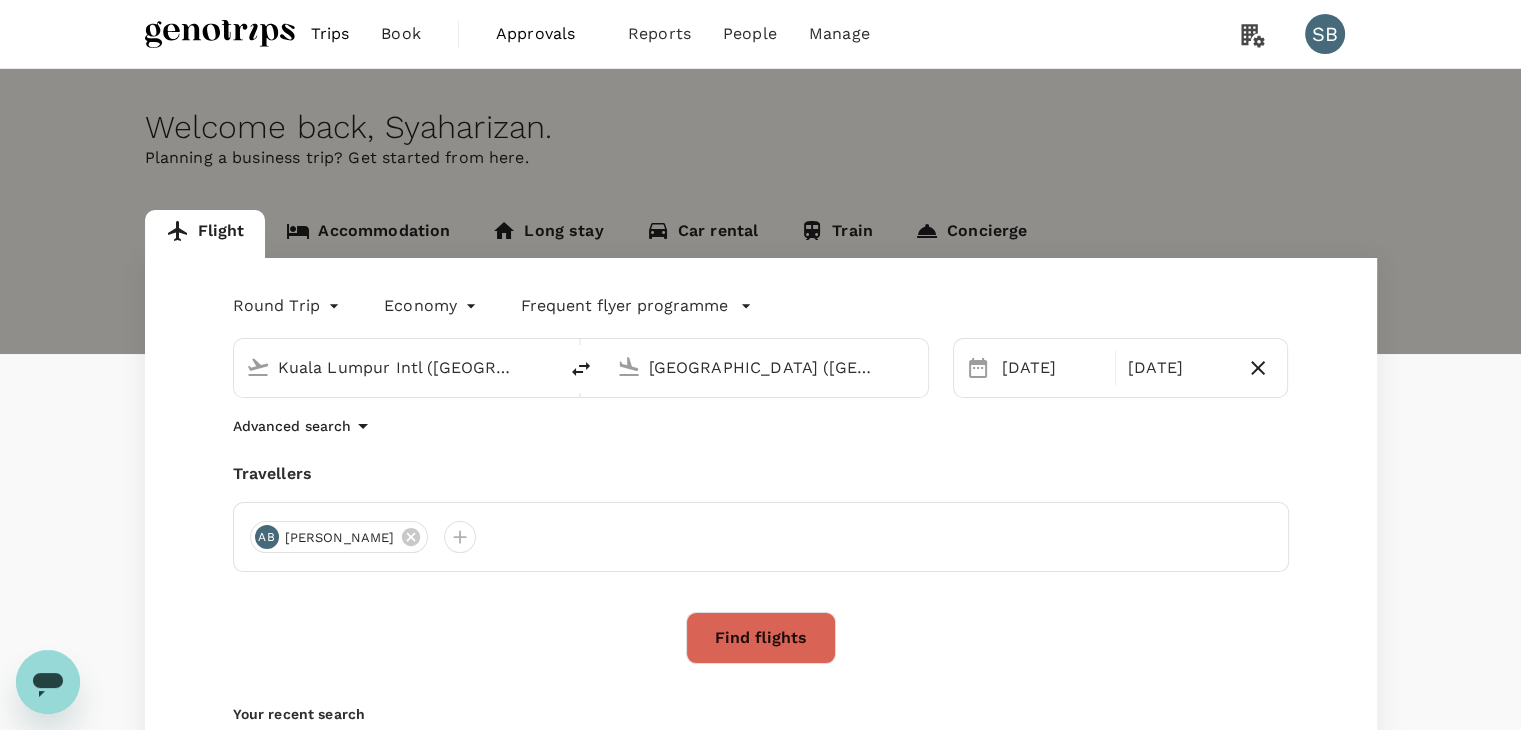 click on "Travellers" at bounding box center (761, 474) 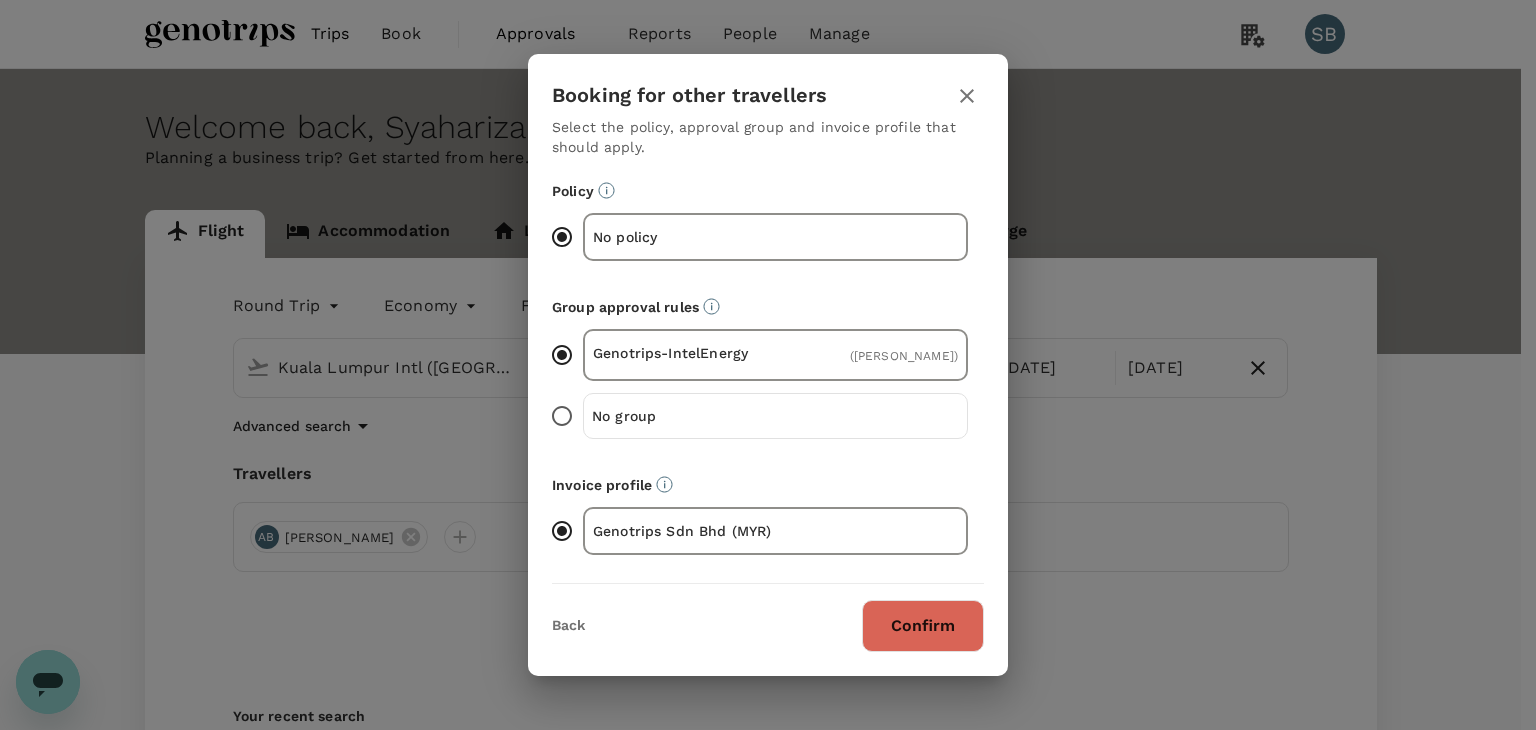 click on "Confirm" at bounding box center [923, 626] 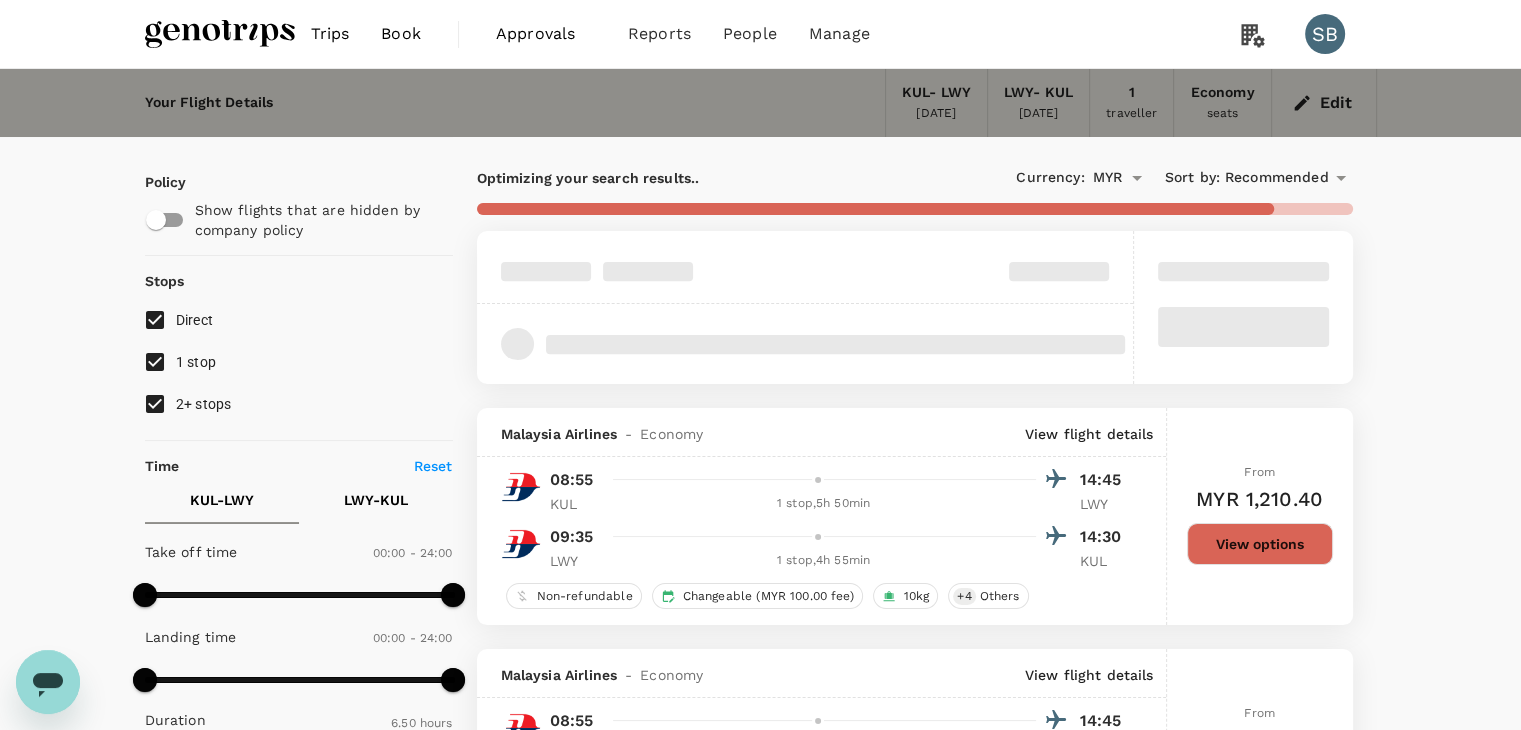 click on "2+ stops" at bounding box center [155, 404] 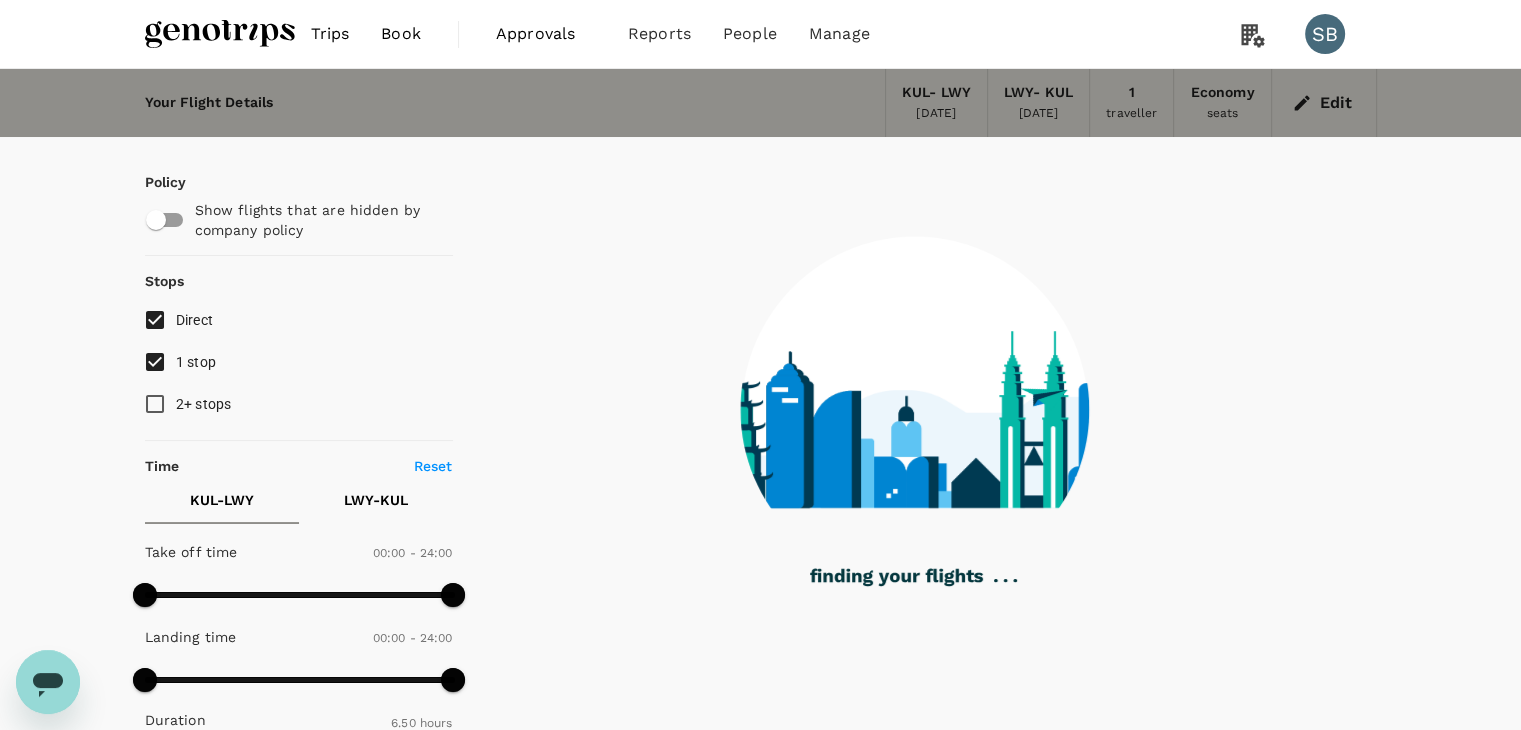 type on "940" 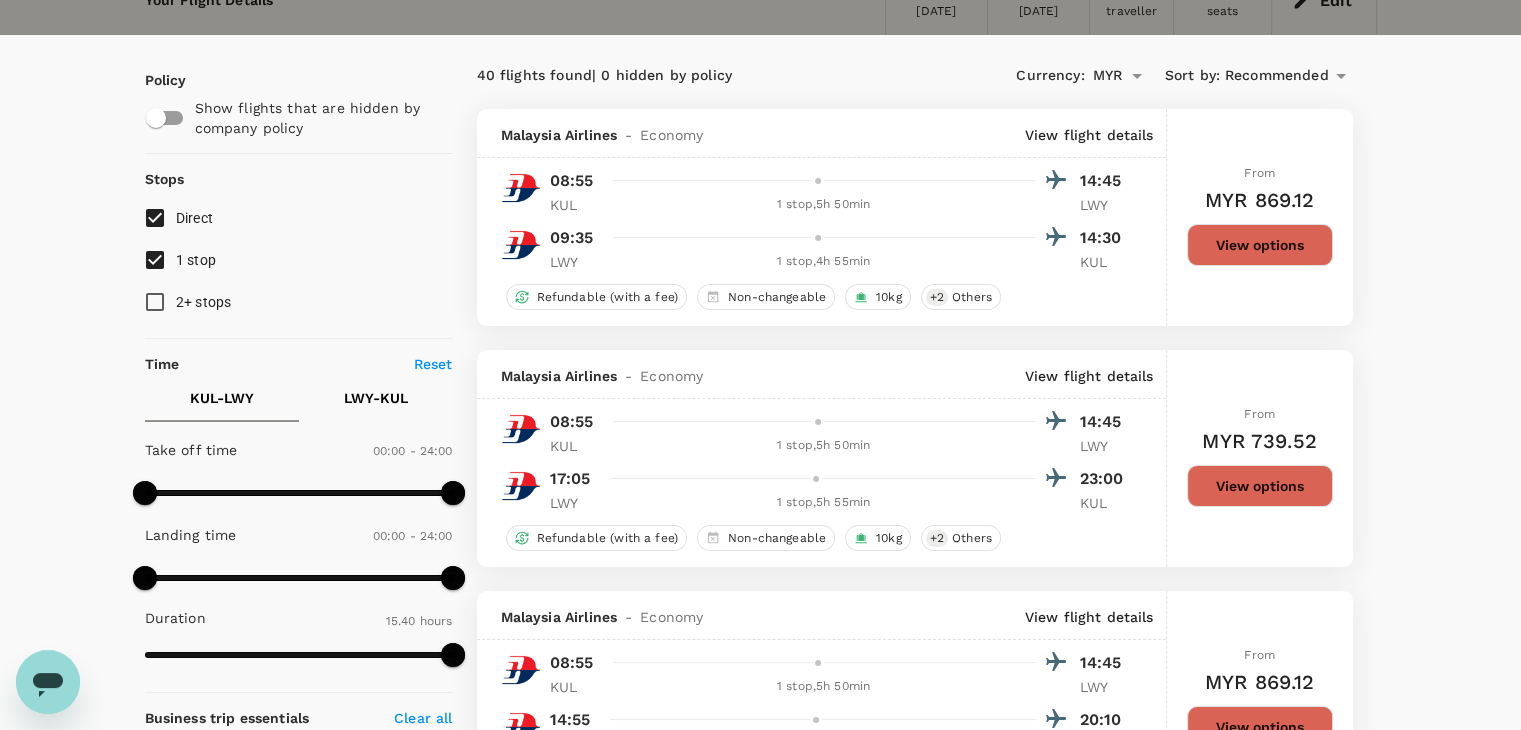 scroll, scrollTop: 200, scrollLeft: 0, axis: vertical 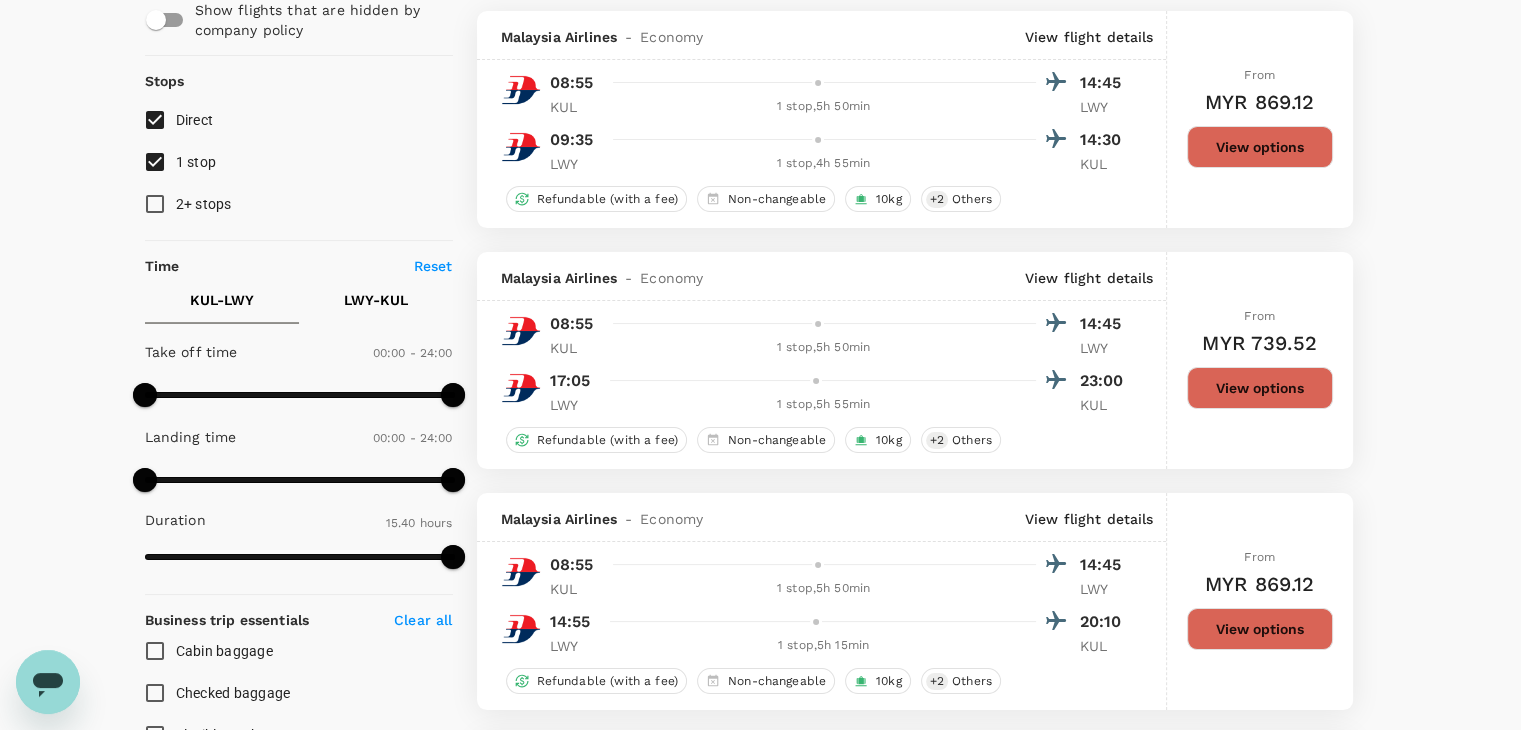 click on "View options" at bounding box center (1260, 388) 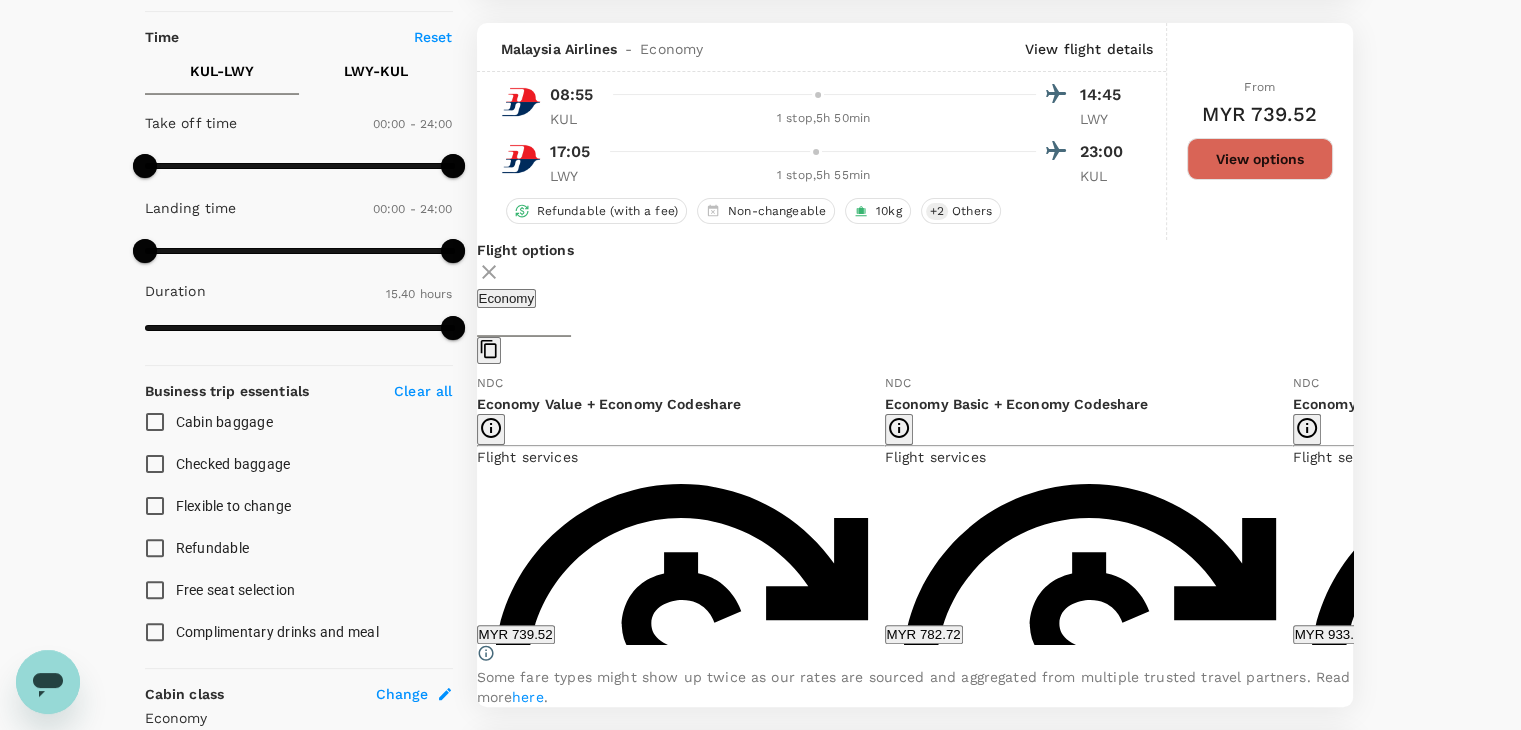 scroll, scrollTop: 452, scrollLeft: 0, axis: vertical 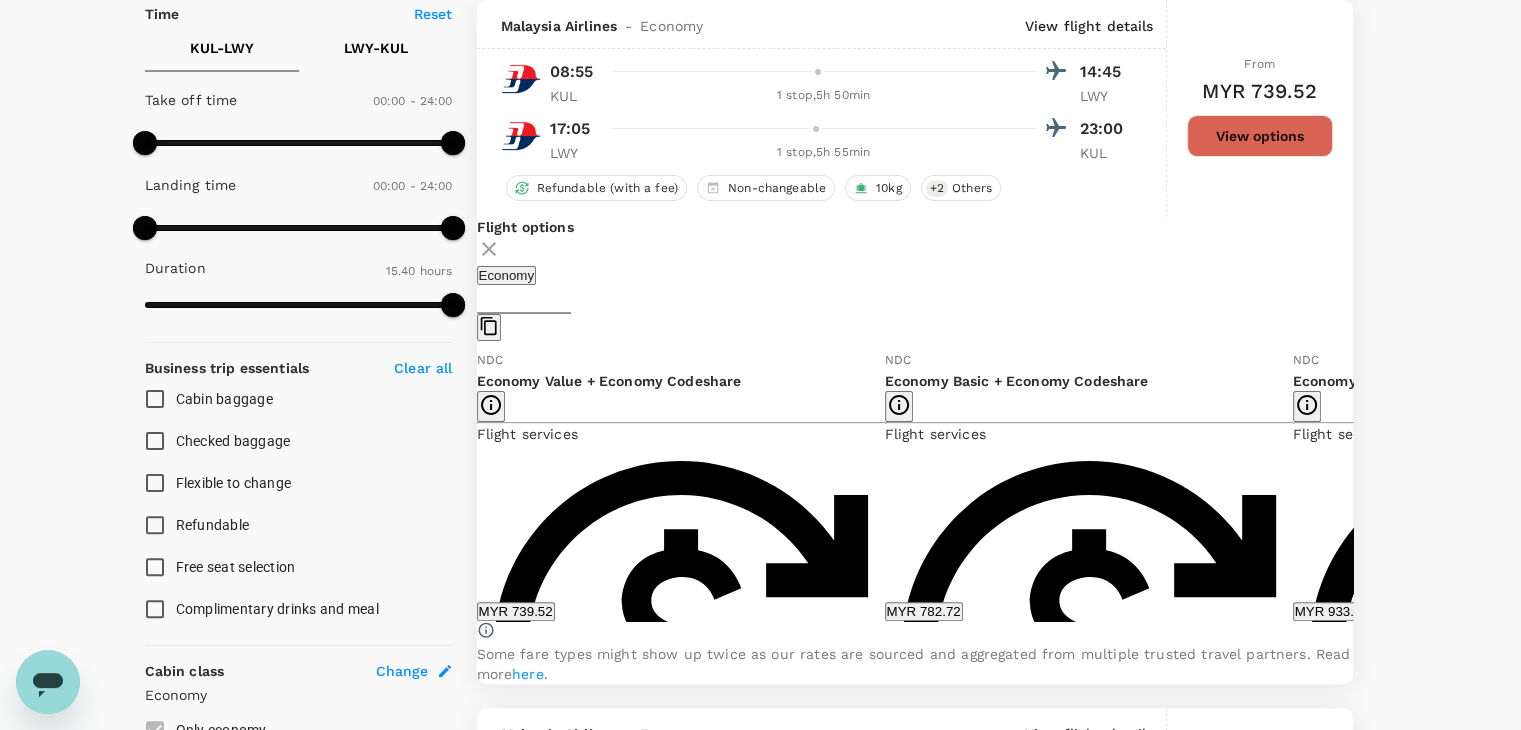 click 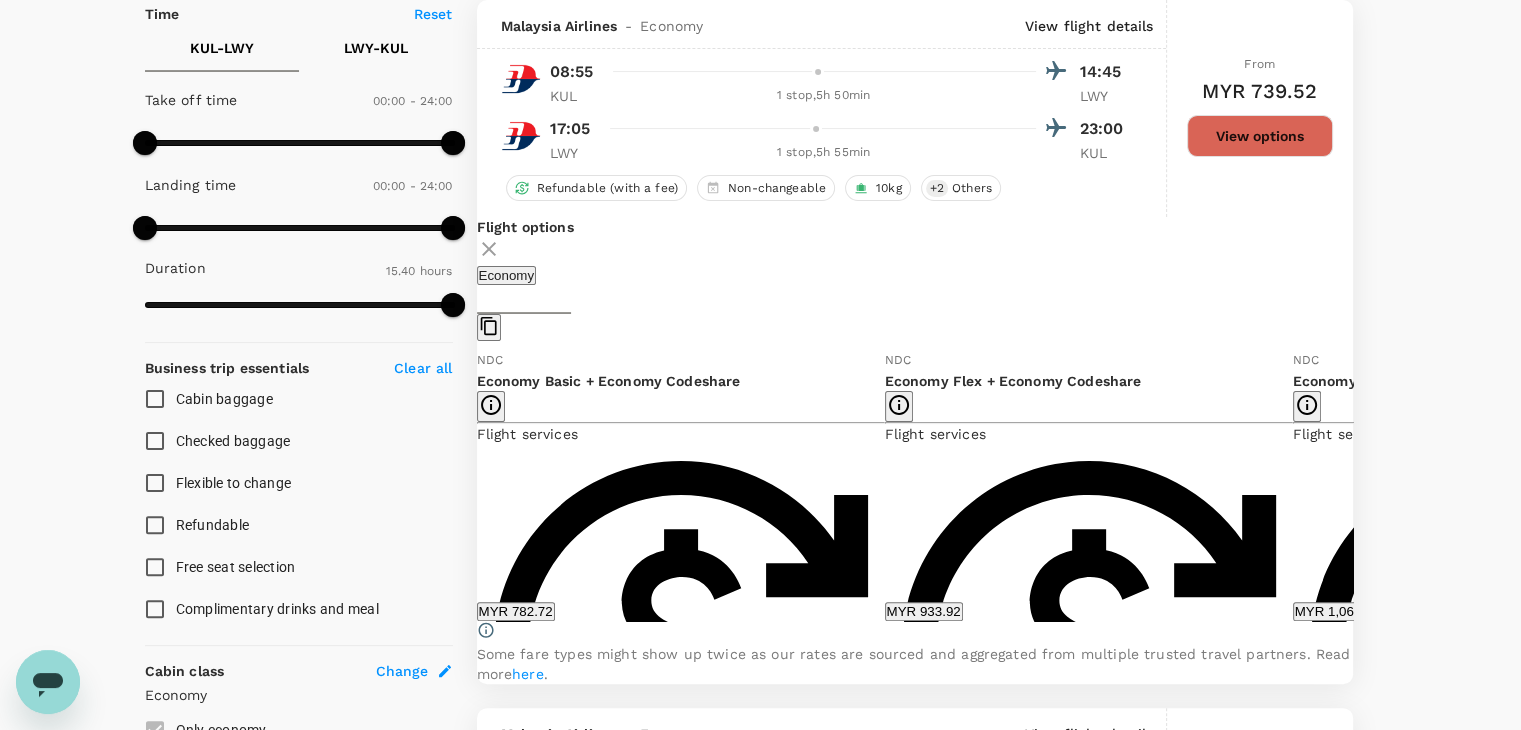 click 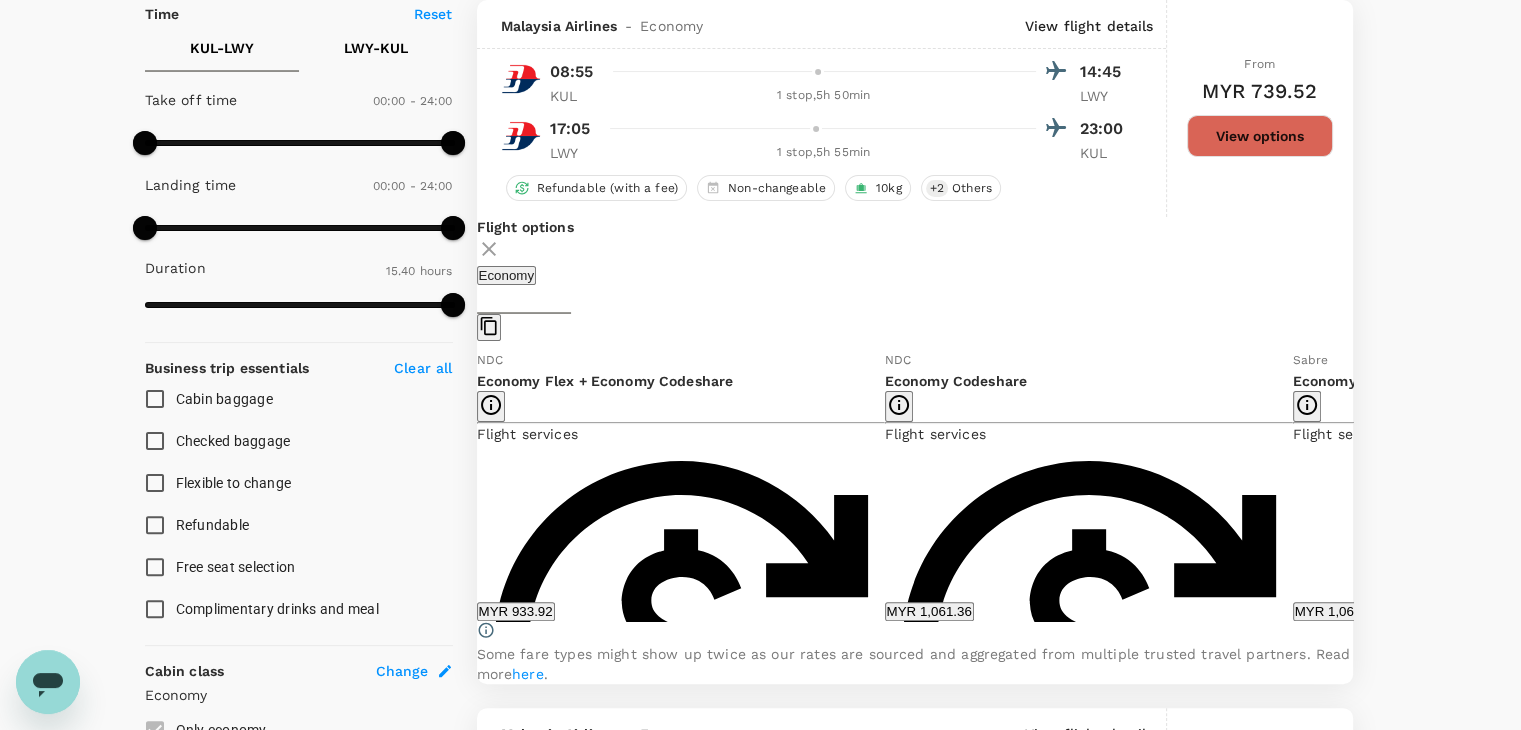 click 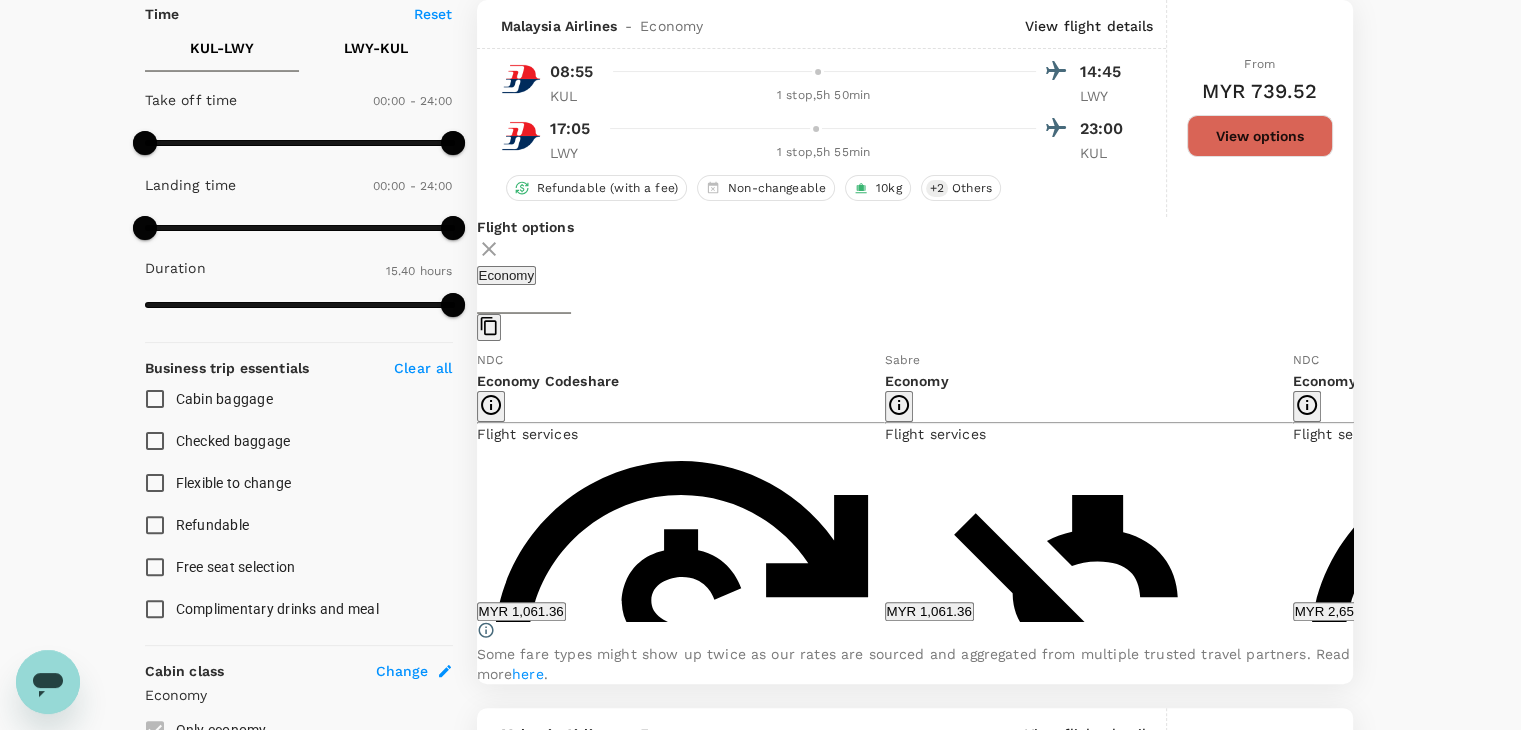 click 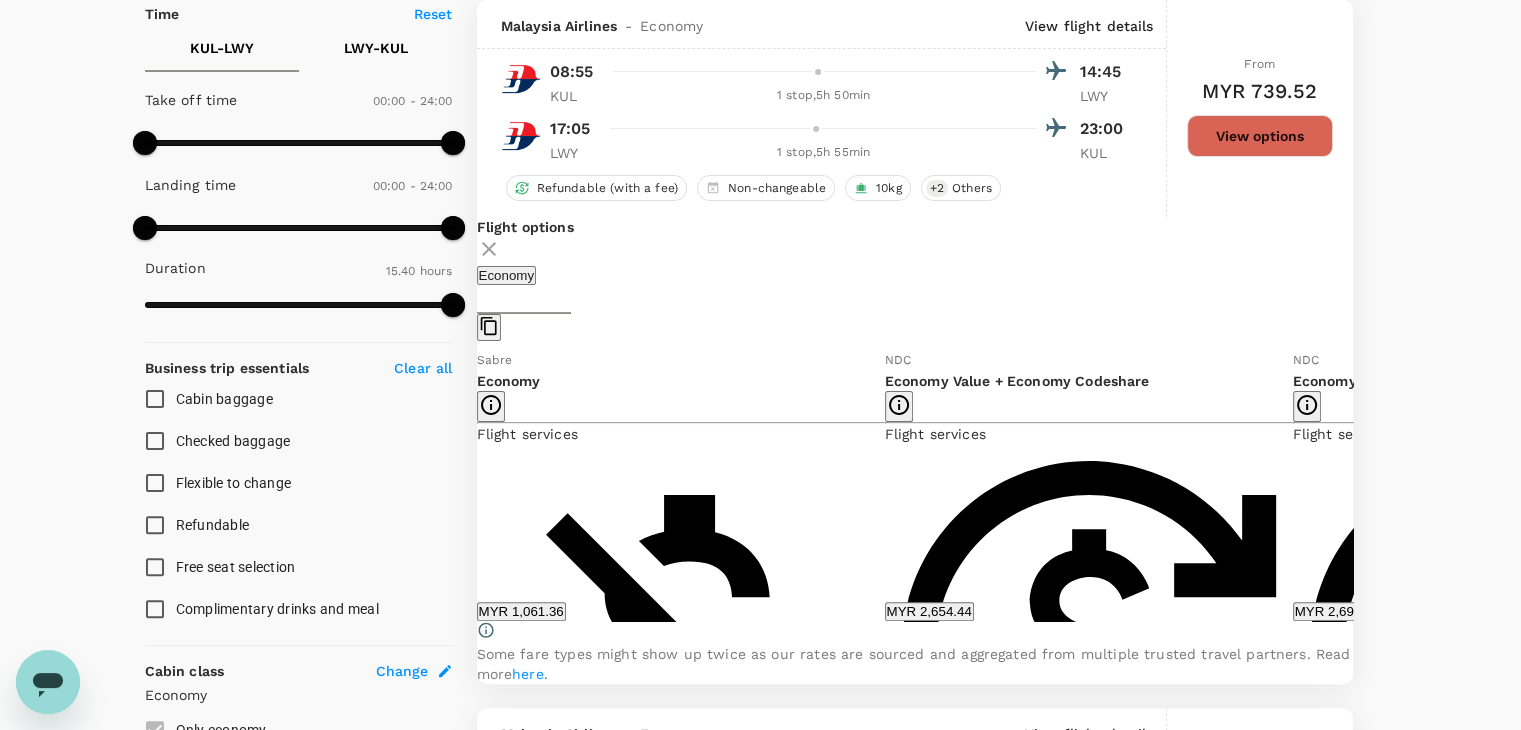 click 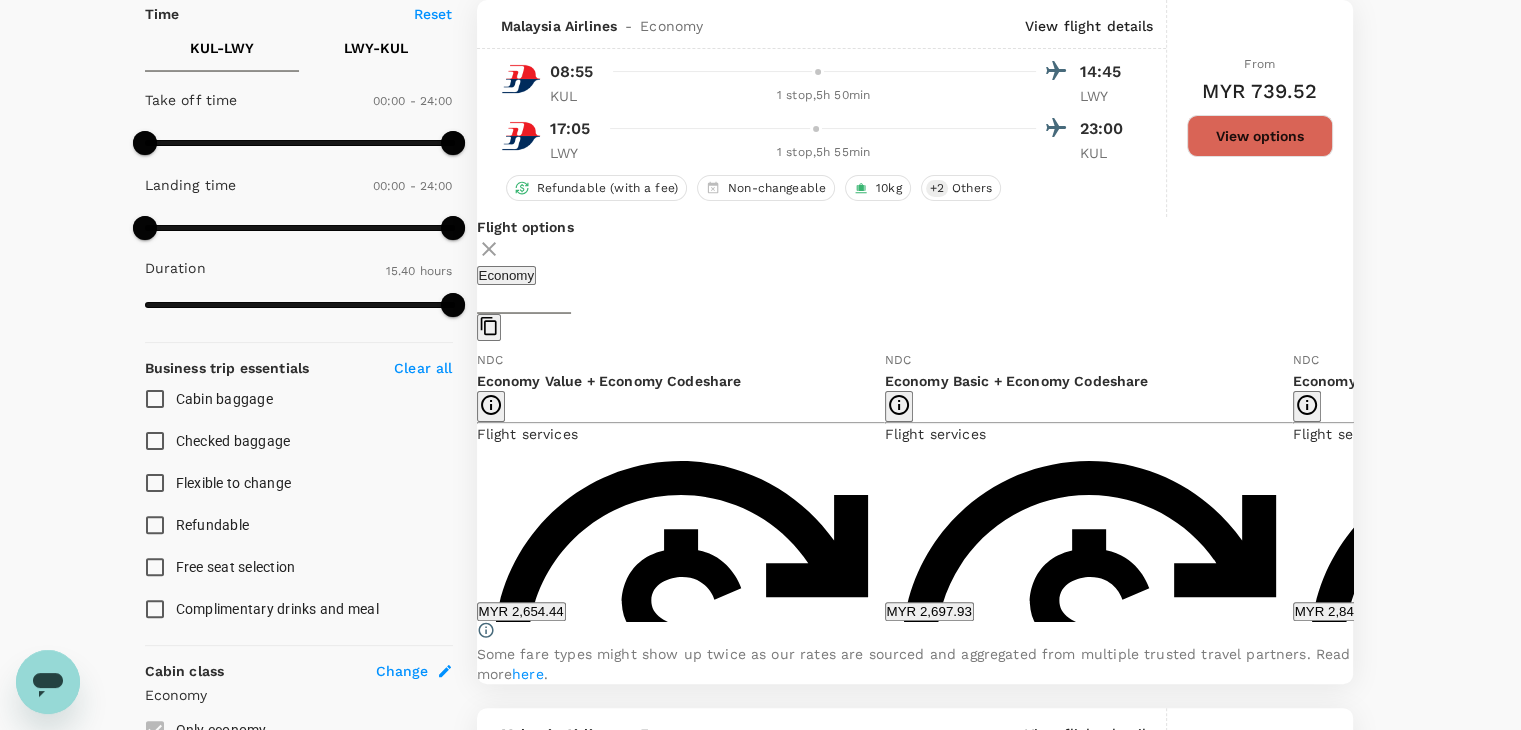 click 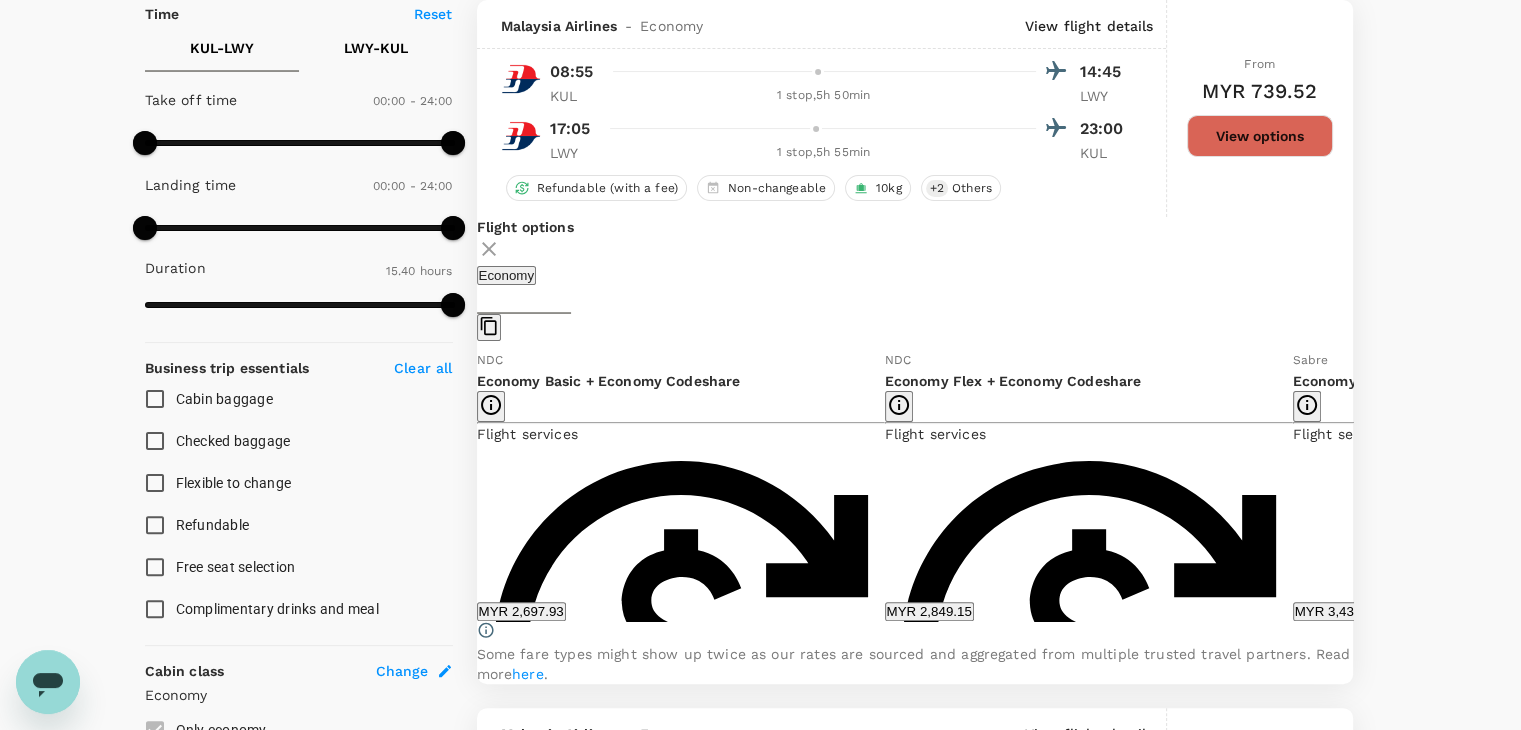 click 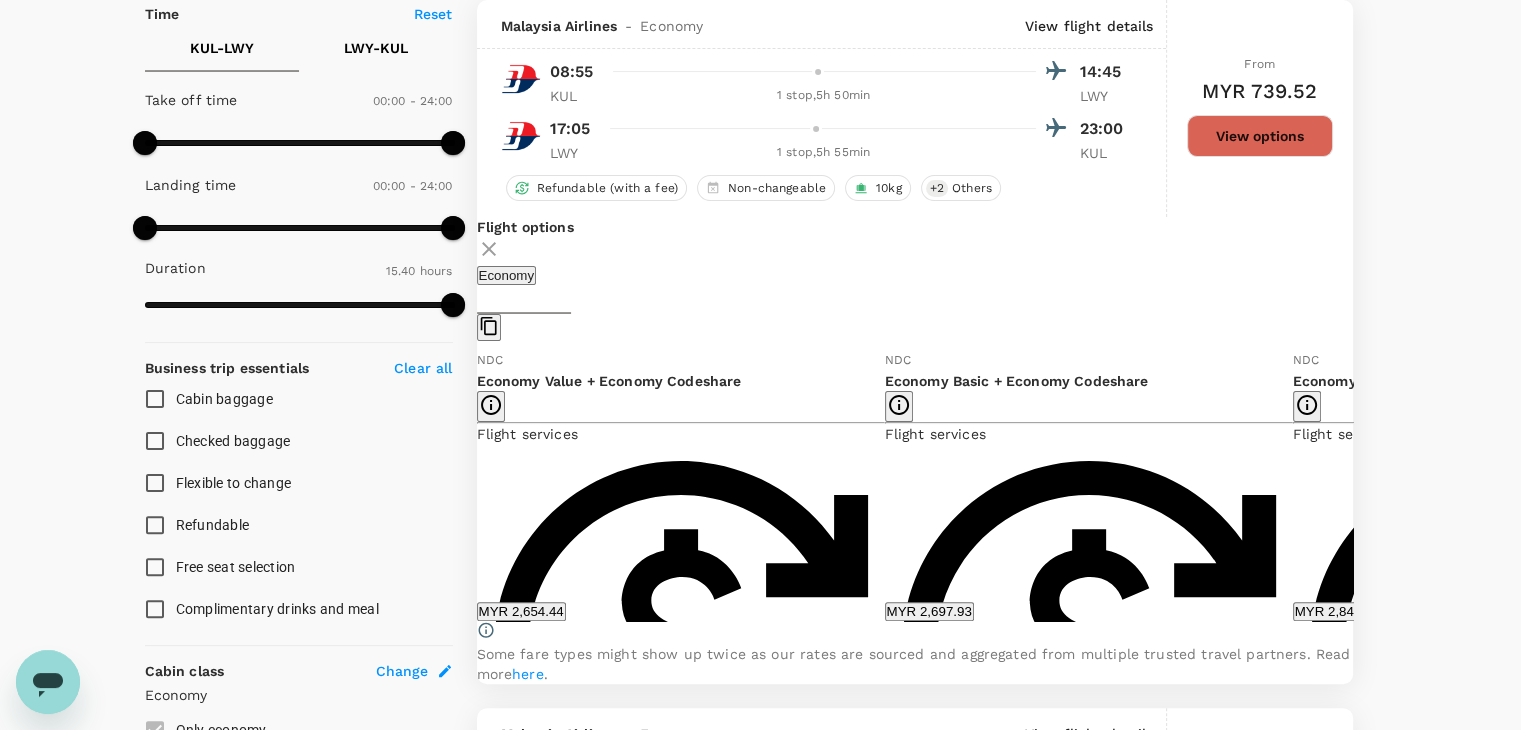 click 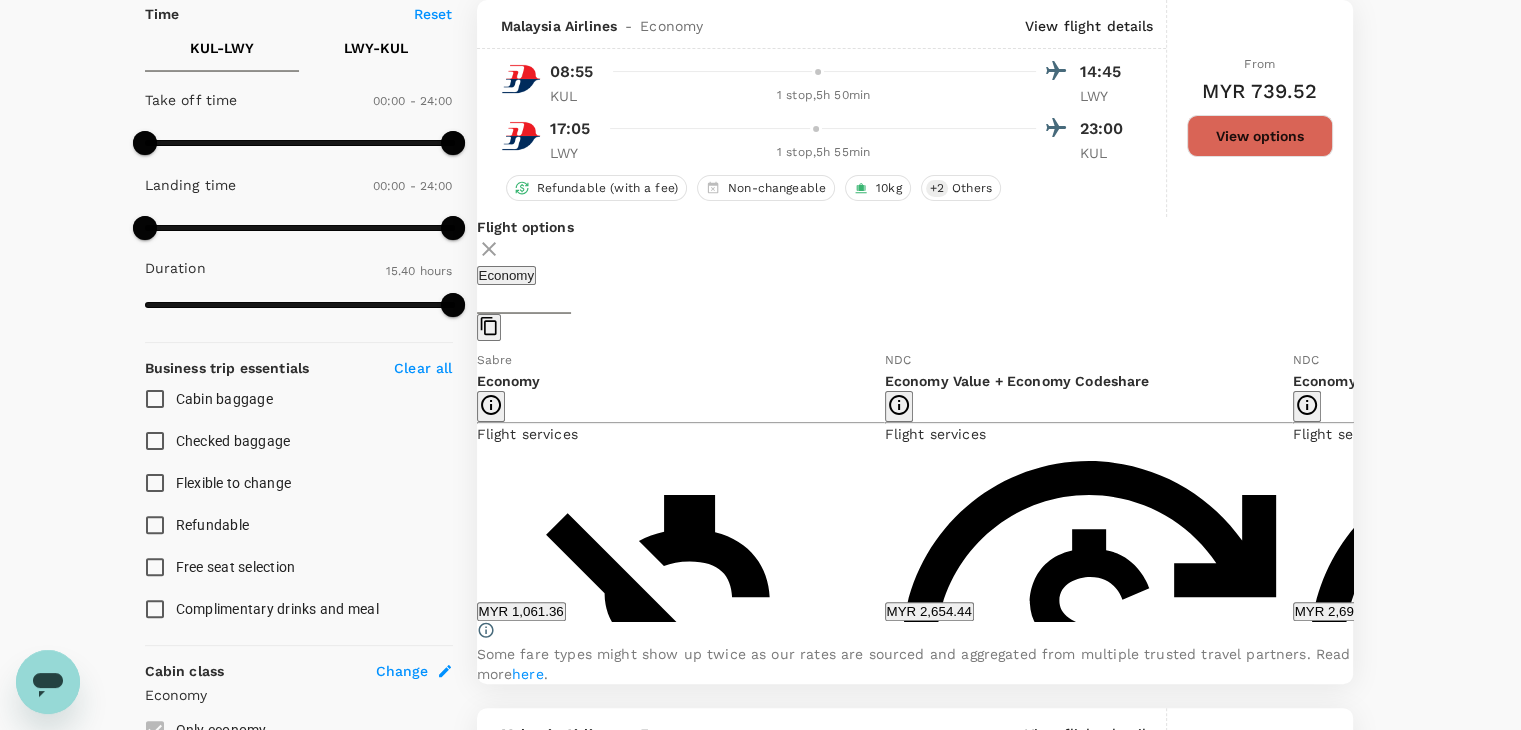 click 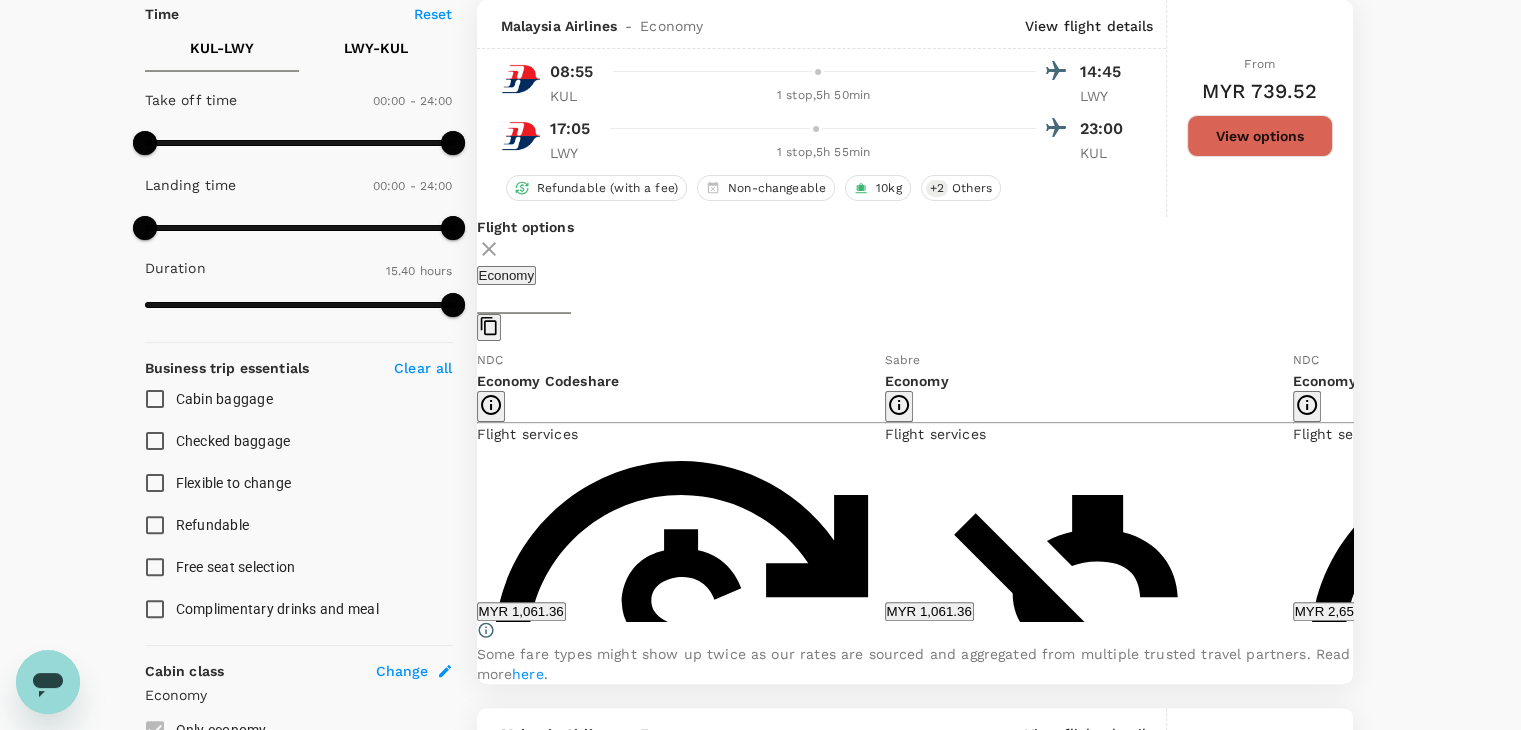 click 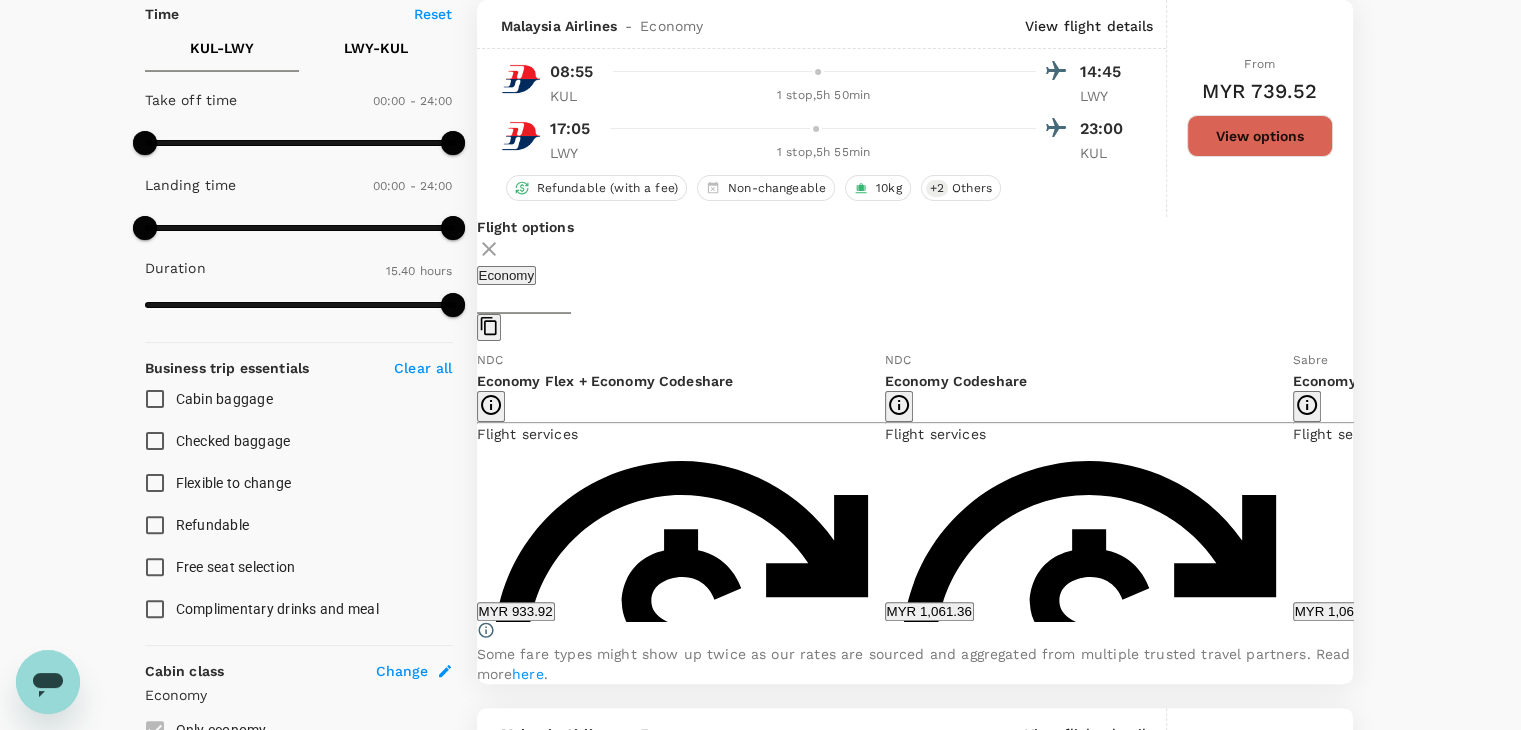 click 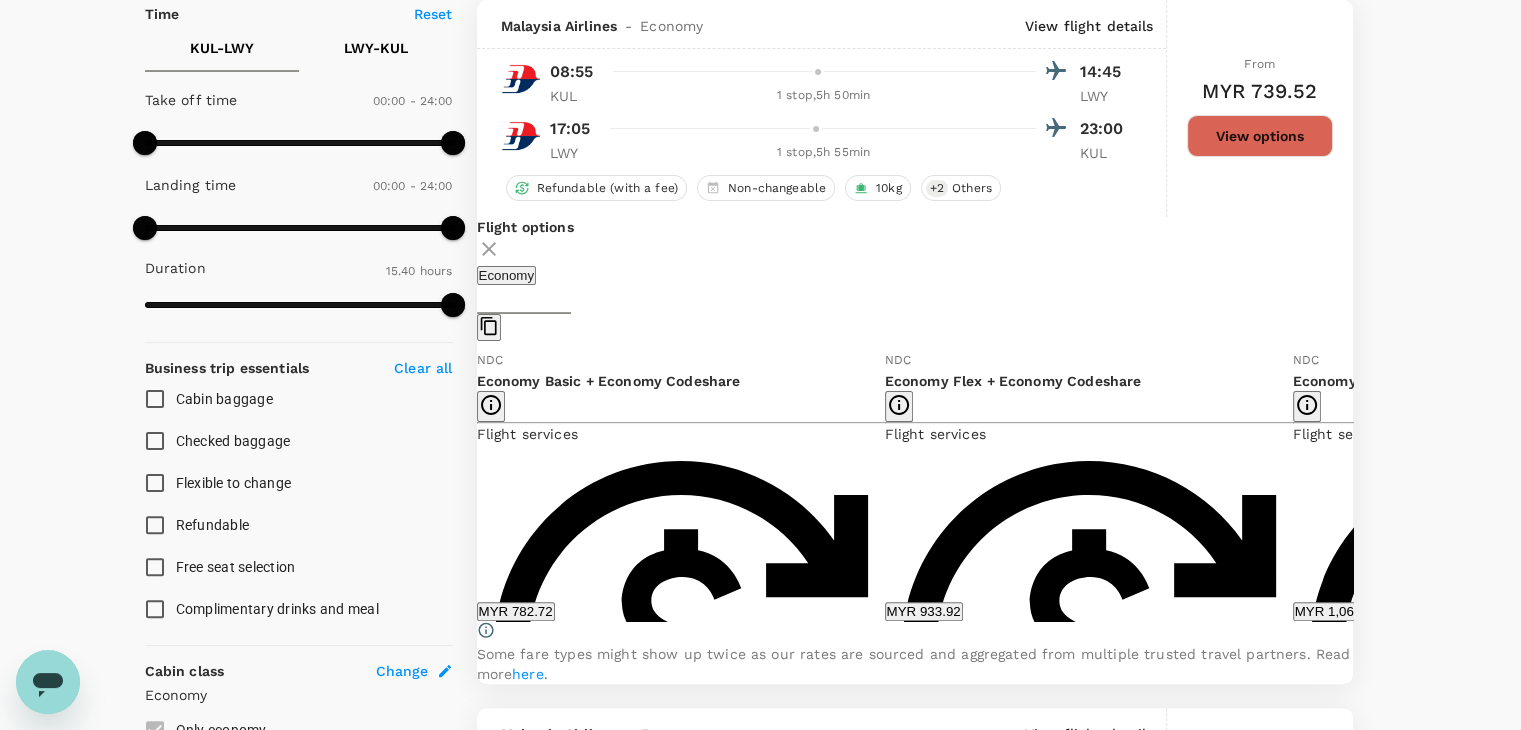 click 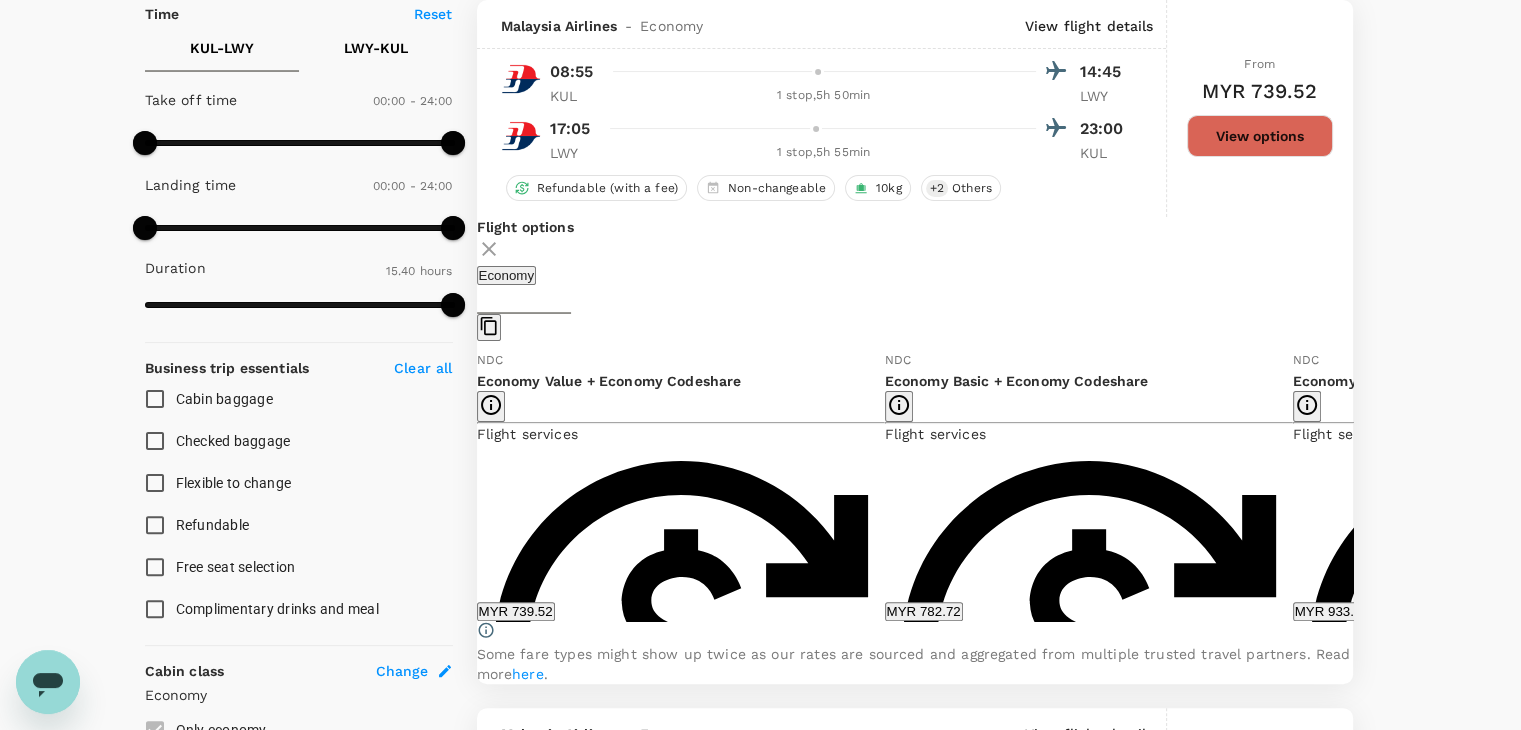 click 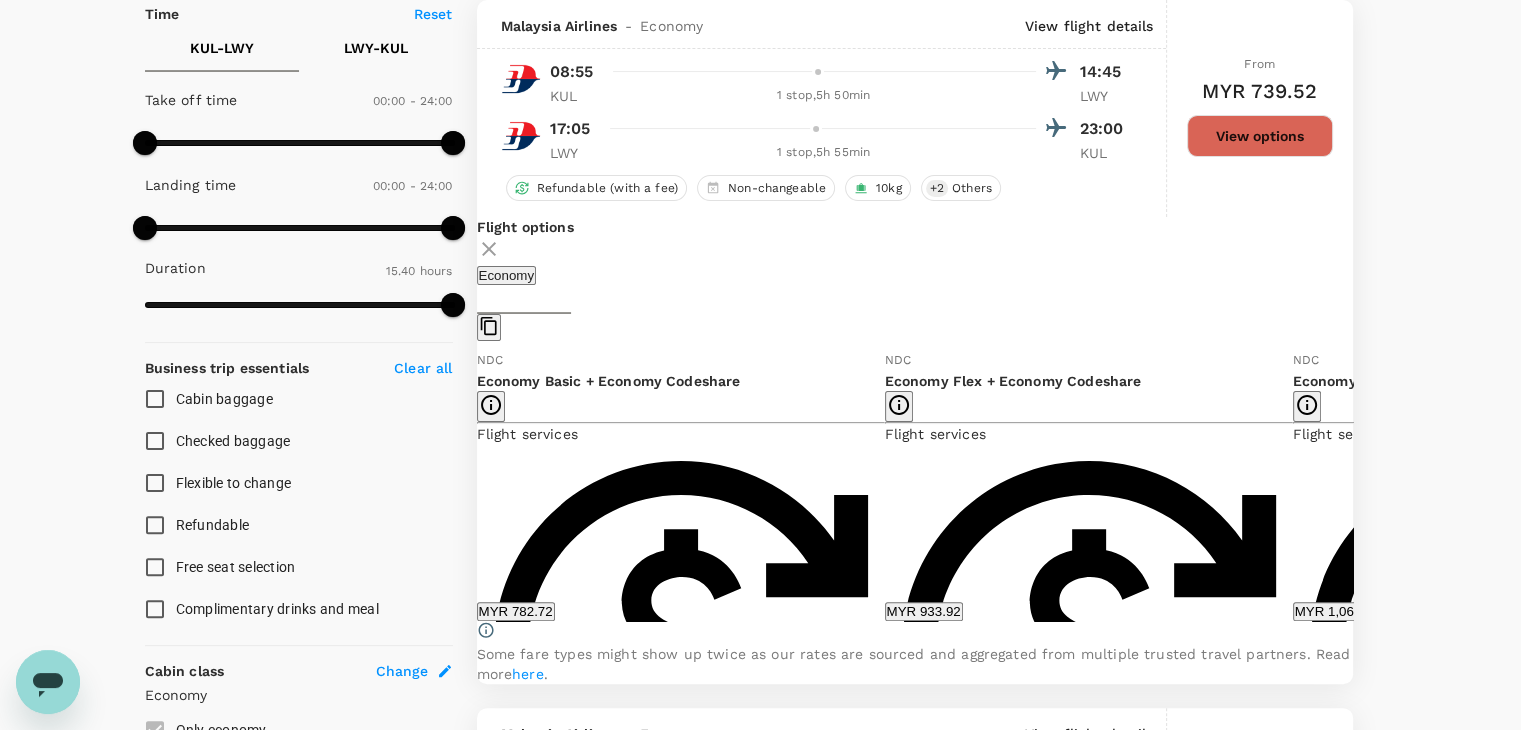 click 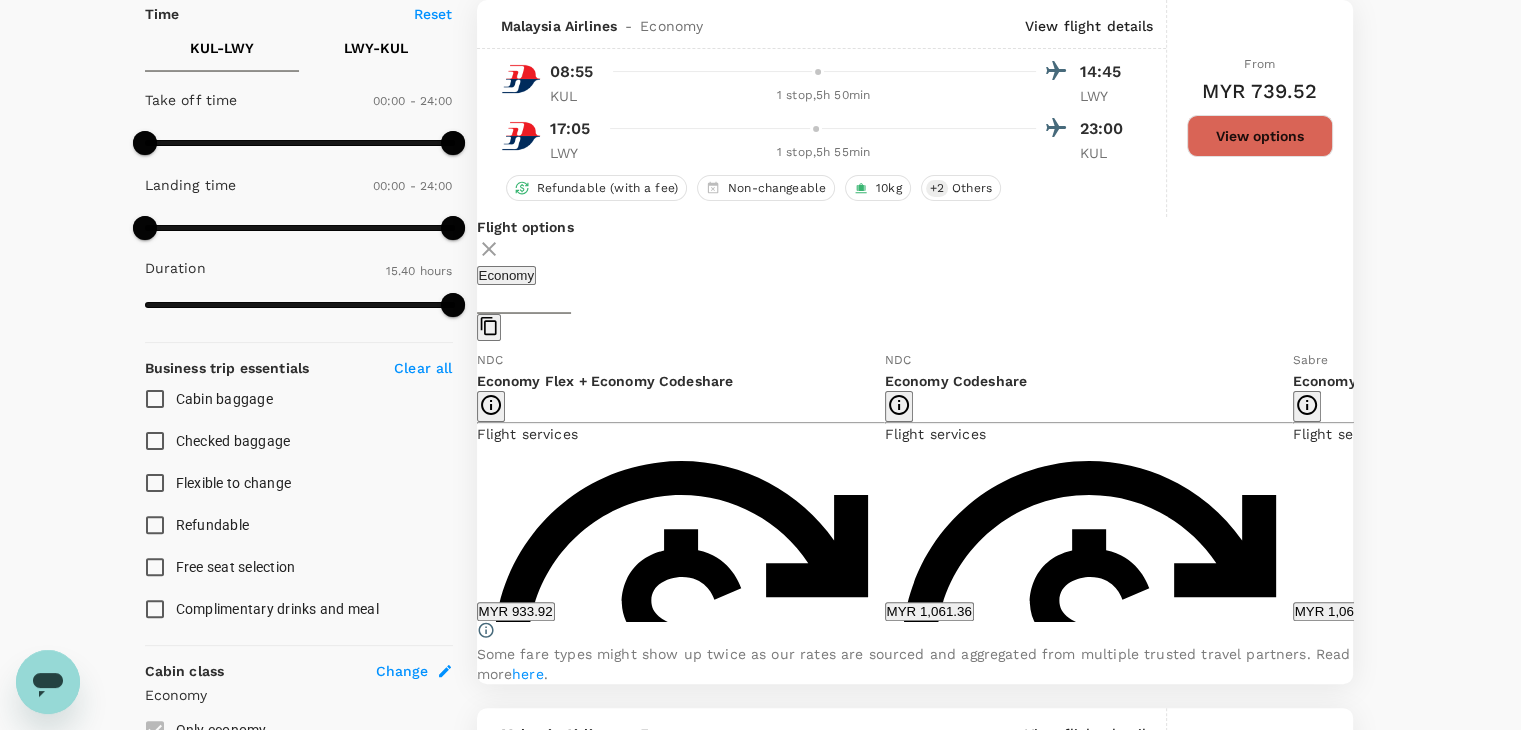 click 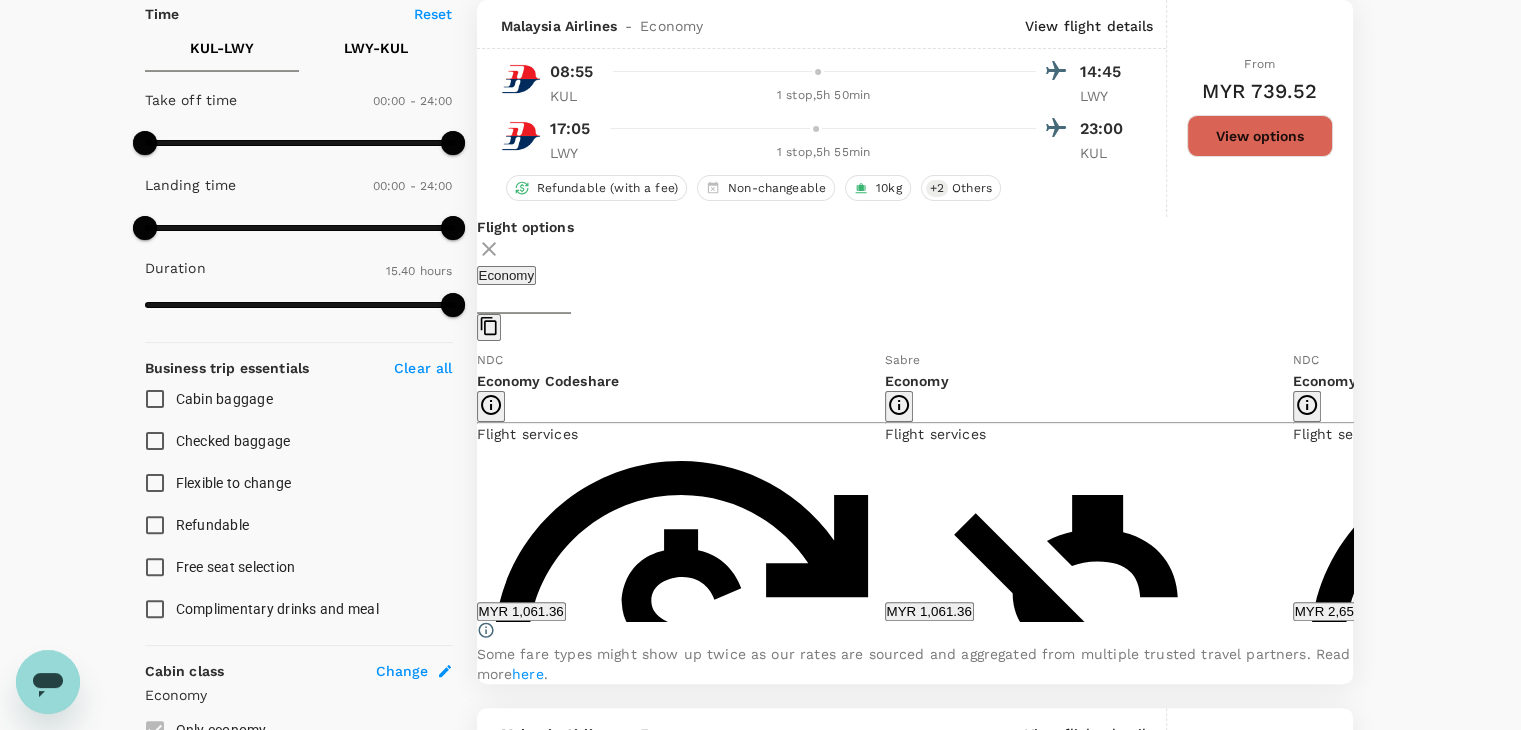 click 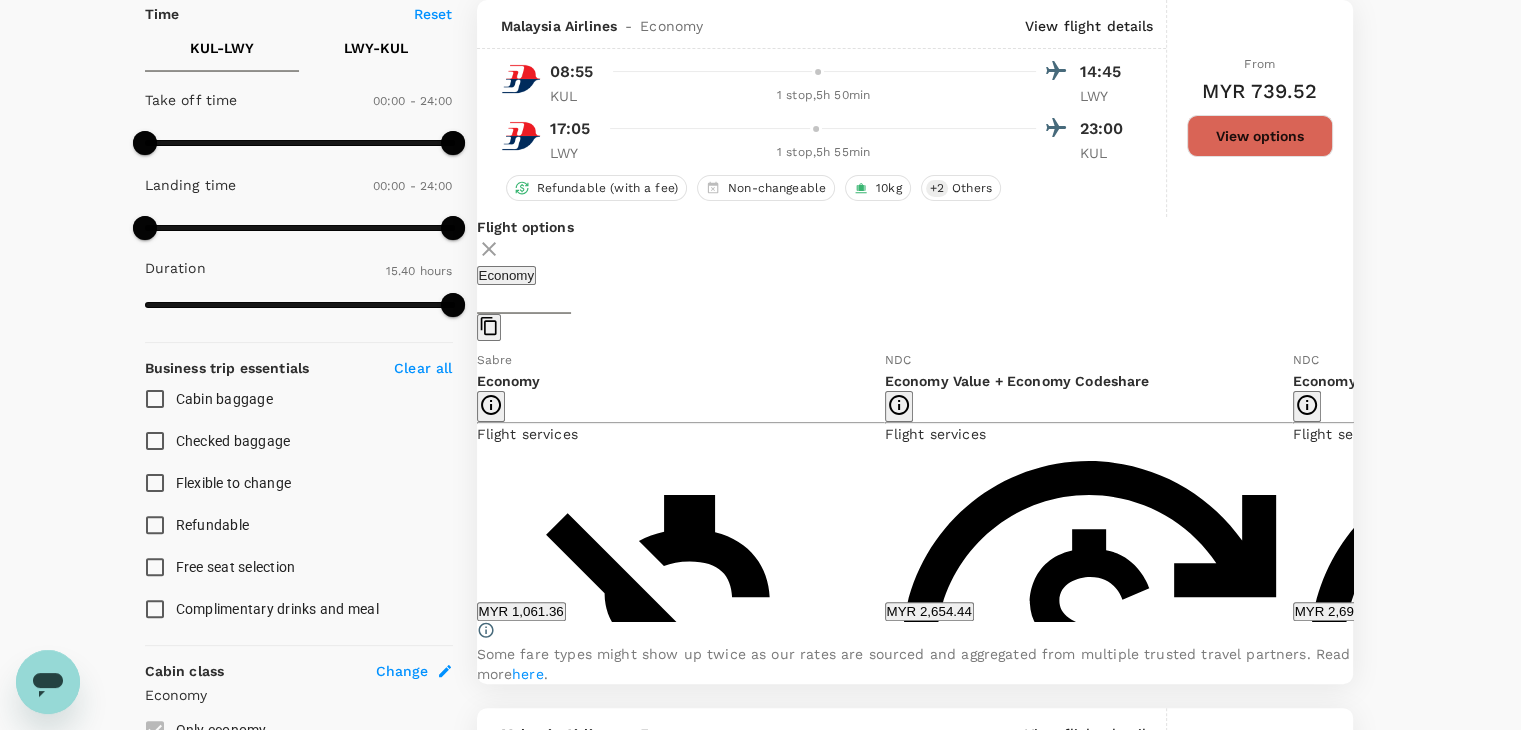 click 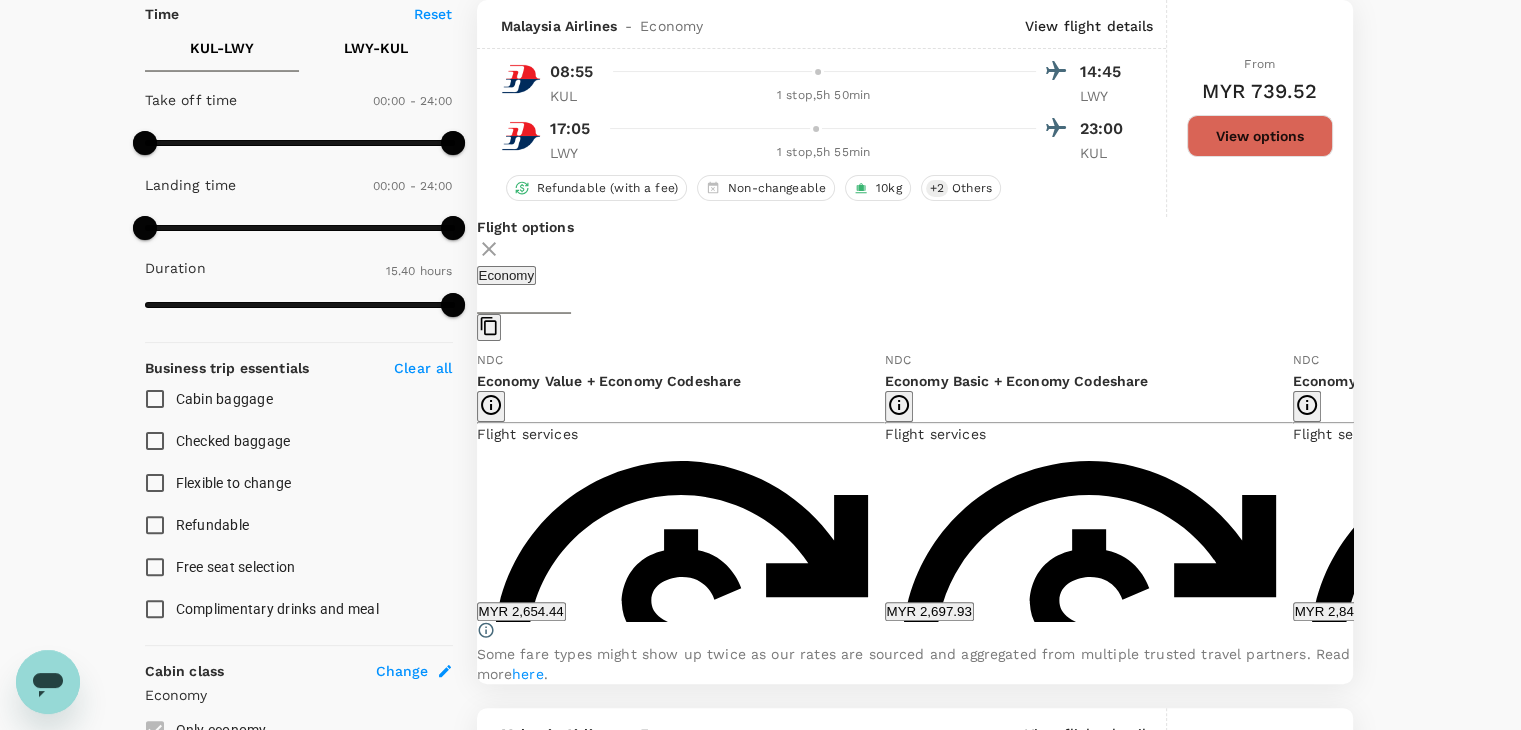 click 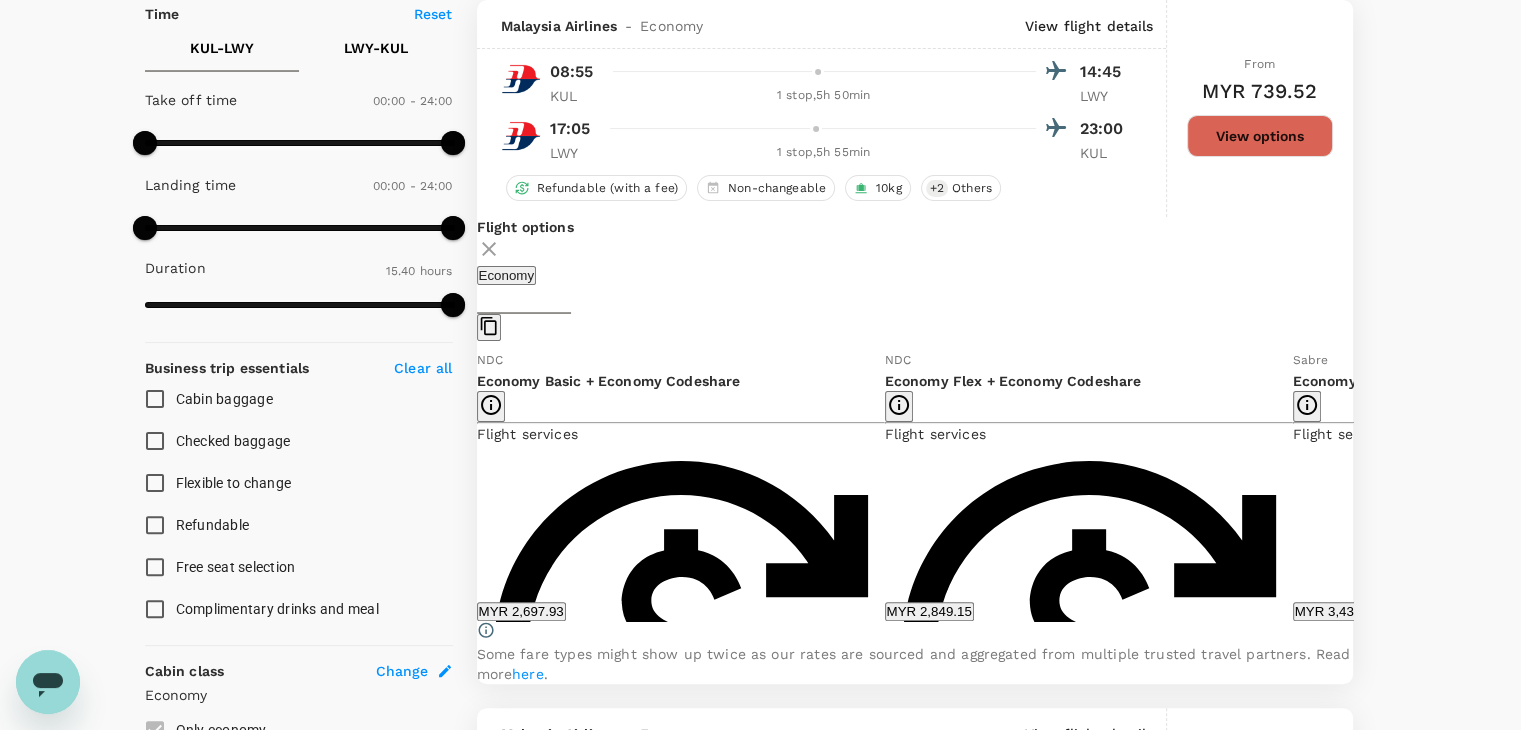 click 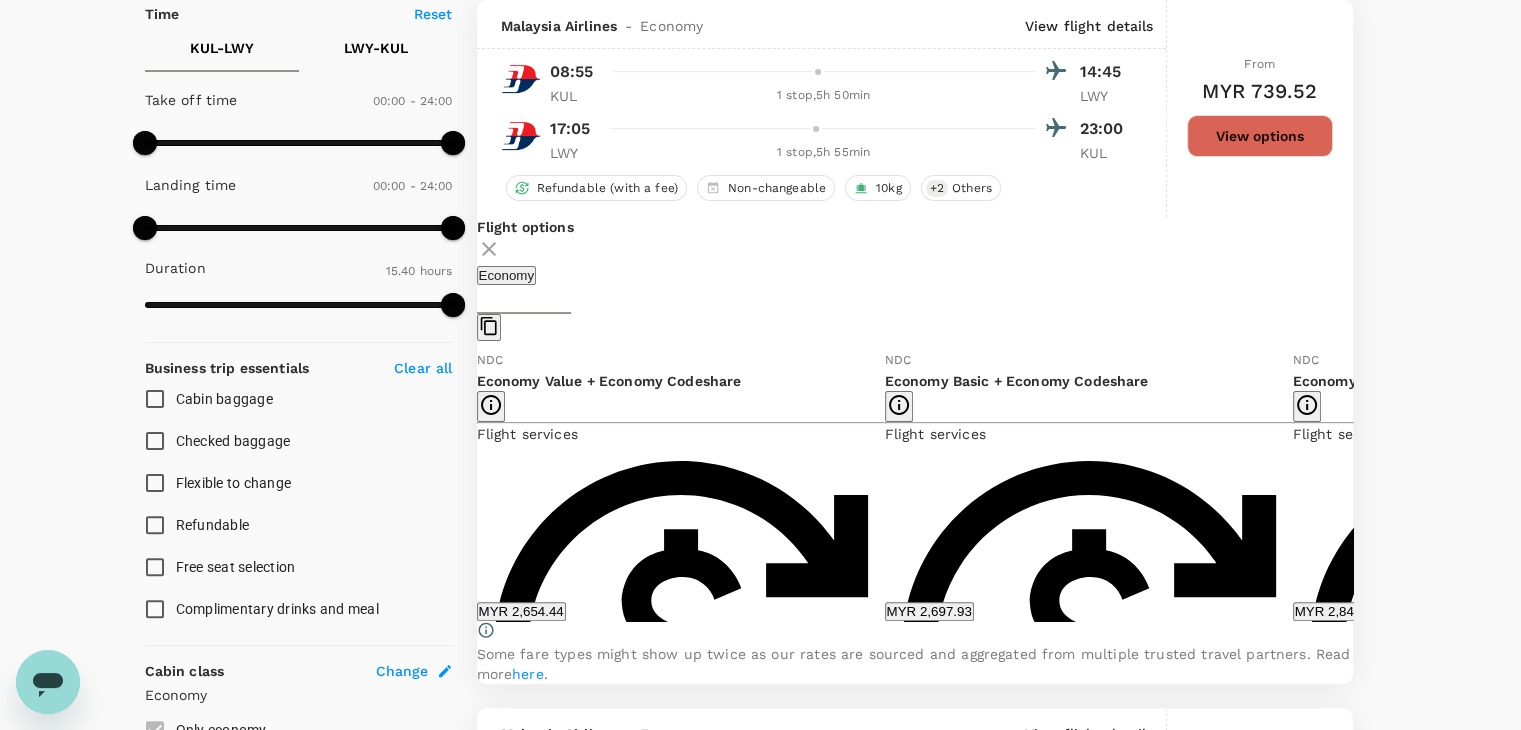 click 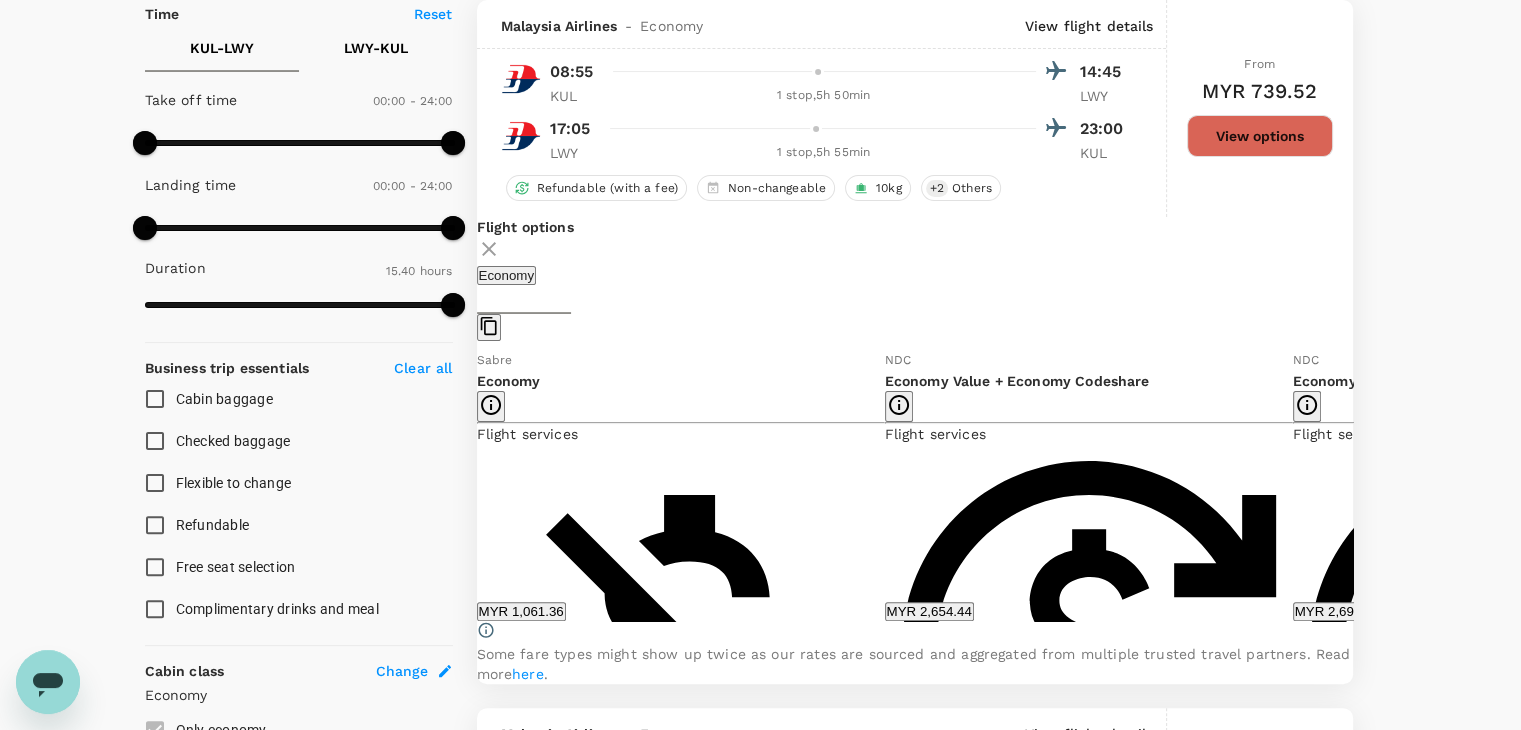 click 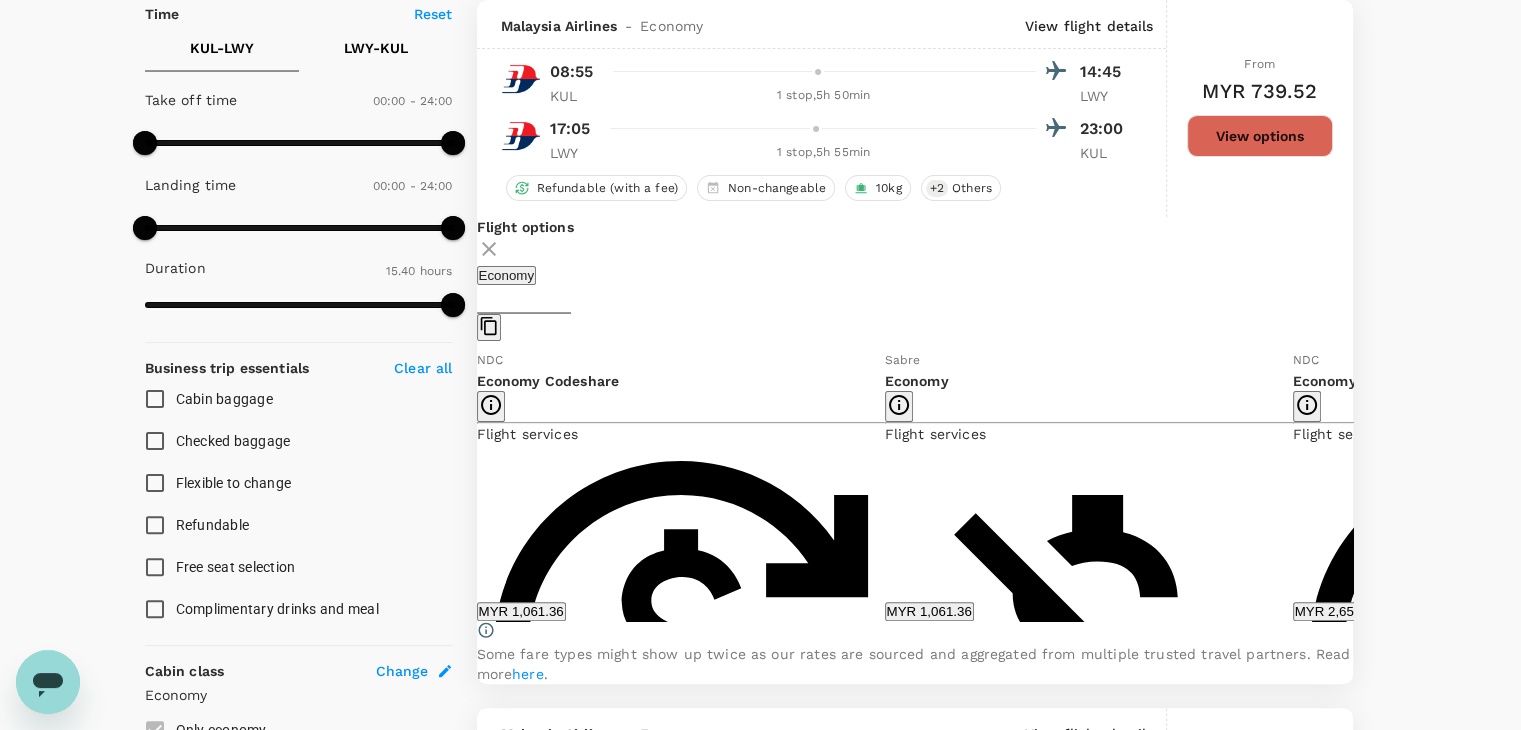 click 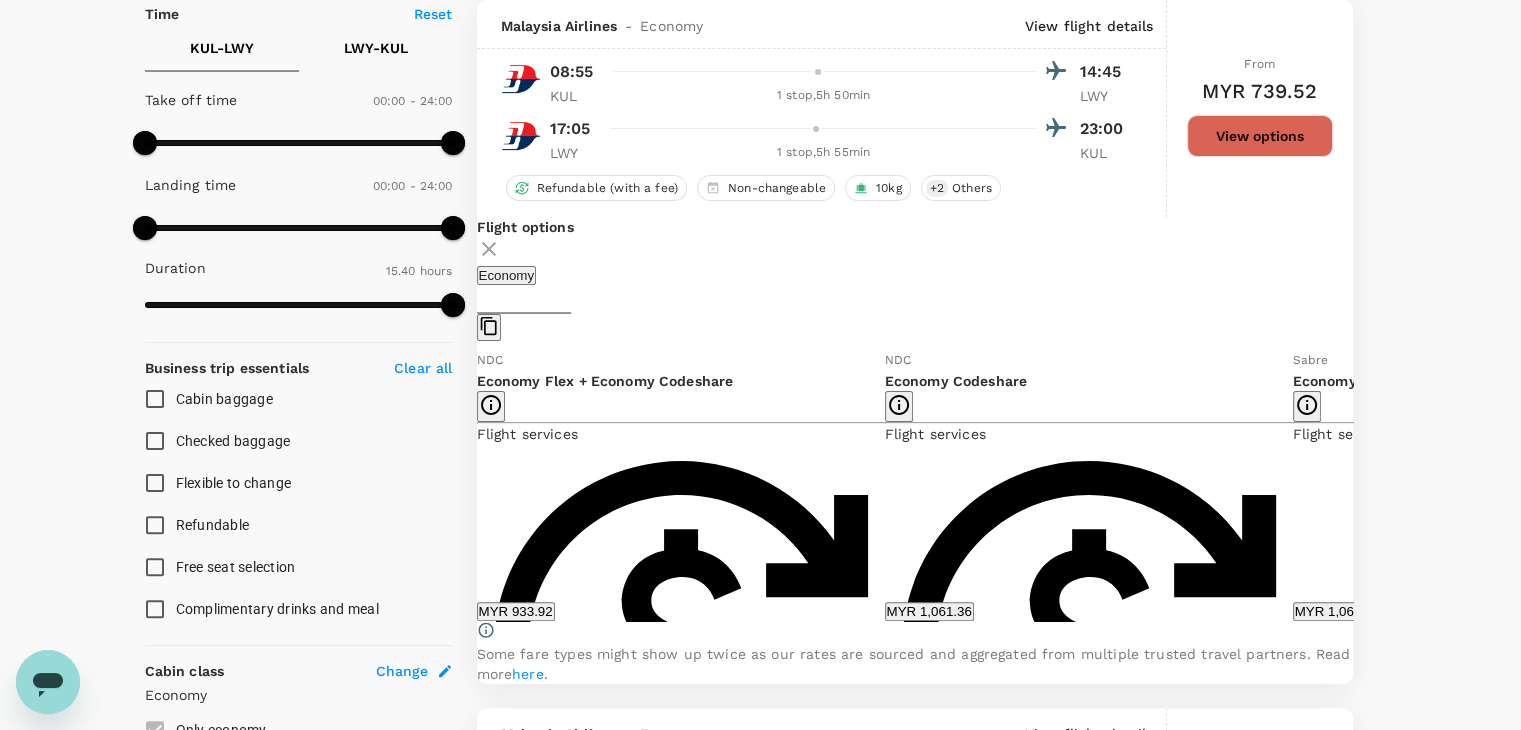 click 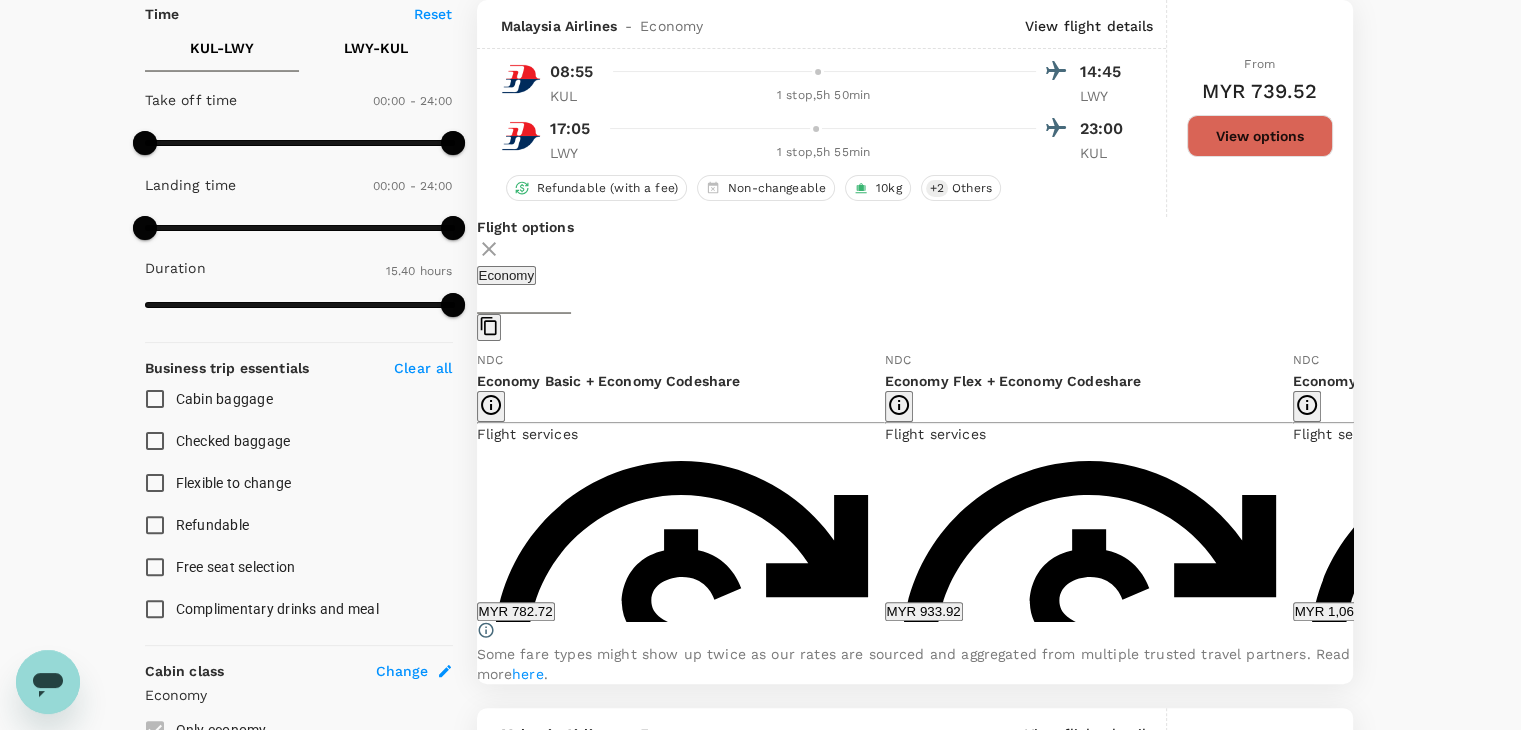 click on "Show more" at bounding box center [920, 1830] 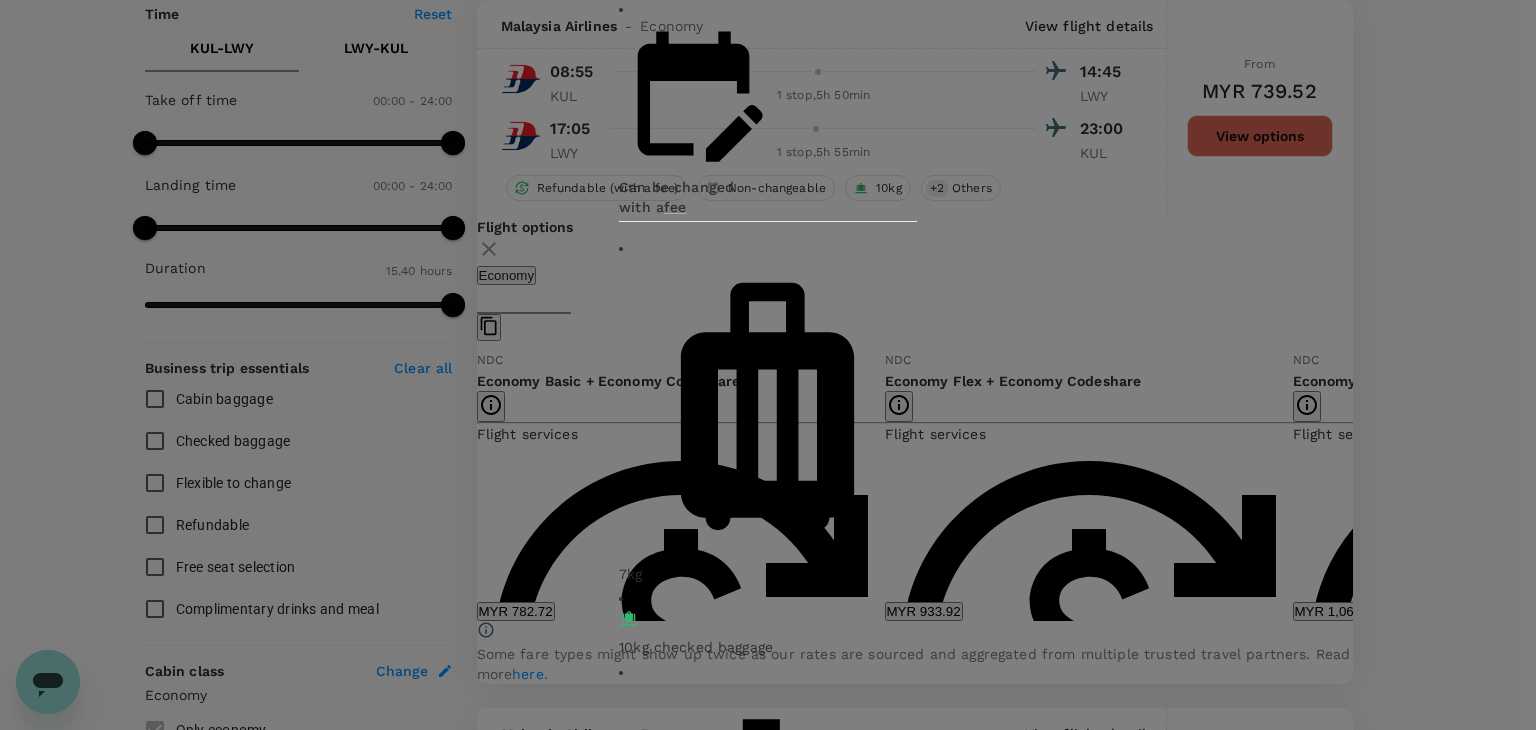 click 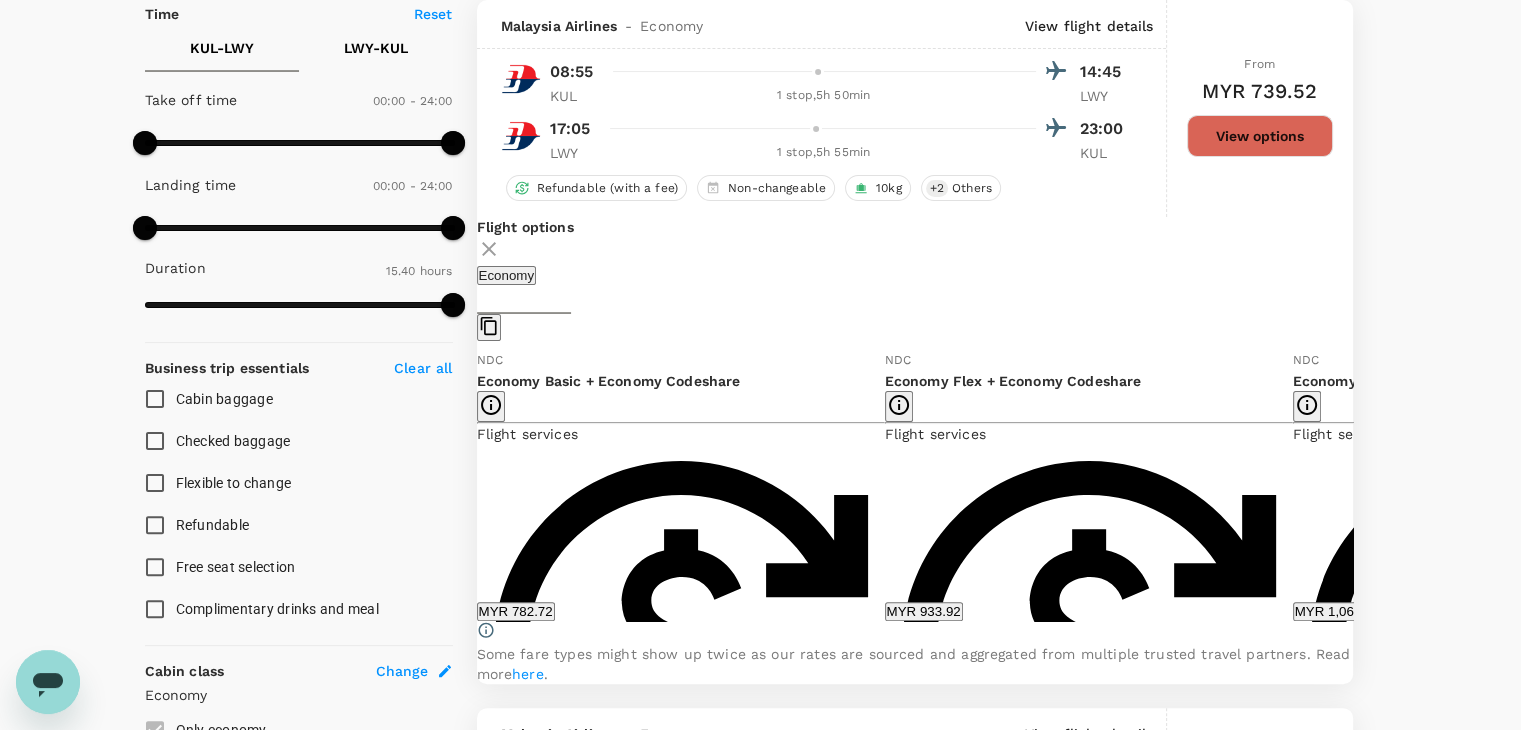 click 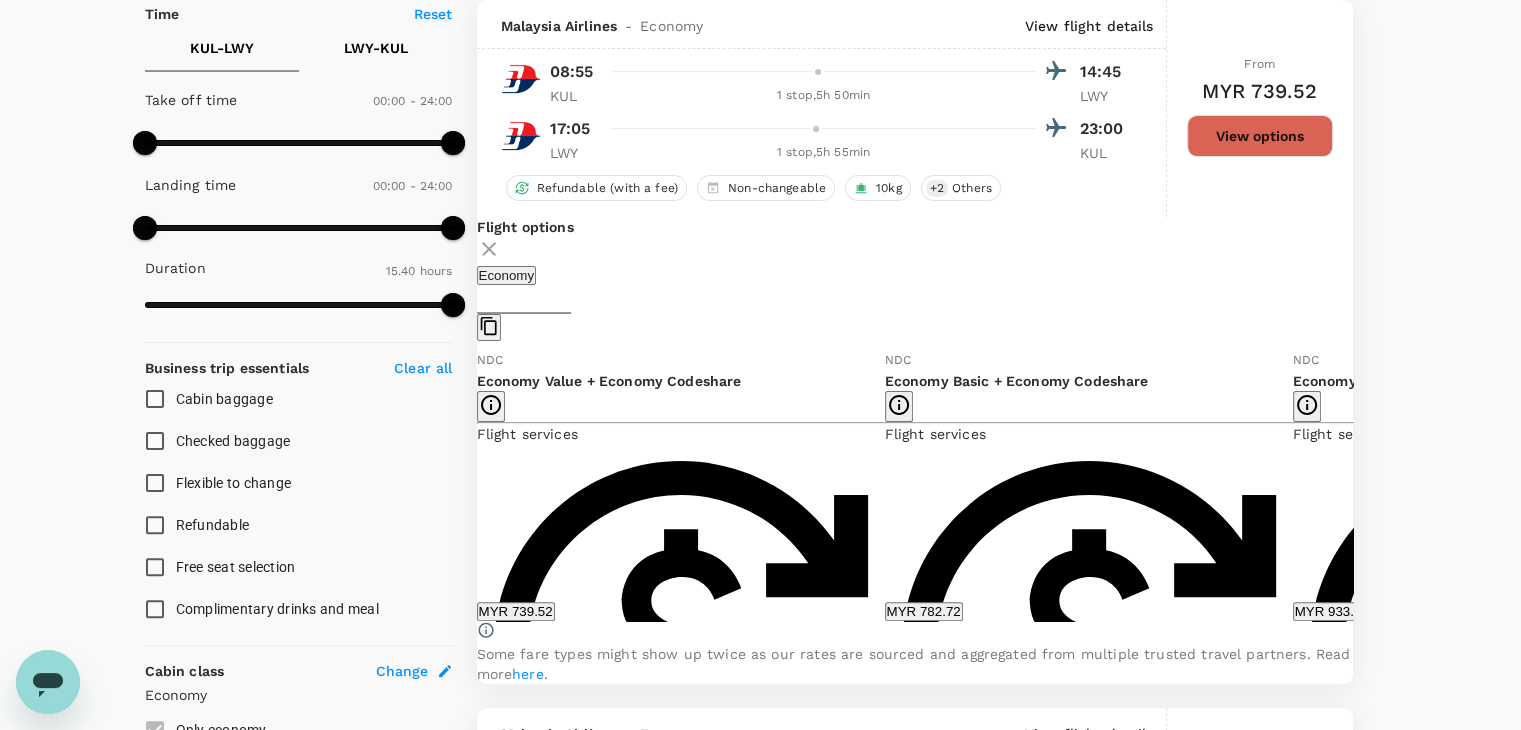 click on "MYR 782.72" at bounding box center (924, 611) 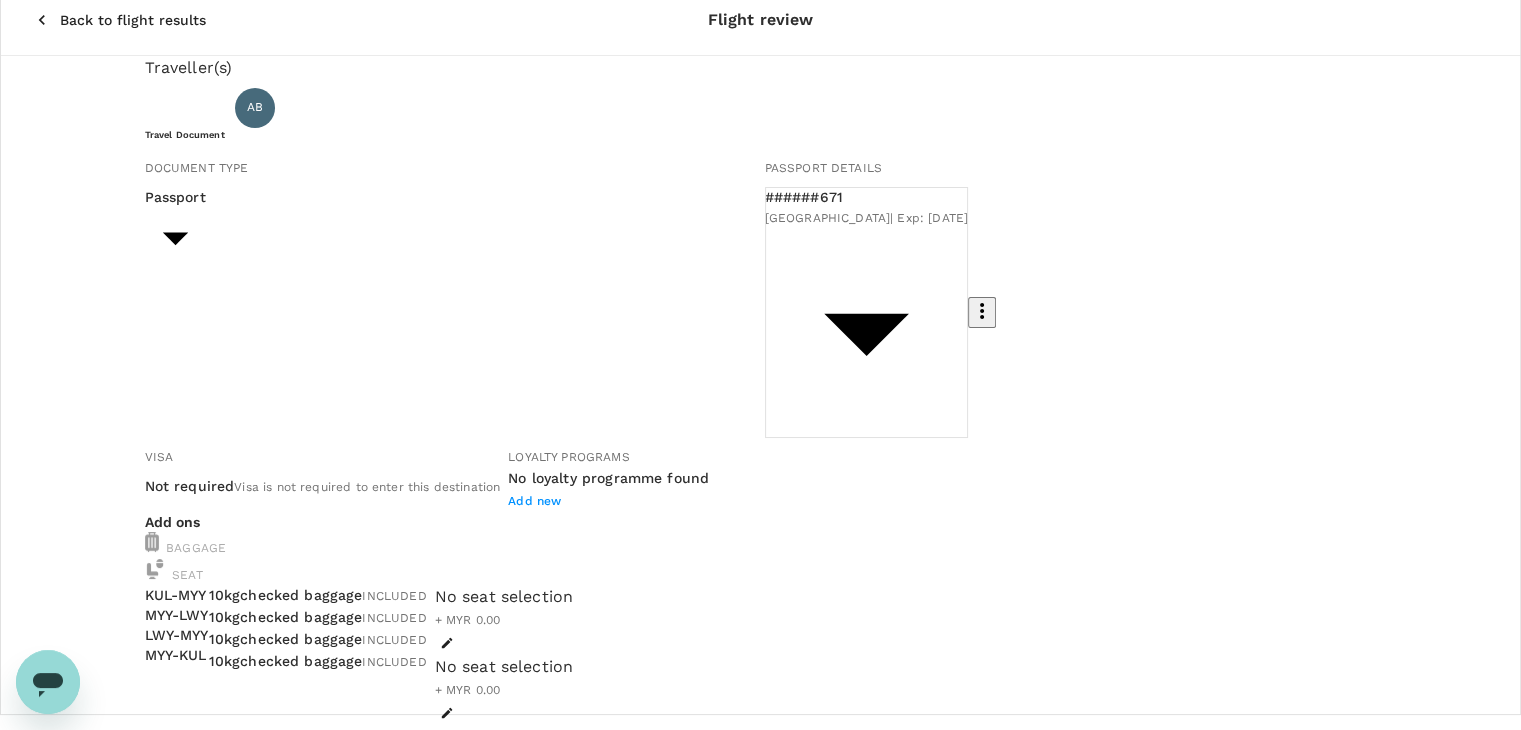 scroll, scrollTop: 0, scrollLeft: 0, axis: both 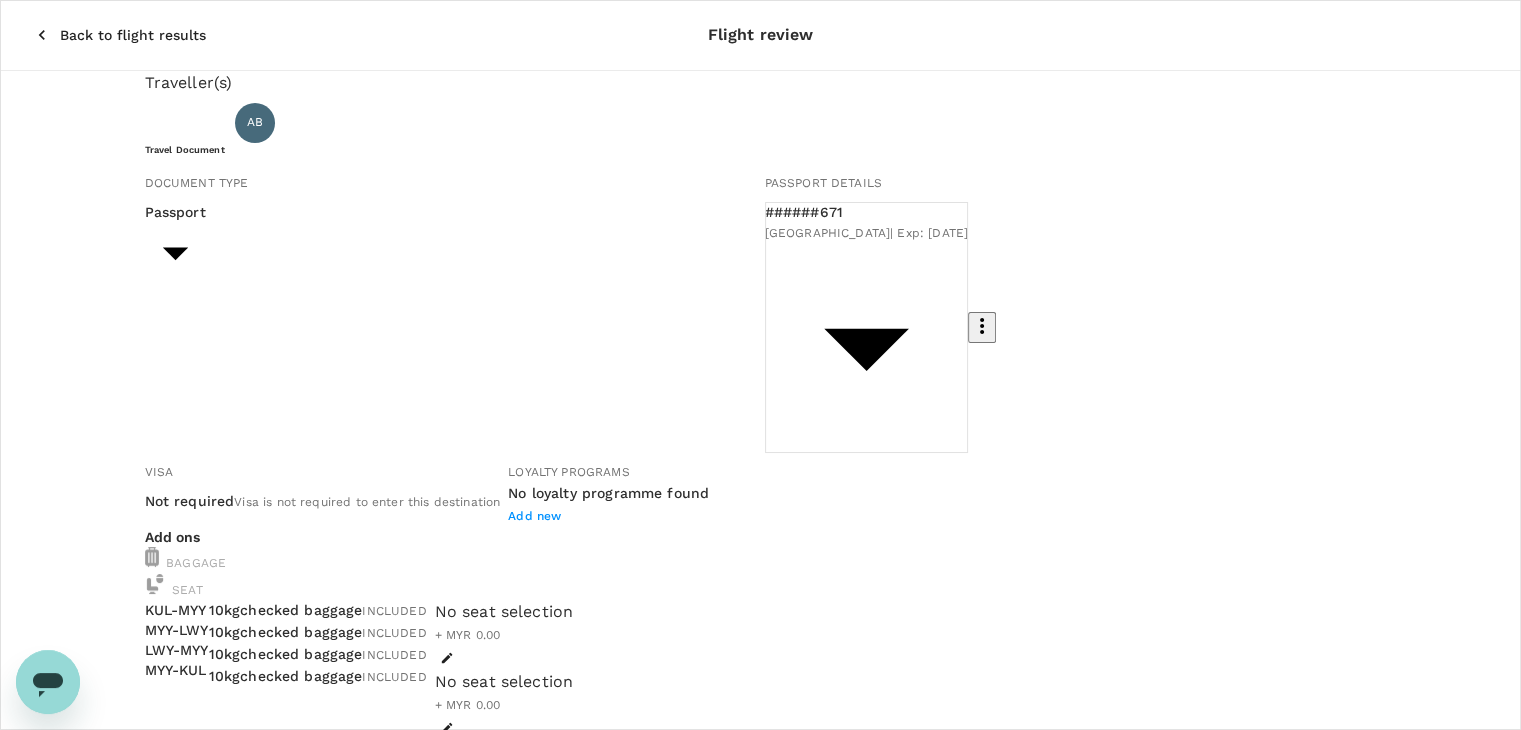 click on "Back to flight results" at bounding box center (133, 35) 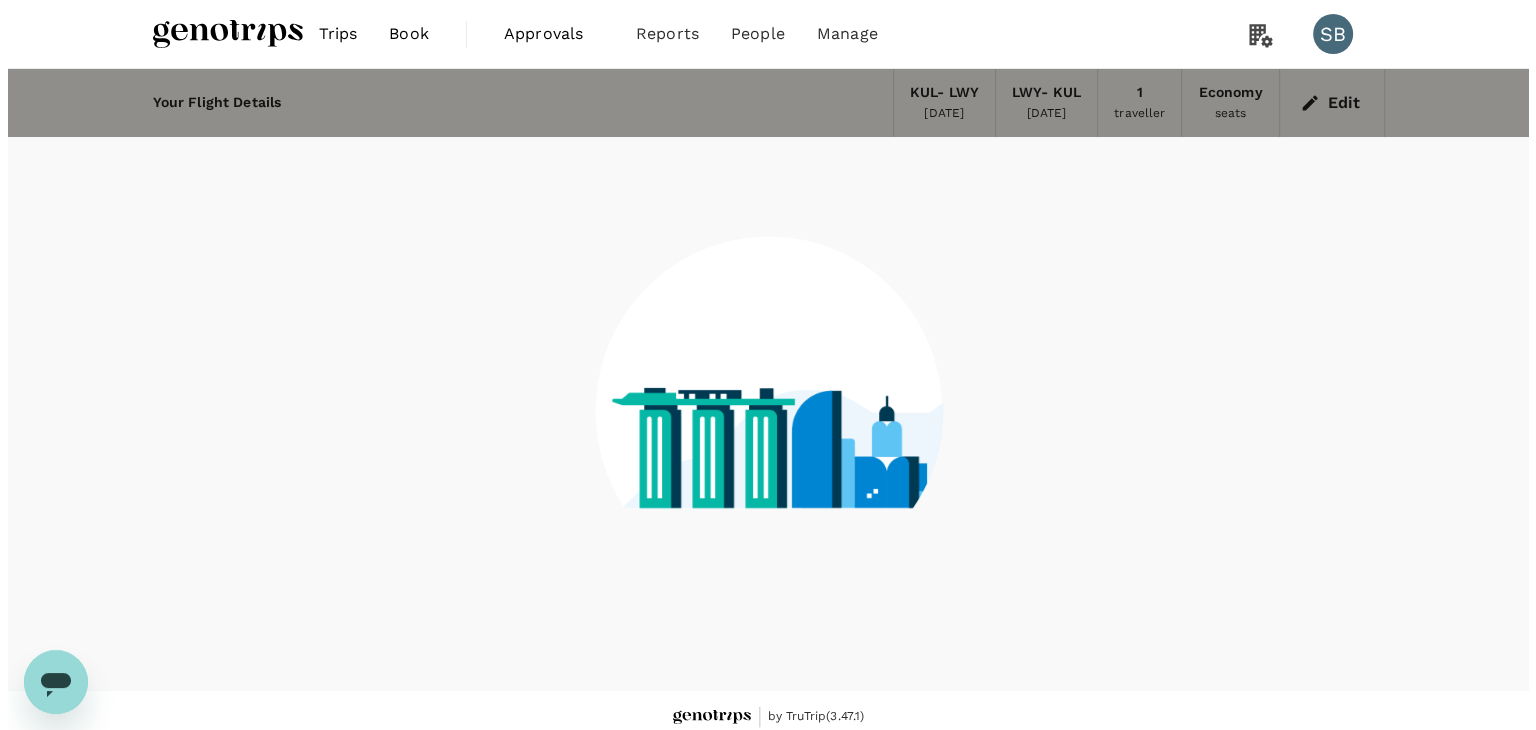scroll, scrollTop: 13, scrollLeft: 0, axis: vertical 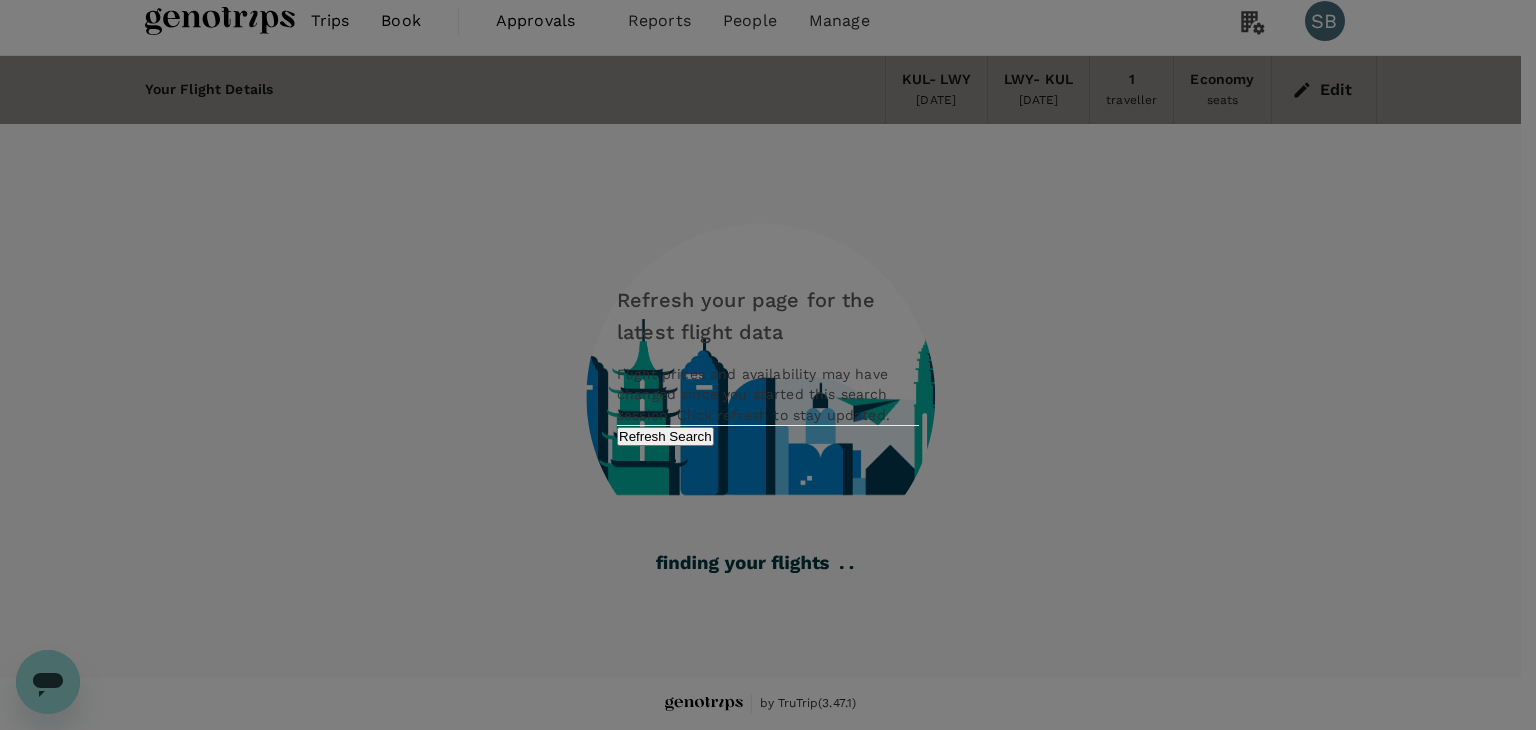 click on "Refresh Search" at bounding box center [665, 436] 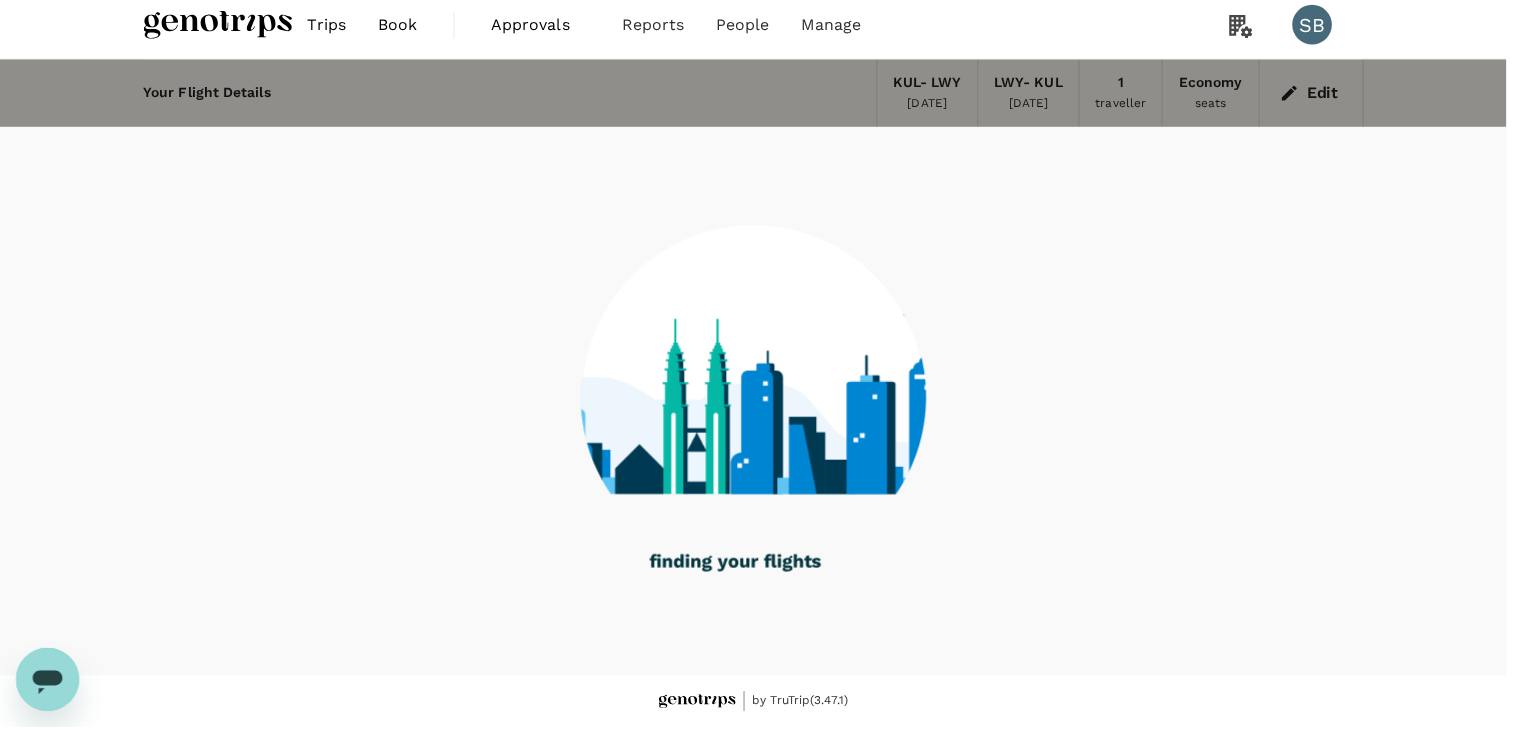 scroll, scrollTop: 0, scrollLeft: 0, axis: both 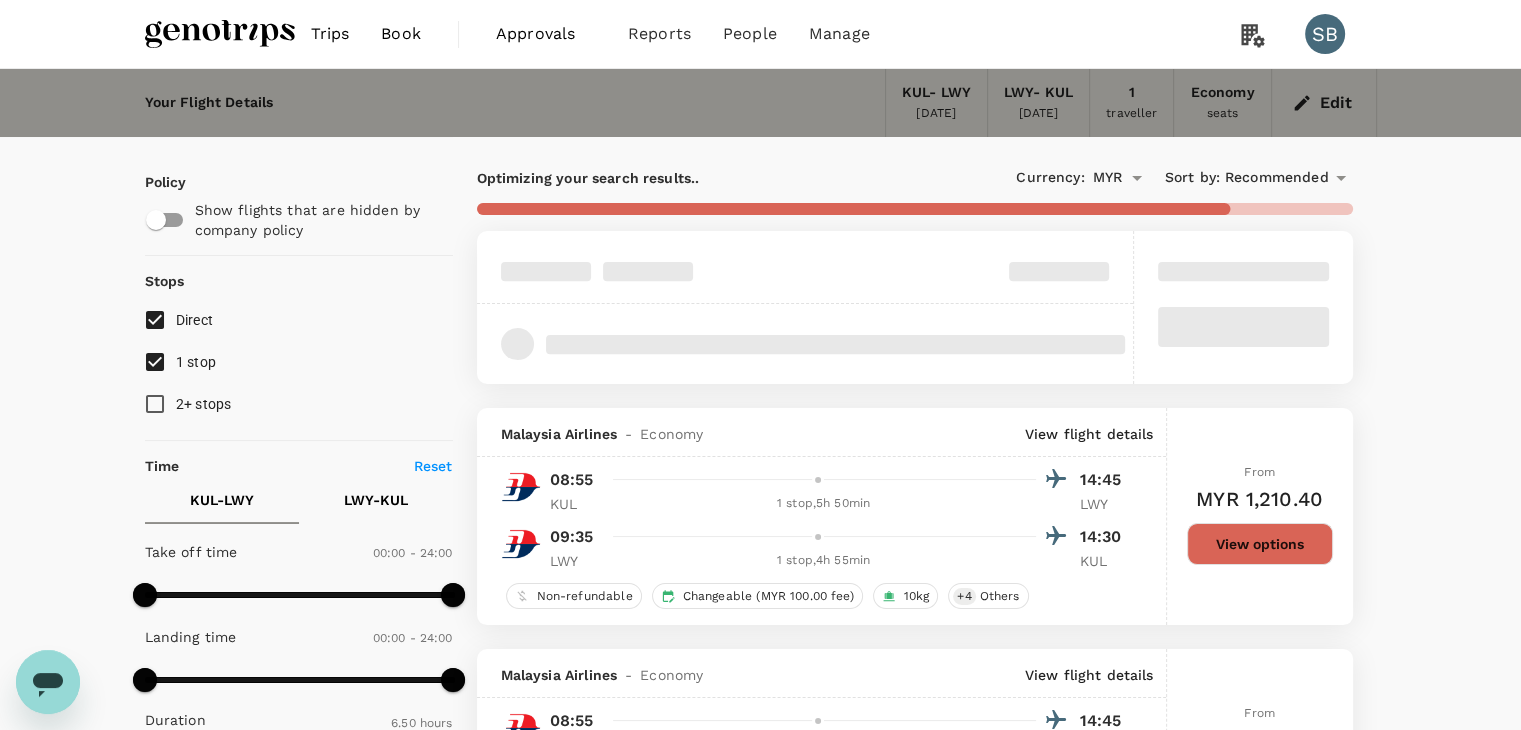 click at bounding box center (220, 34) 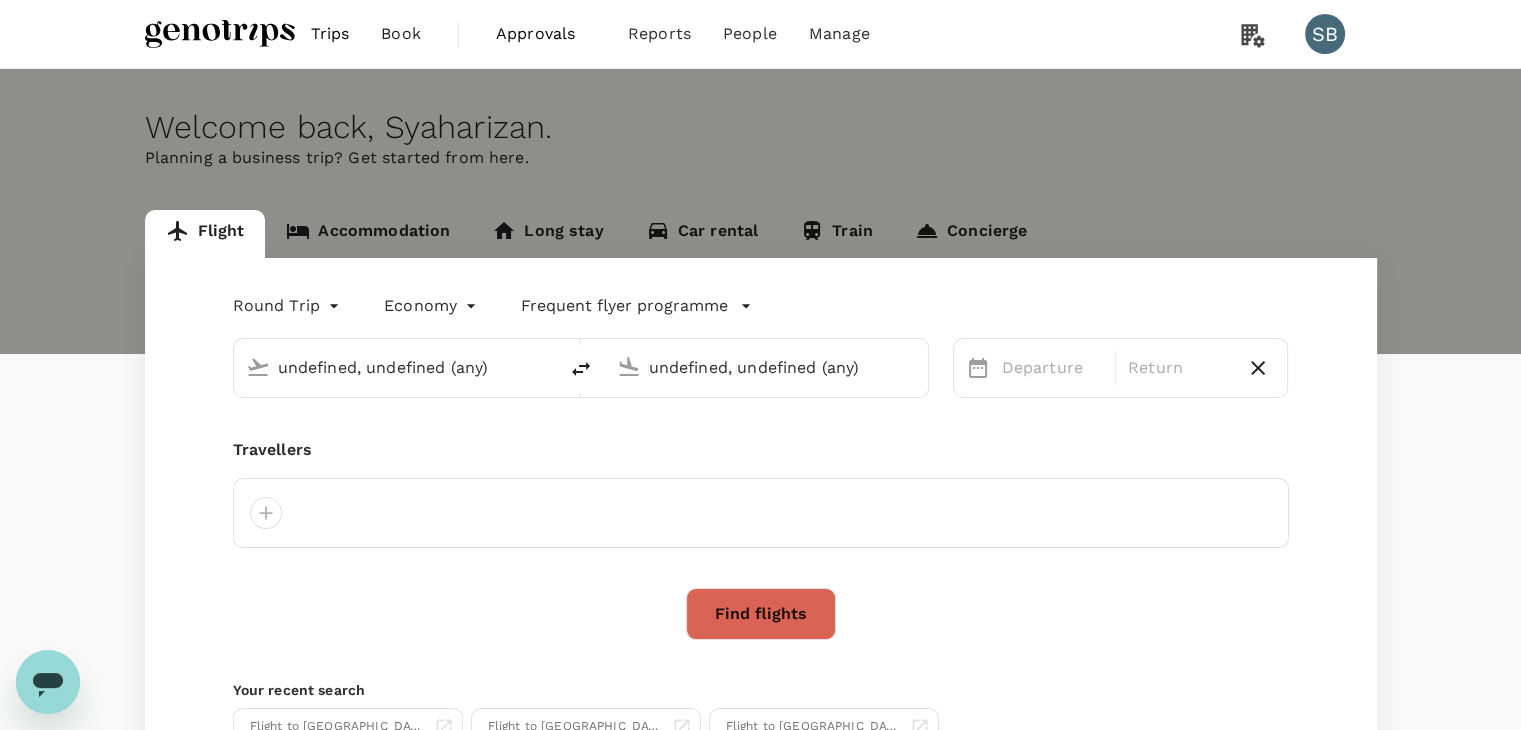 type 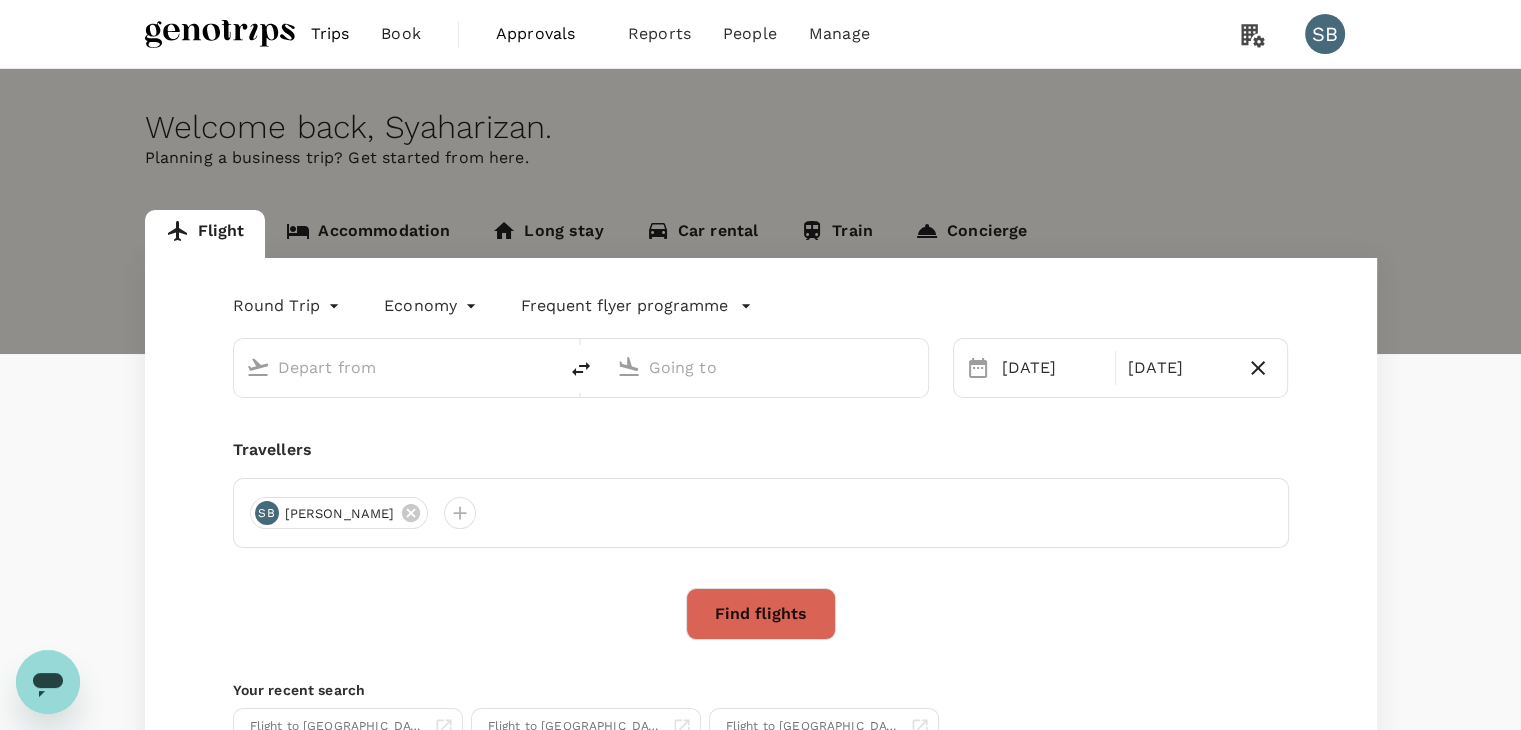 type on "Kuala Lumpur Intl ([GEOGRAPHIC_DATA])" 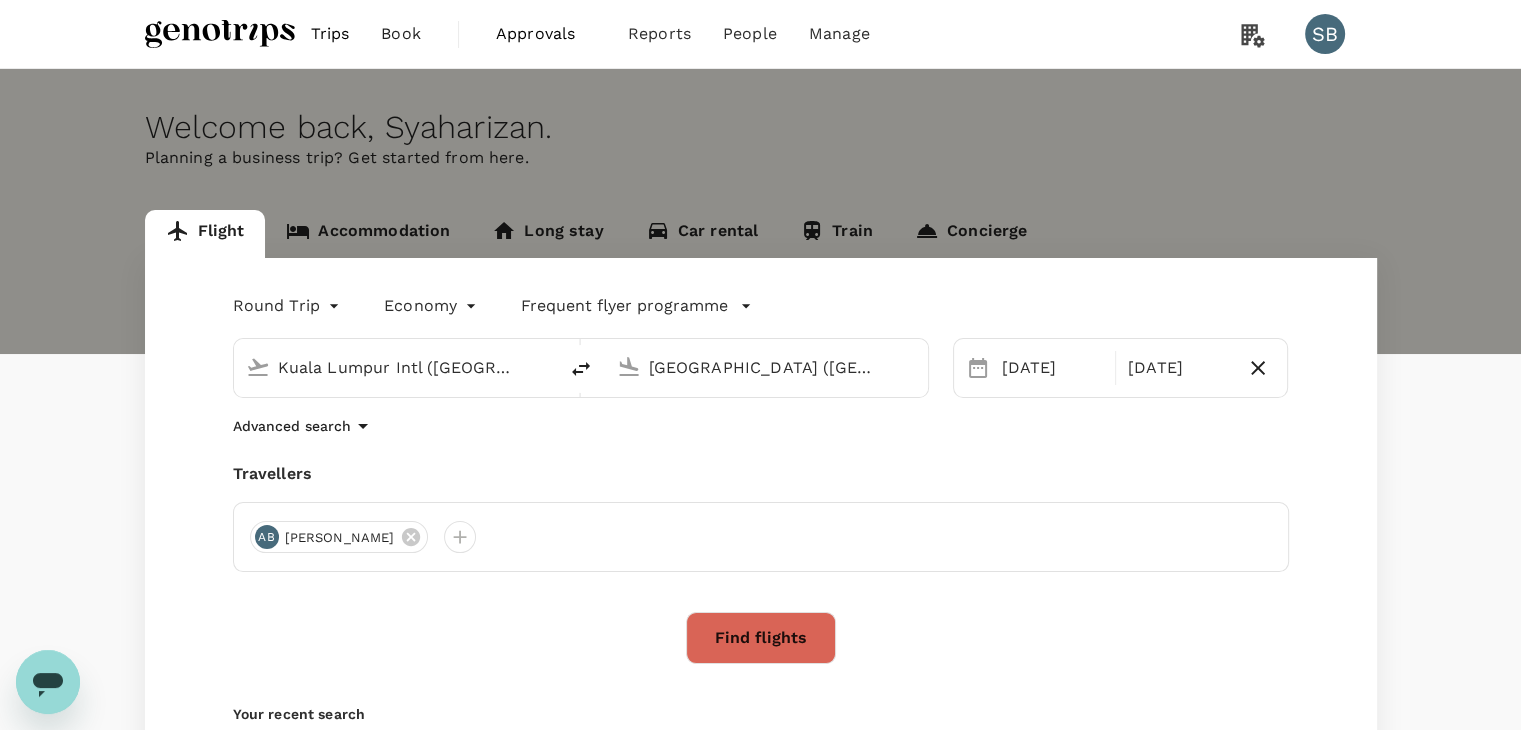 type 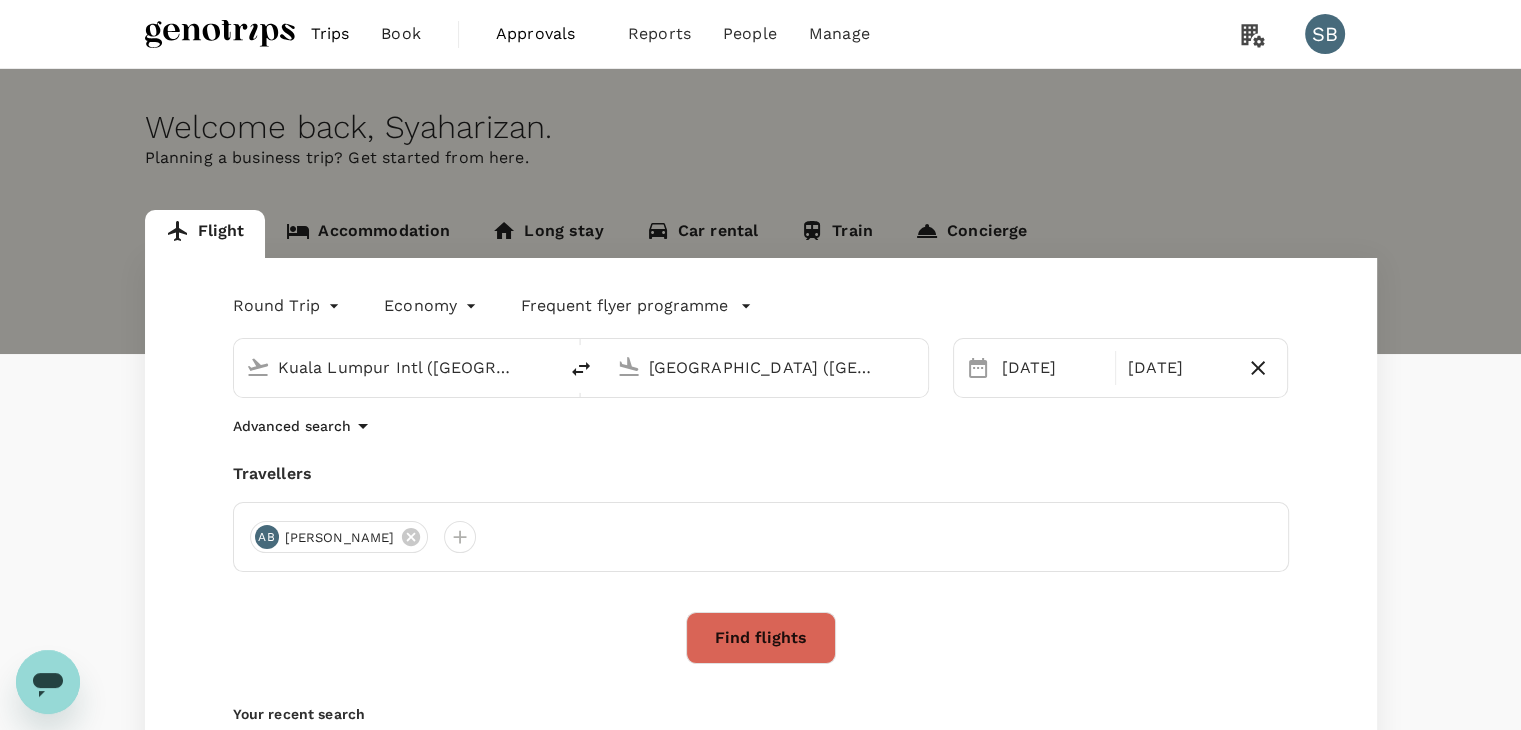 type 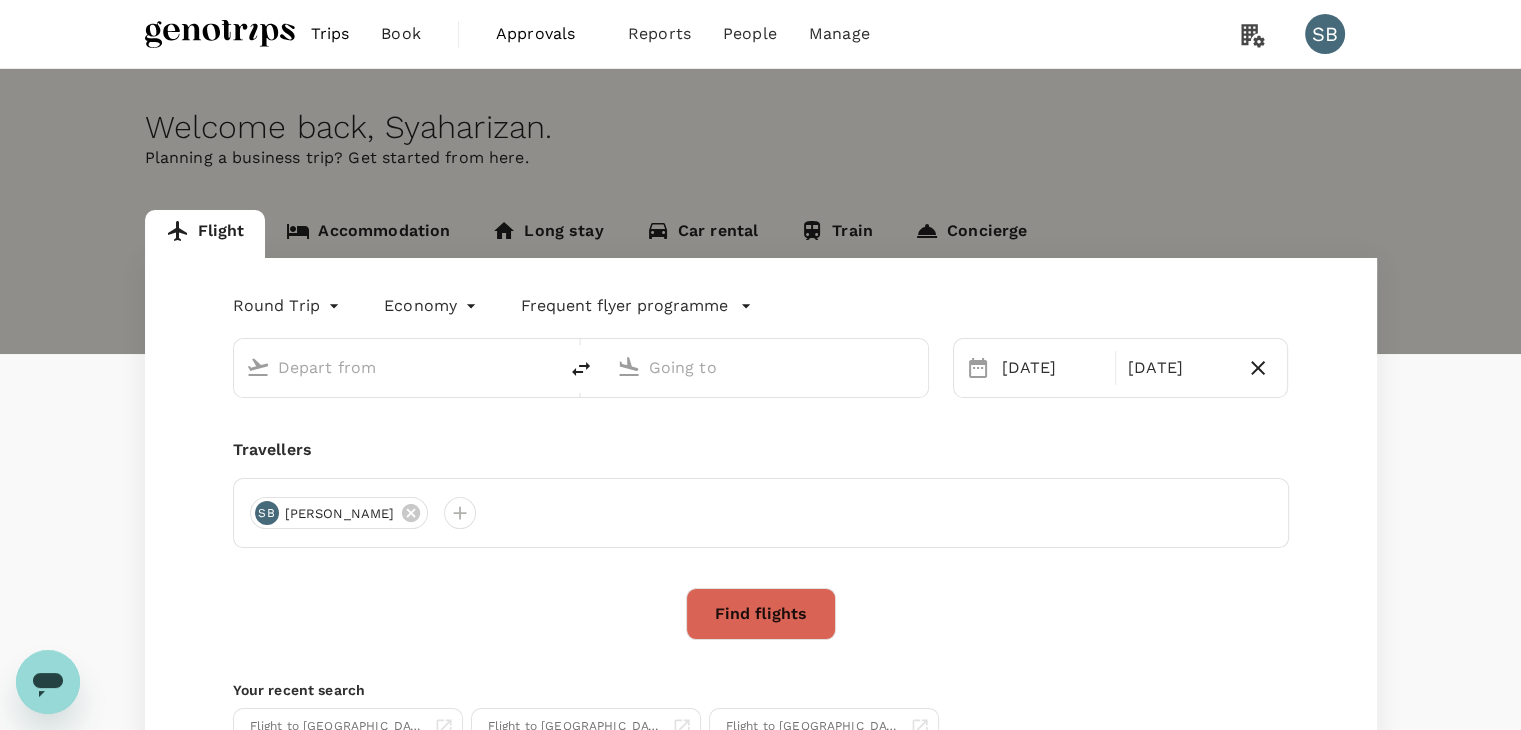 type on "Kuala Lumpur Intl ([GEOGRAPHIC_DATA])" 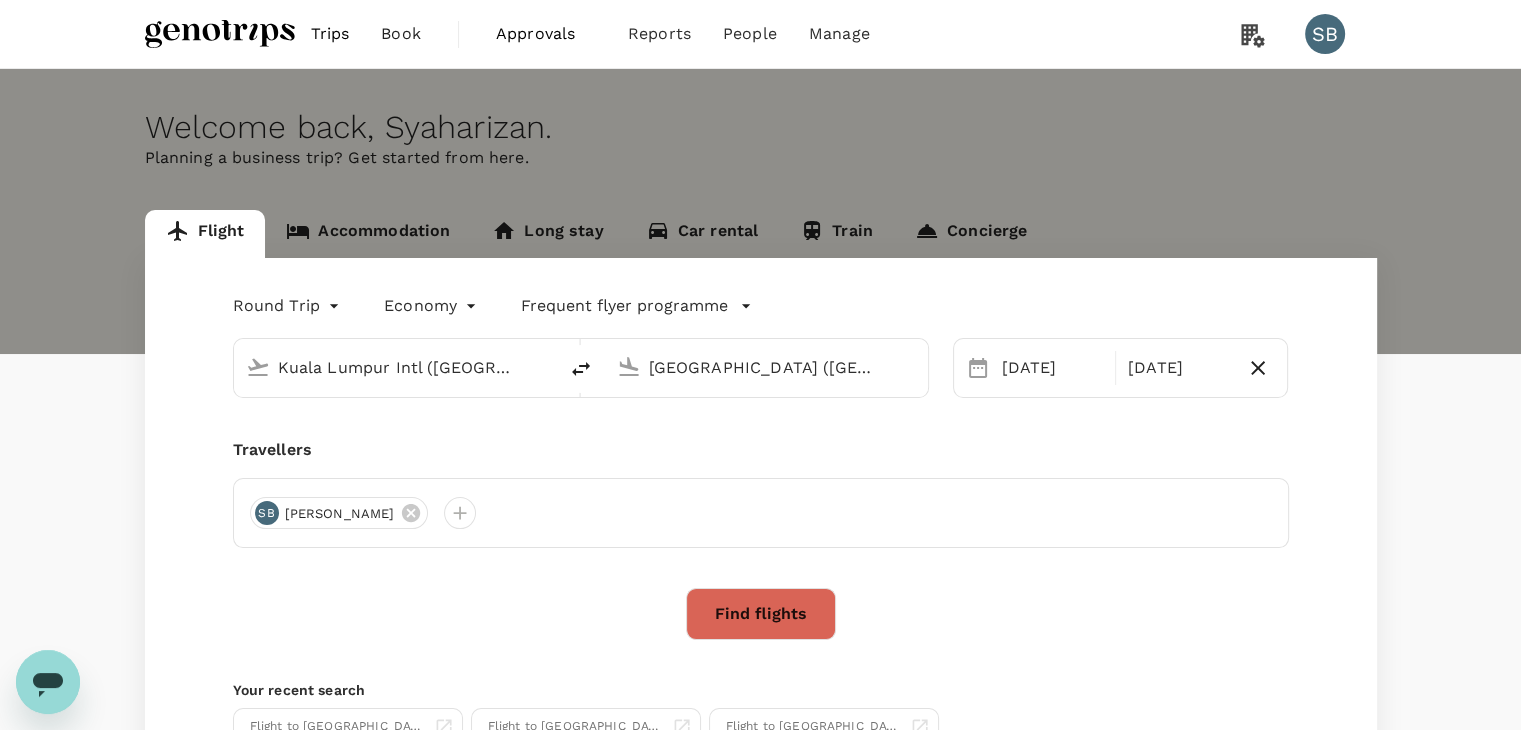 click on "Kuala Lumpur Intl ([GEOGRAPHIC_DATA])" at bounding box center [396, 367] 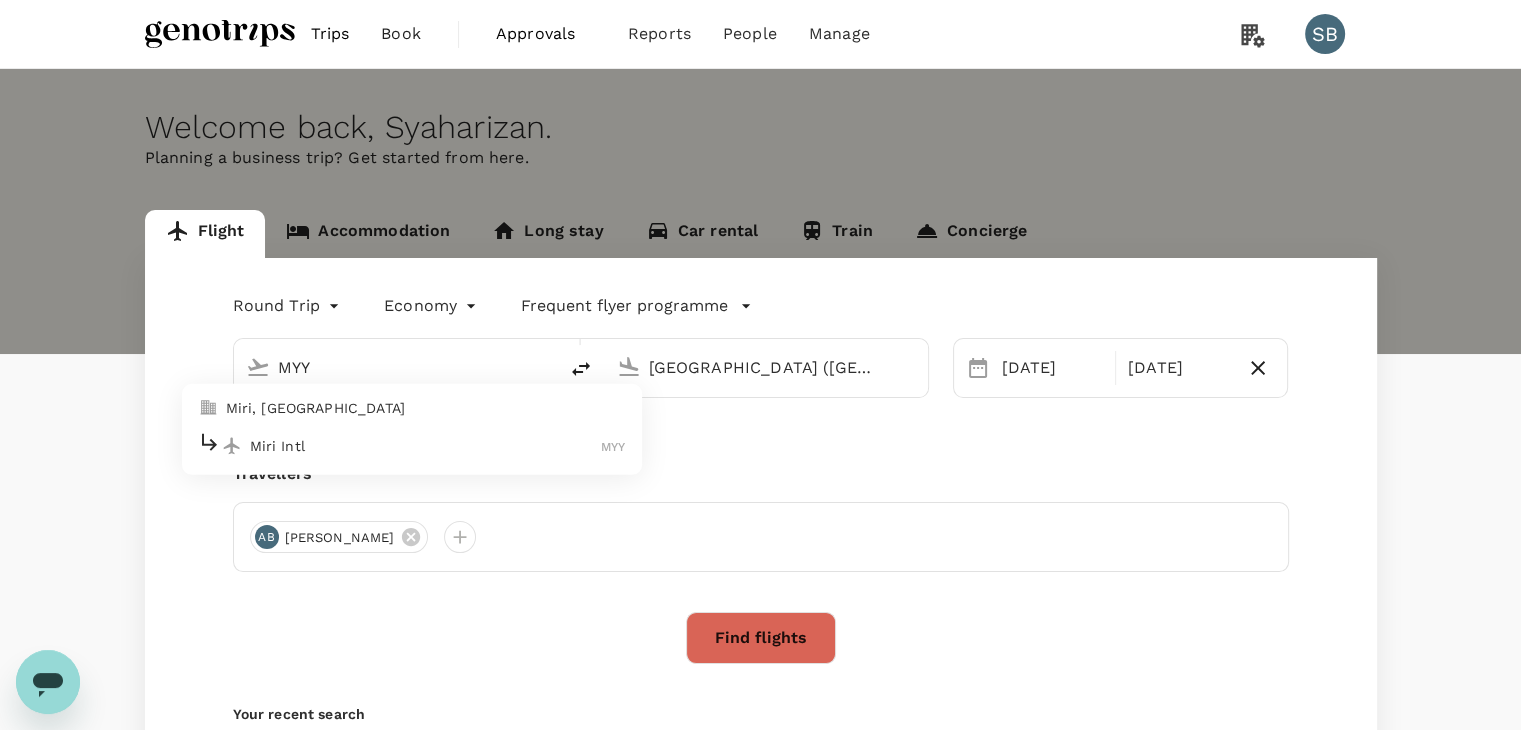 click on "Miri Intl MYY" at bounding box center (412, 445) 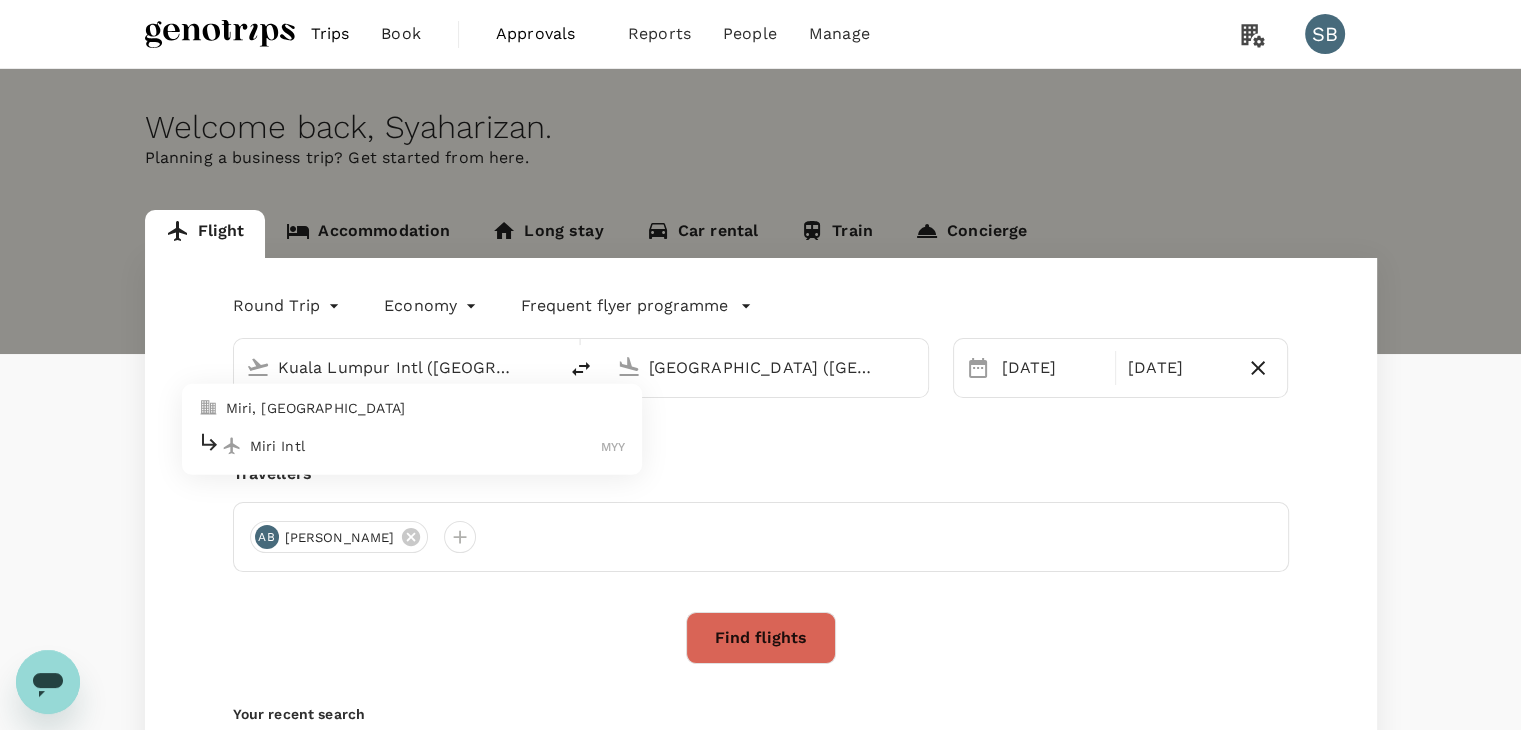 type on "Miri Intl (MYY)" 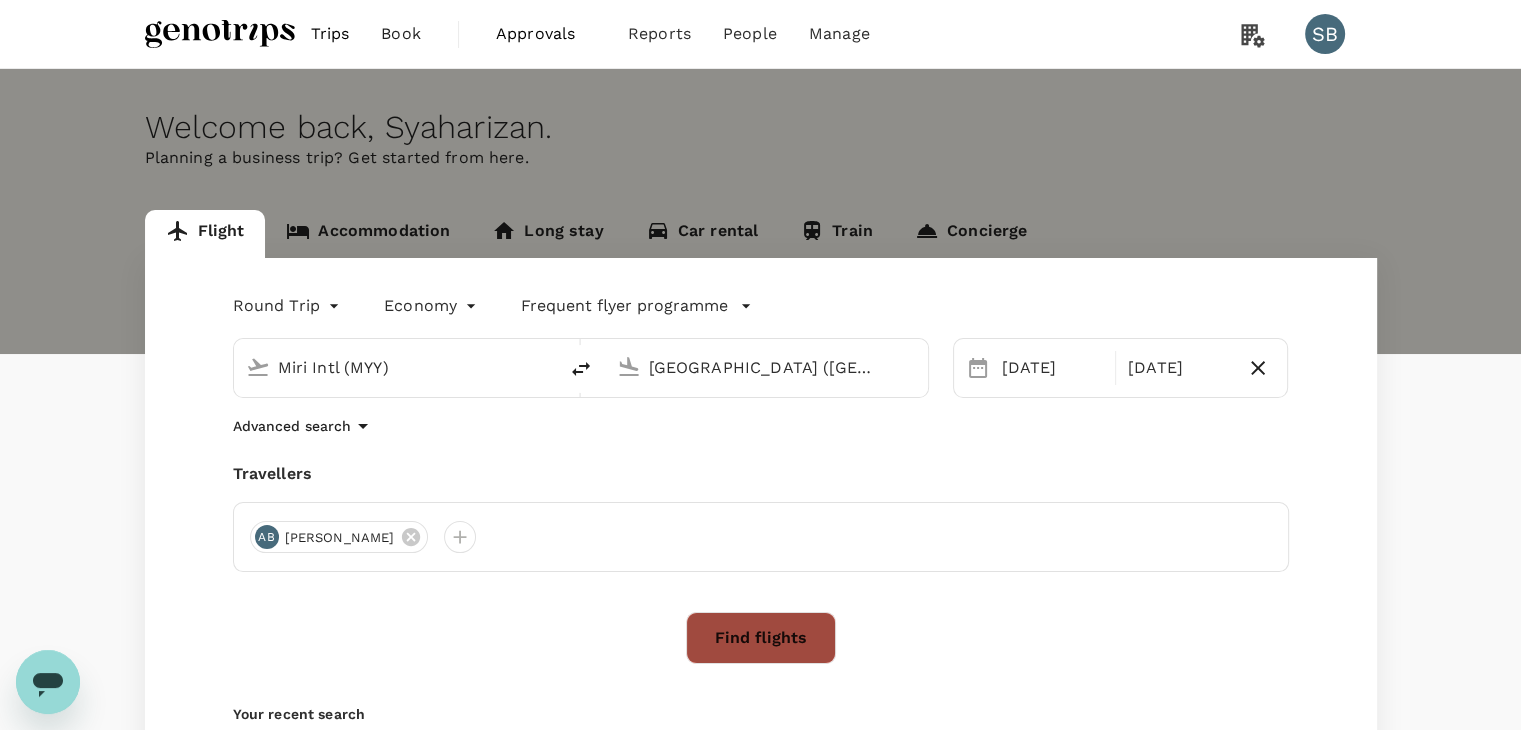 click on "Find flights" at bounding box center (761, 638) 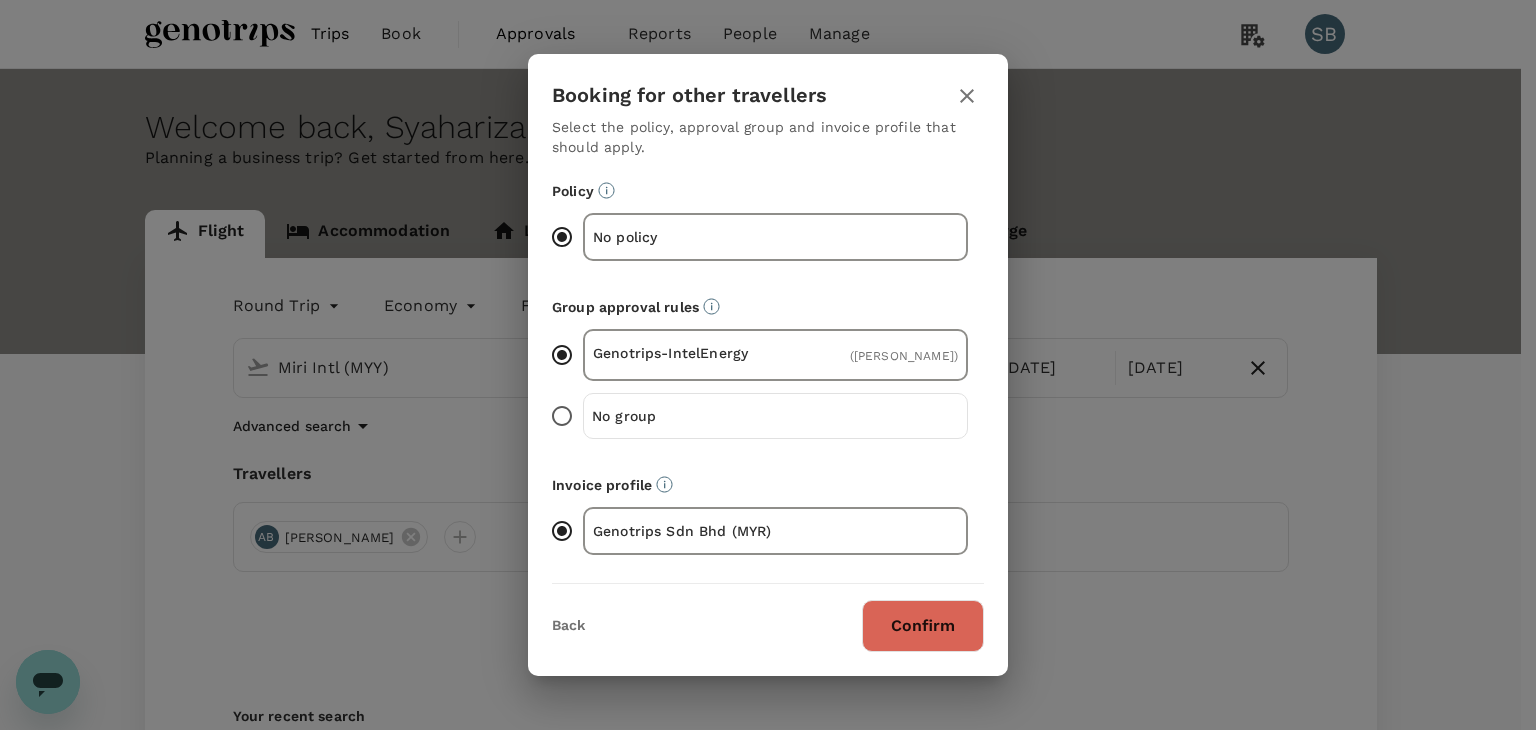 click on "Confirm" at bounding box center (923, 626) 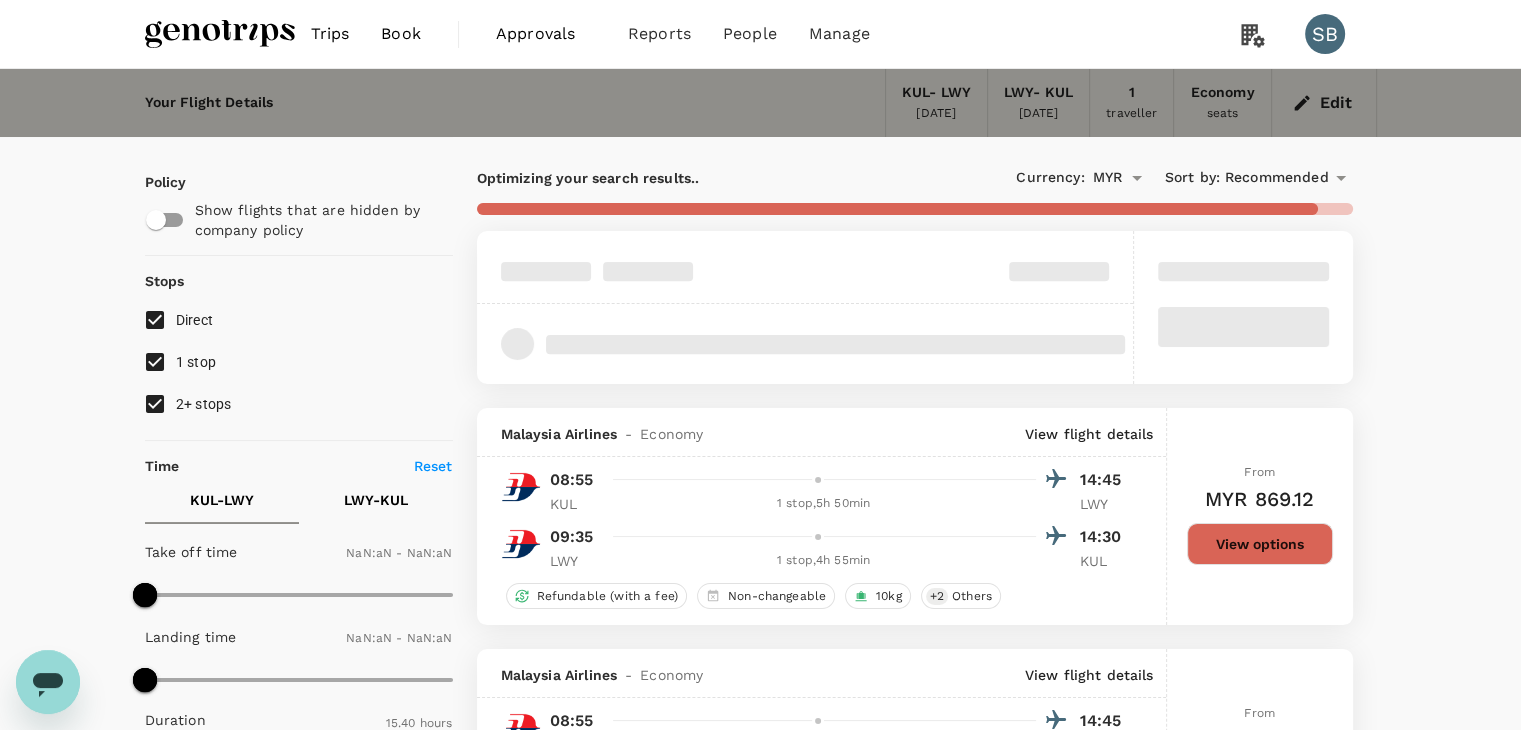 type on "1440" 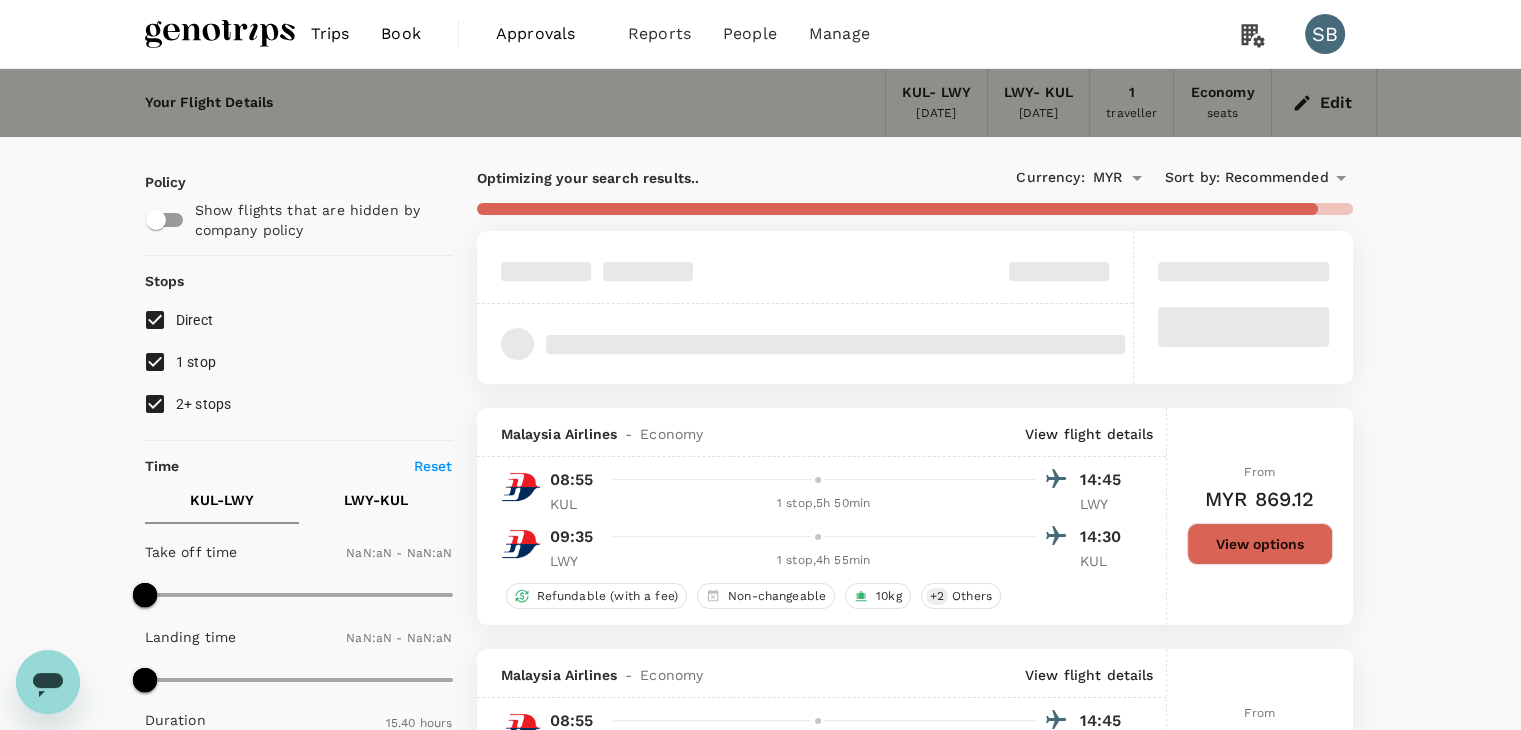 type on "1440" 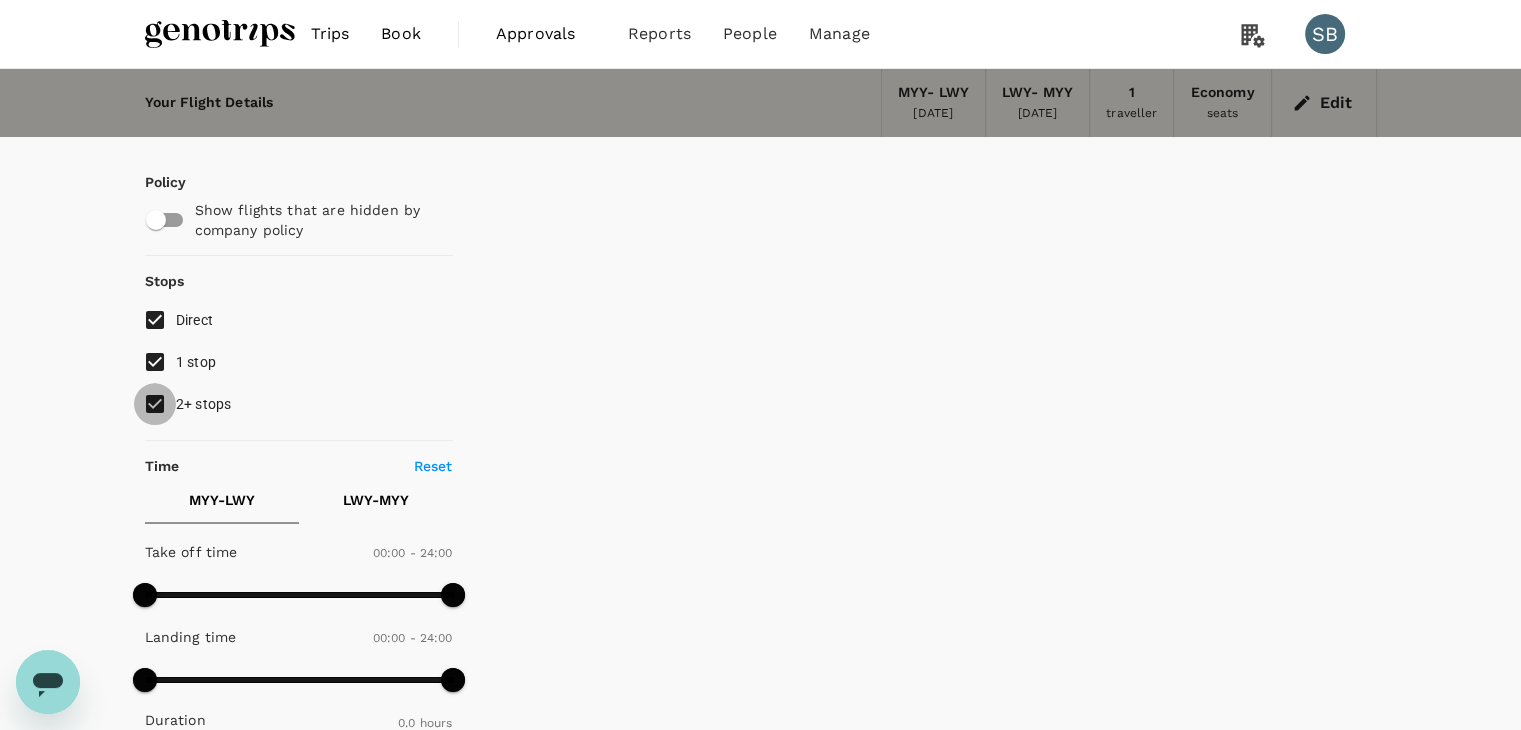 click on "2+ stops" at bounding box center [155, 404] 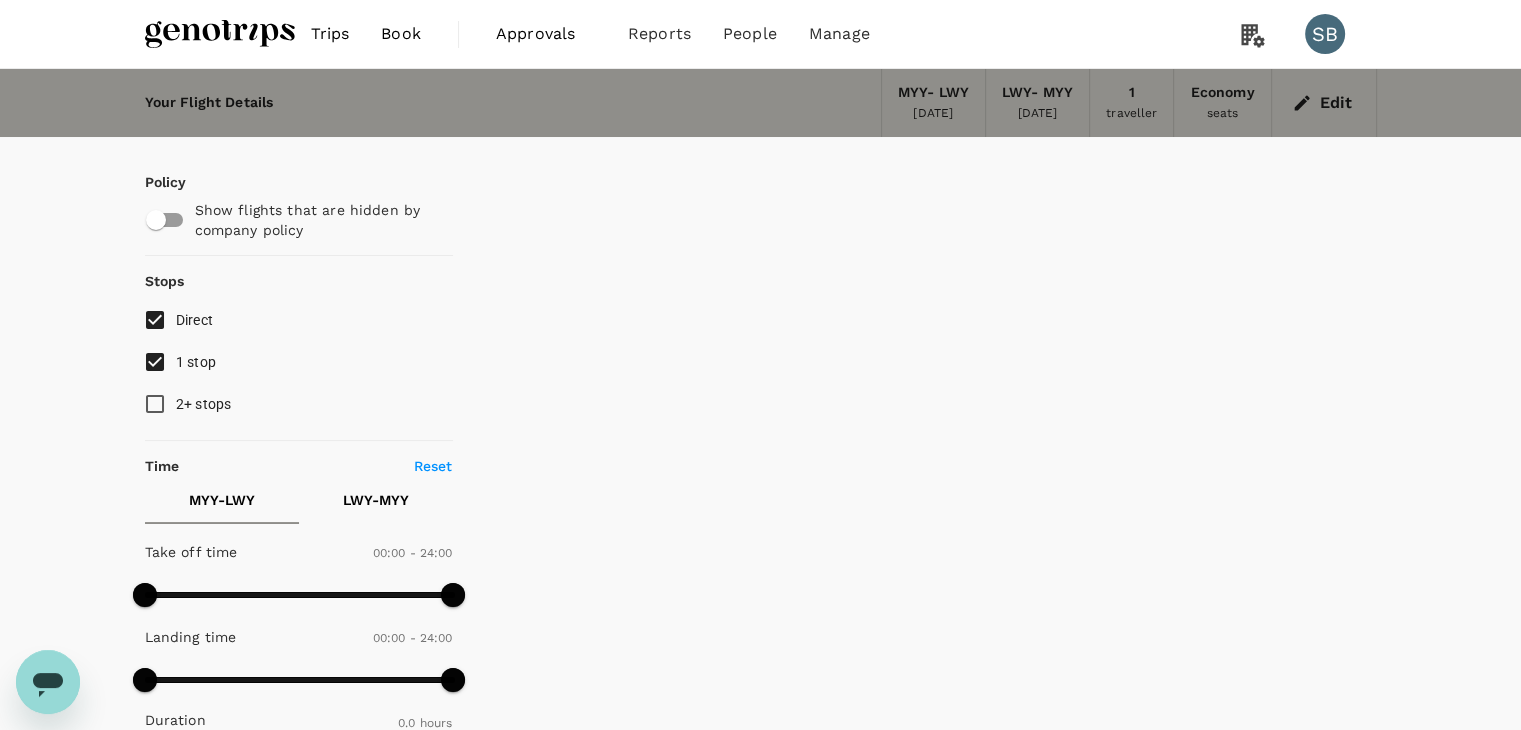 click on "1 stop" at bounding box center (155, 362) 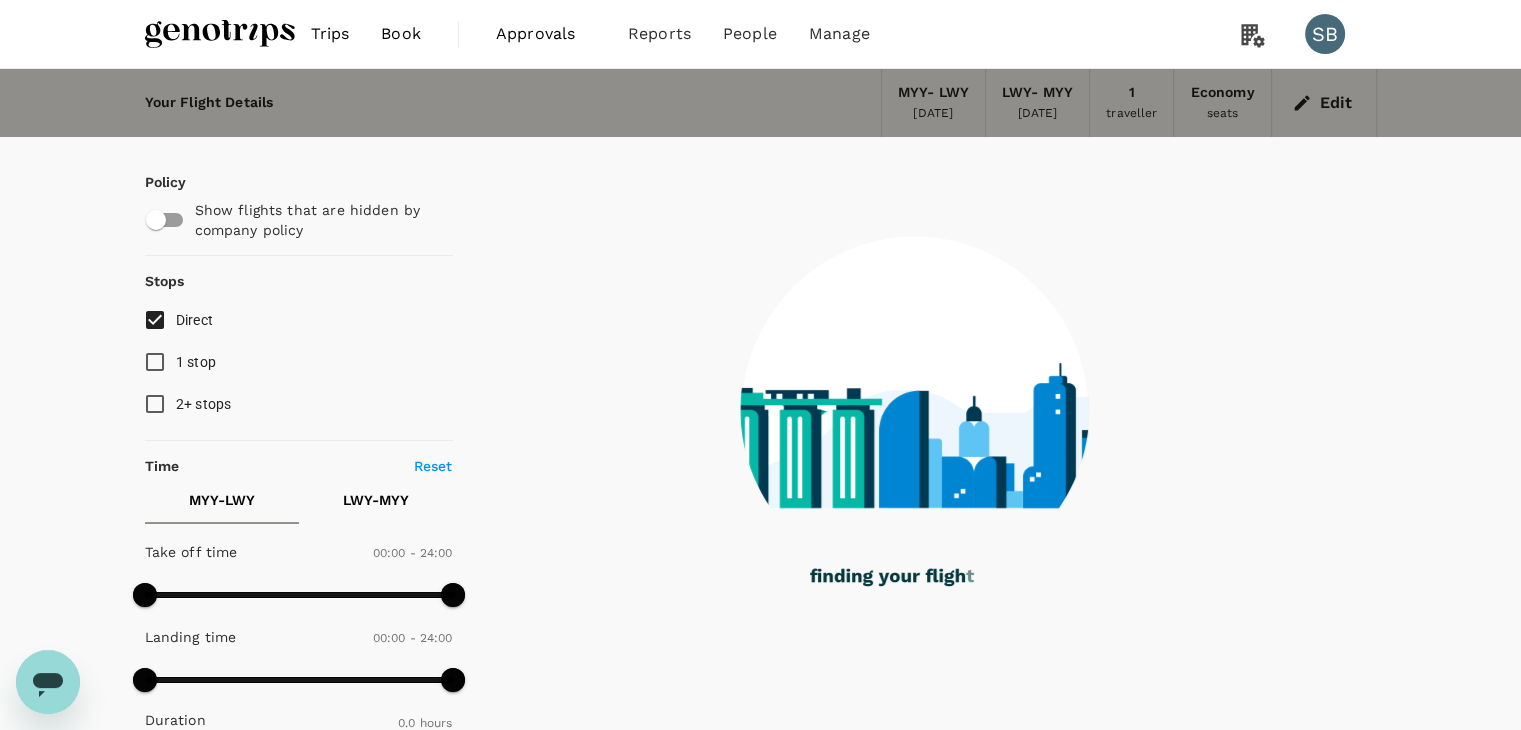 type on "180" 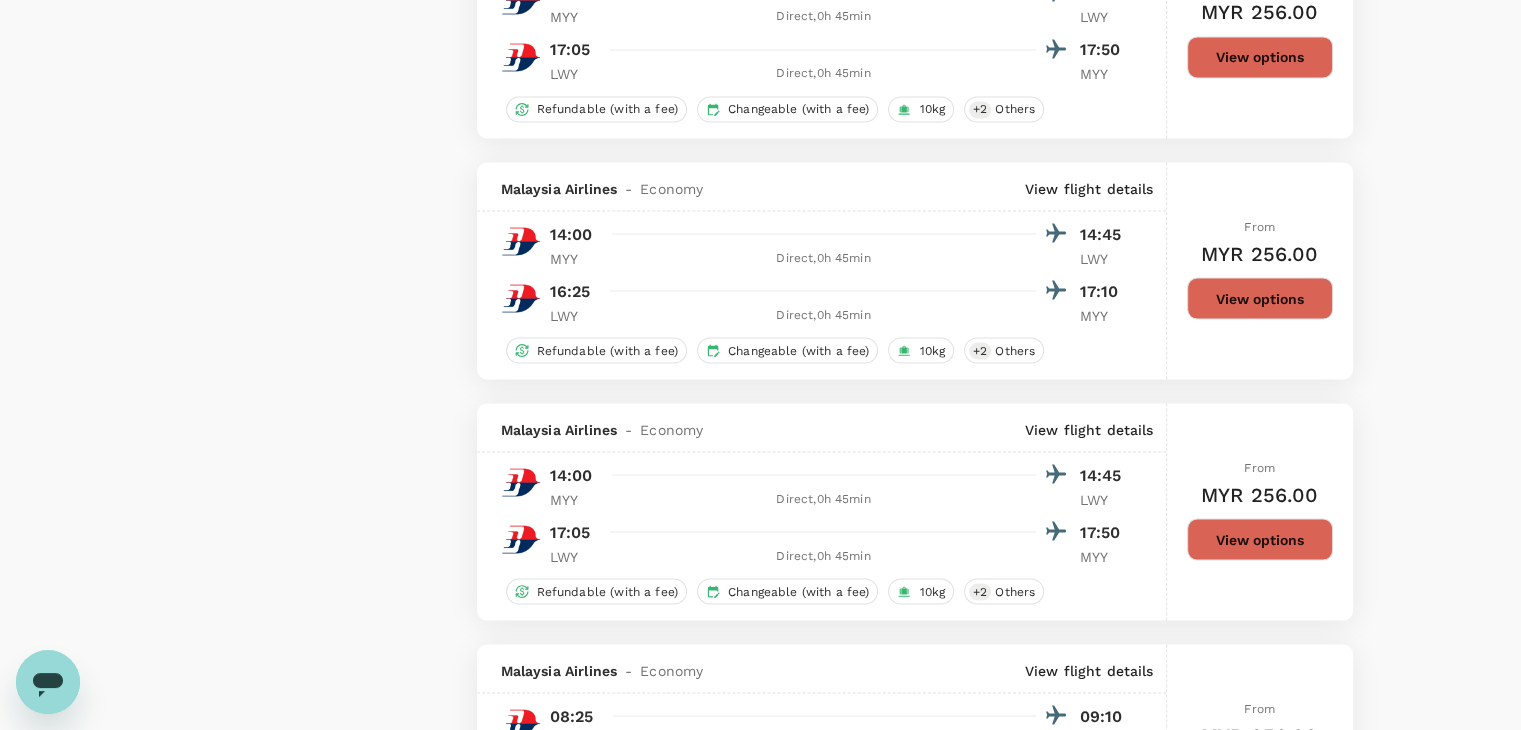 scroll, scrollTop: 3700, scrollLeft: 0, axis: vertical 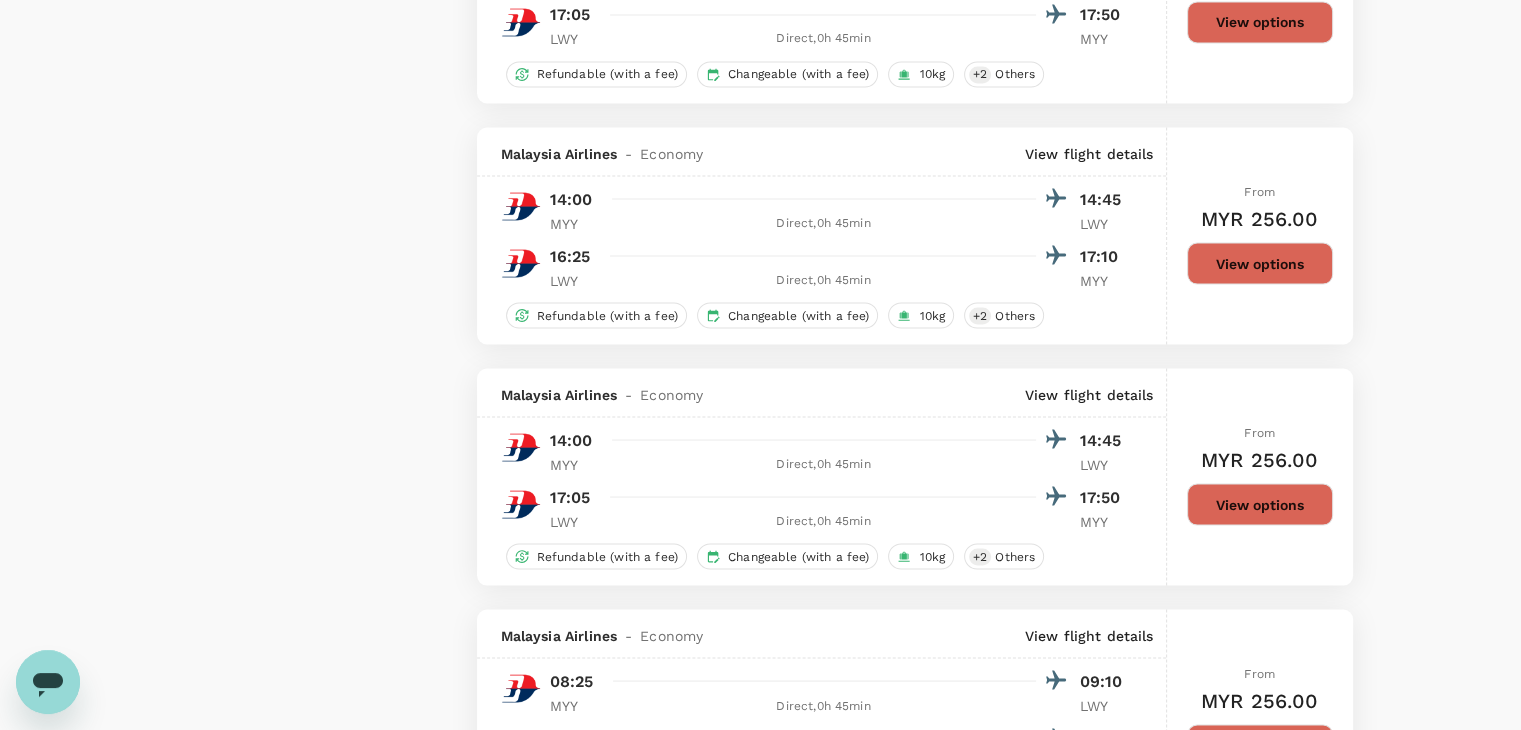 click on "View options" at bounding box center [1260, 504] 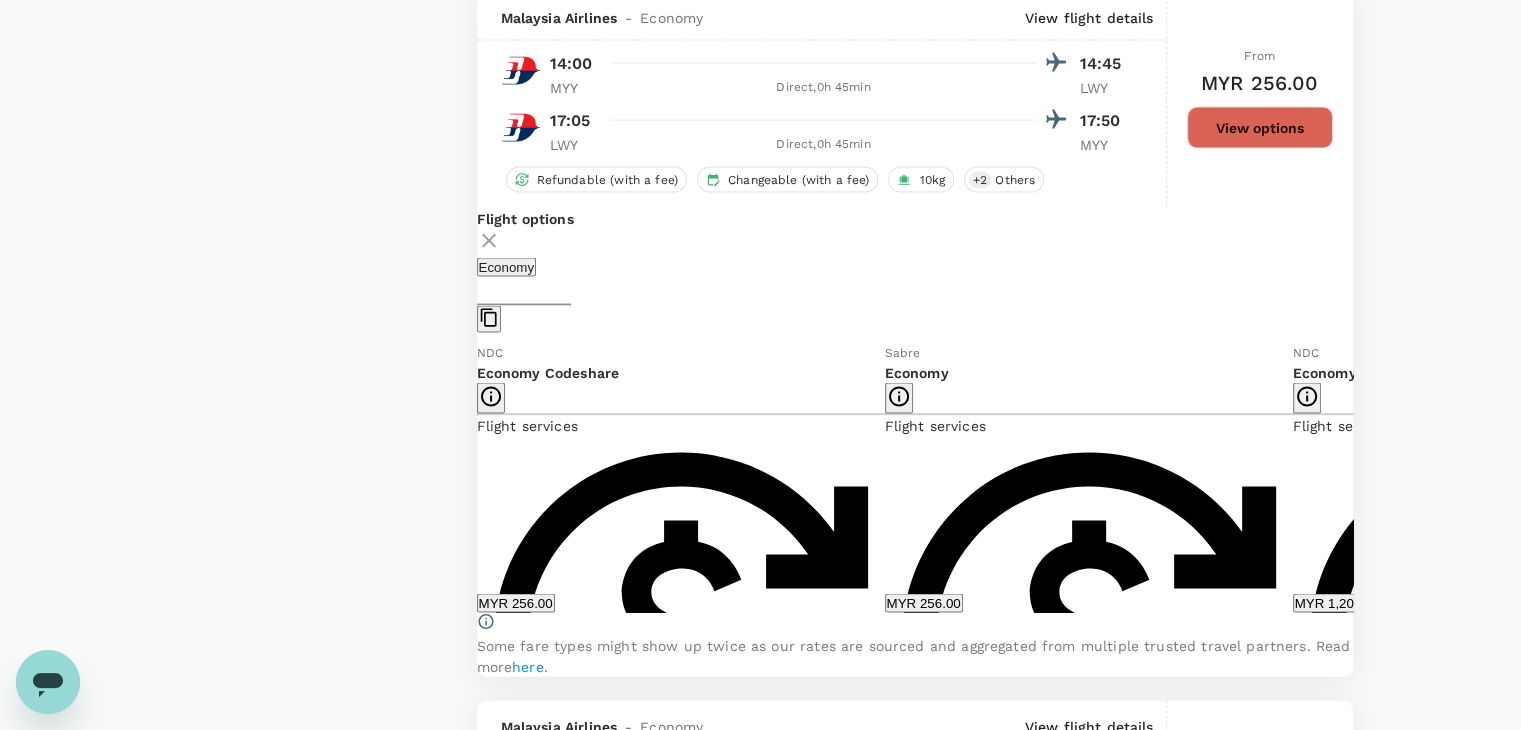 scroll, scrollTop: 4077, scrollLeft: 0, axis: vertical 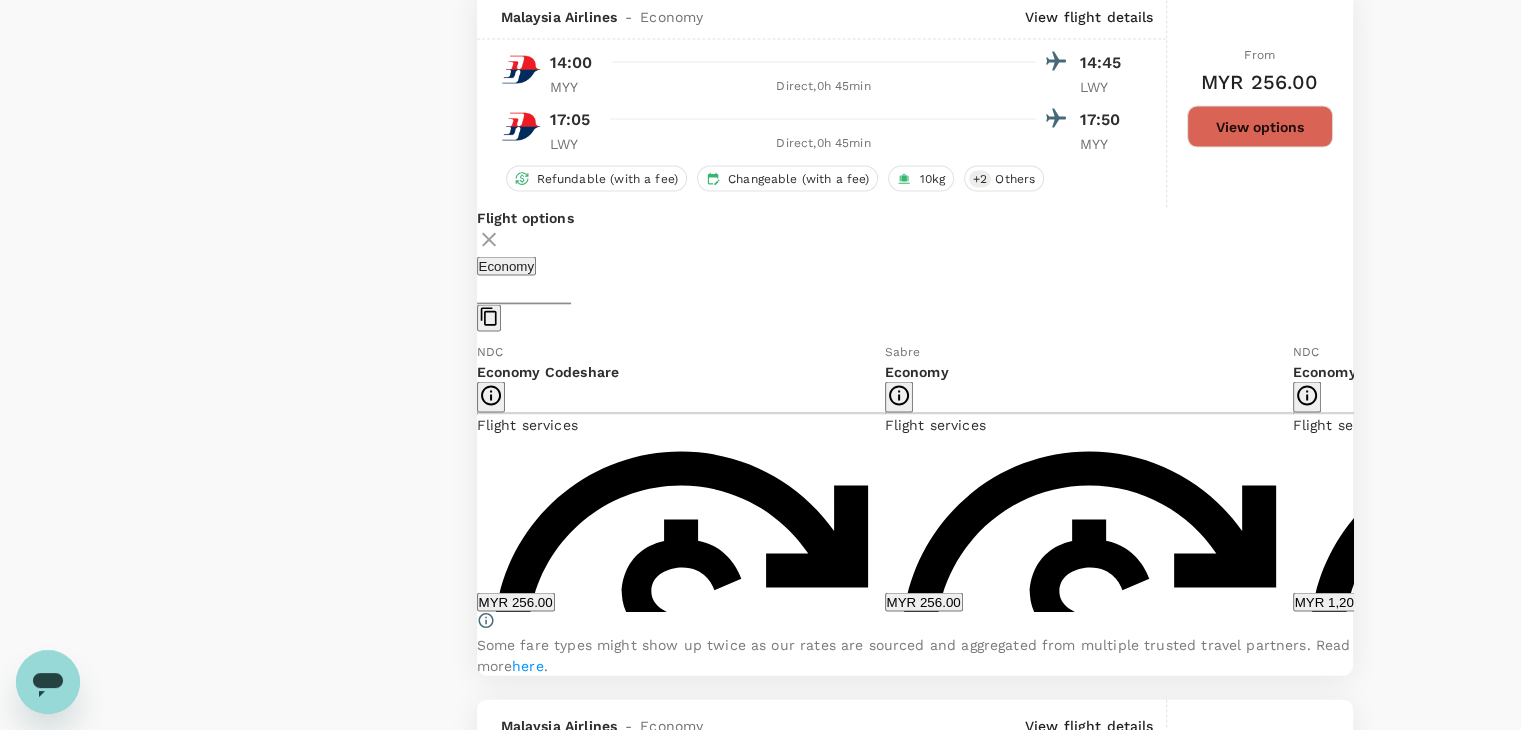 click on "Show more" at bounding box center [920, 1821] 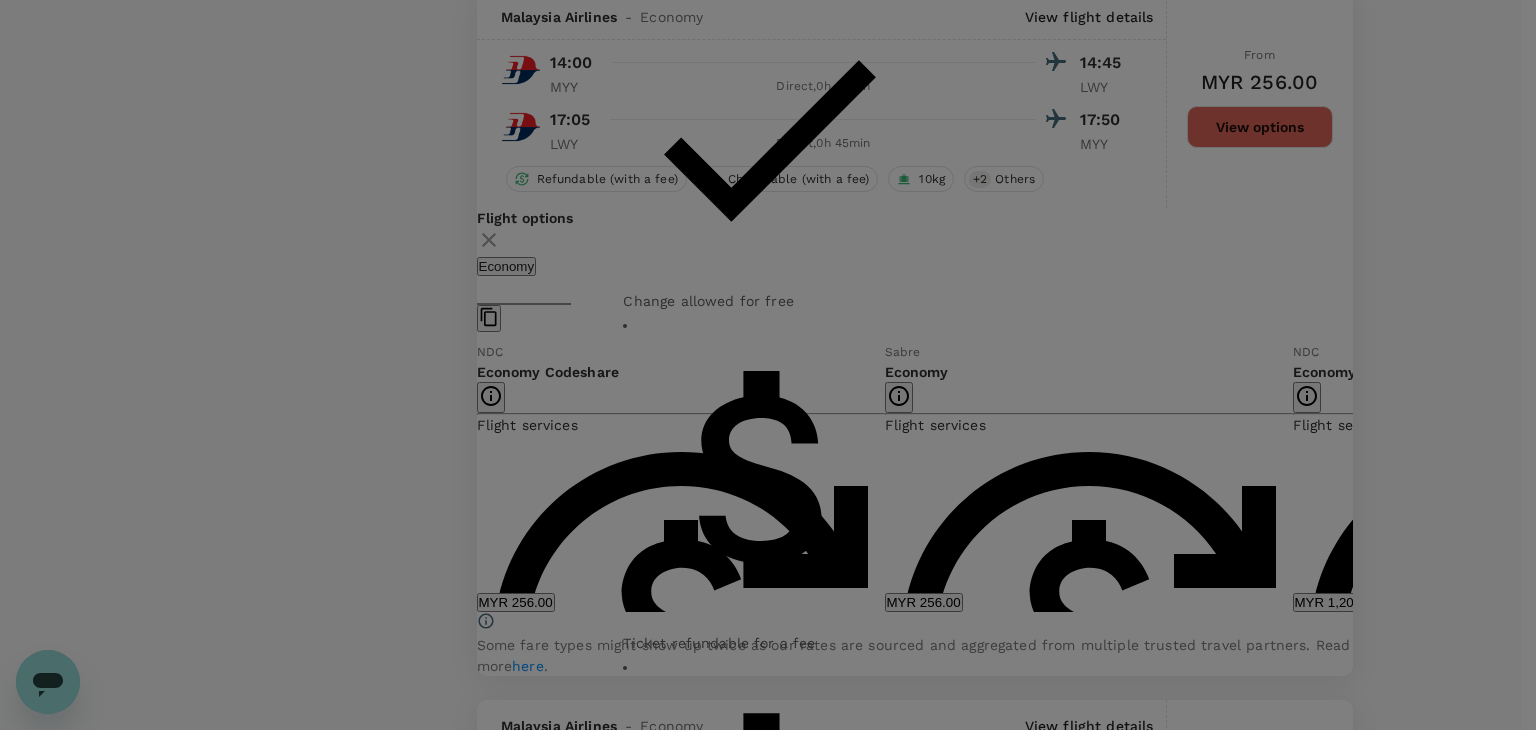 click 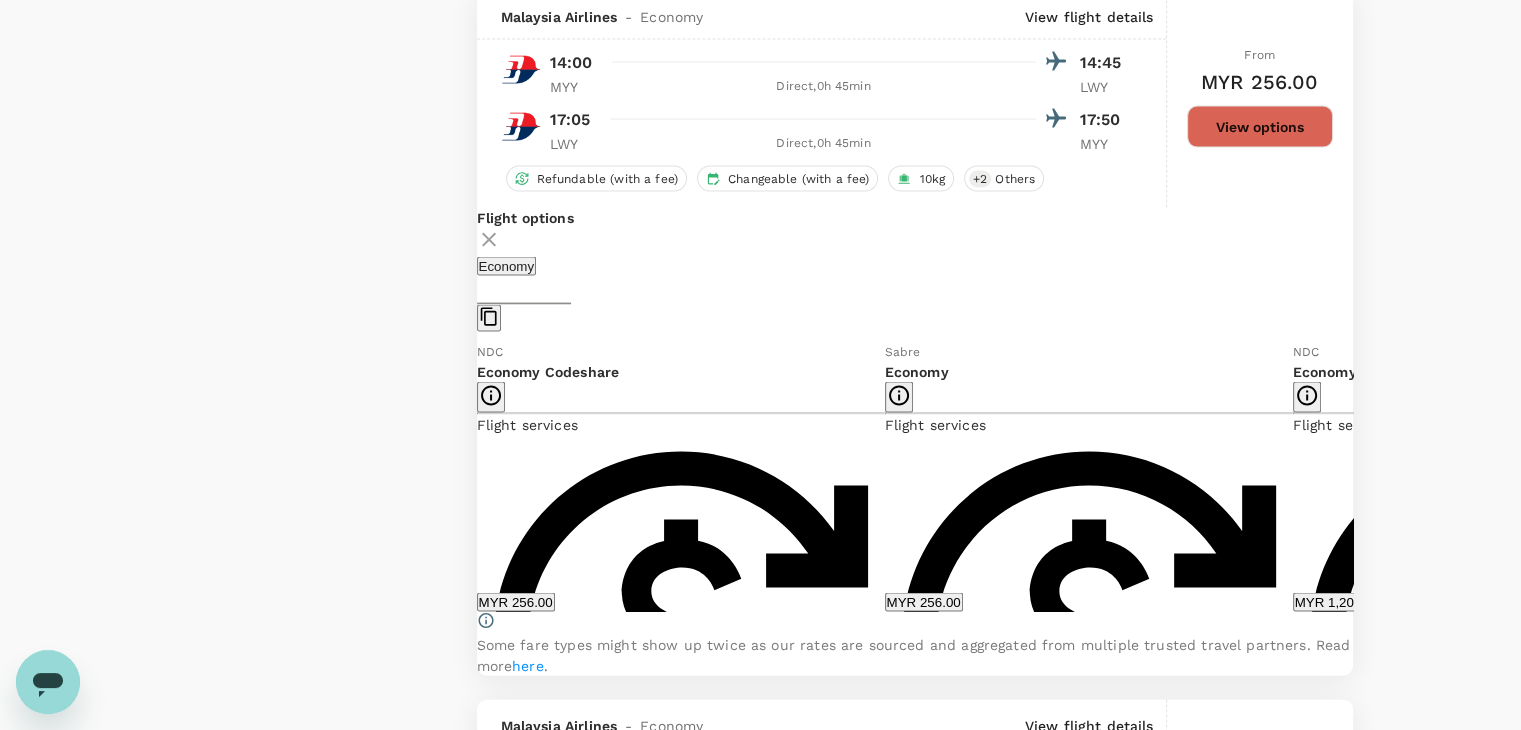 click 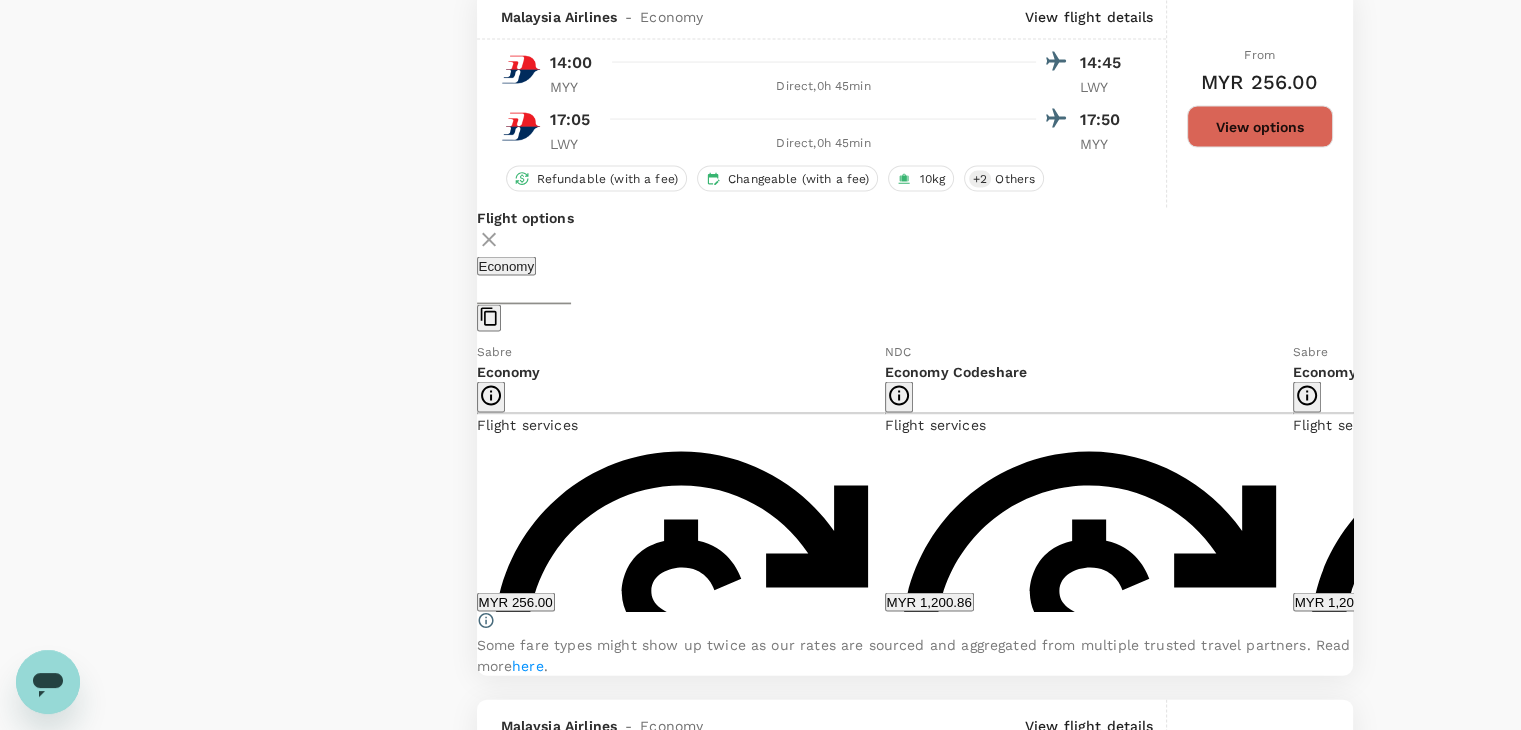 click on "Show more" at bounding box center (1328, 1821) 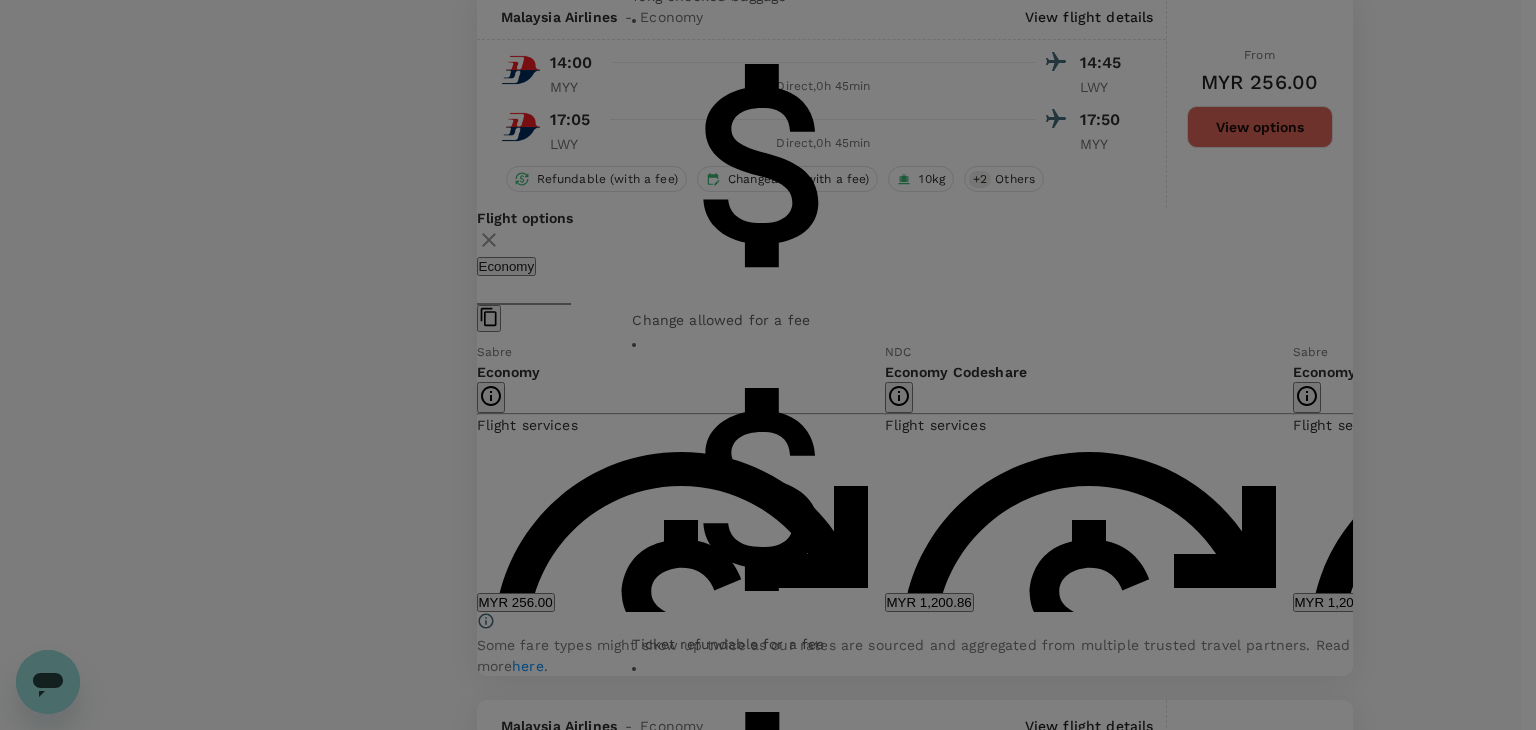click at bounding box center (649, -860) 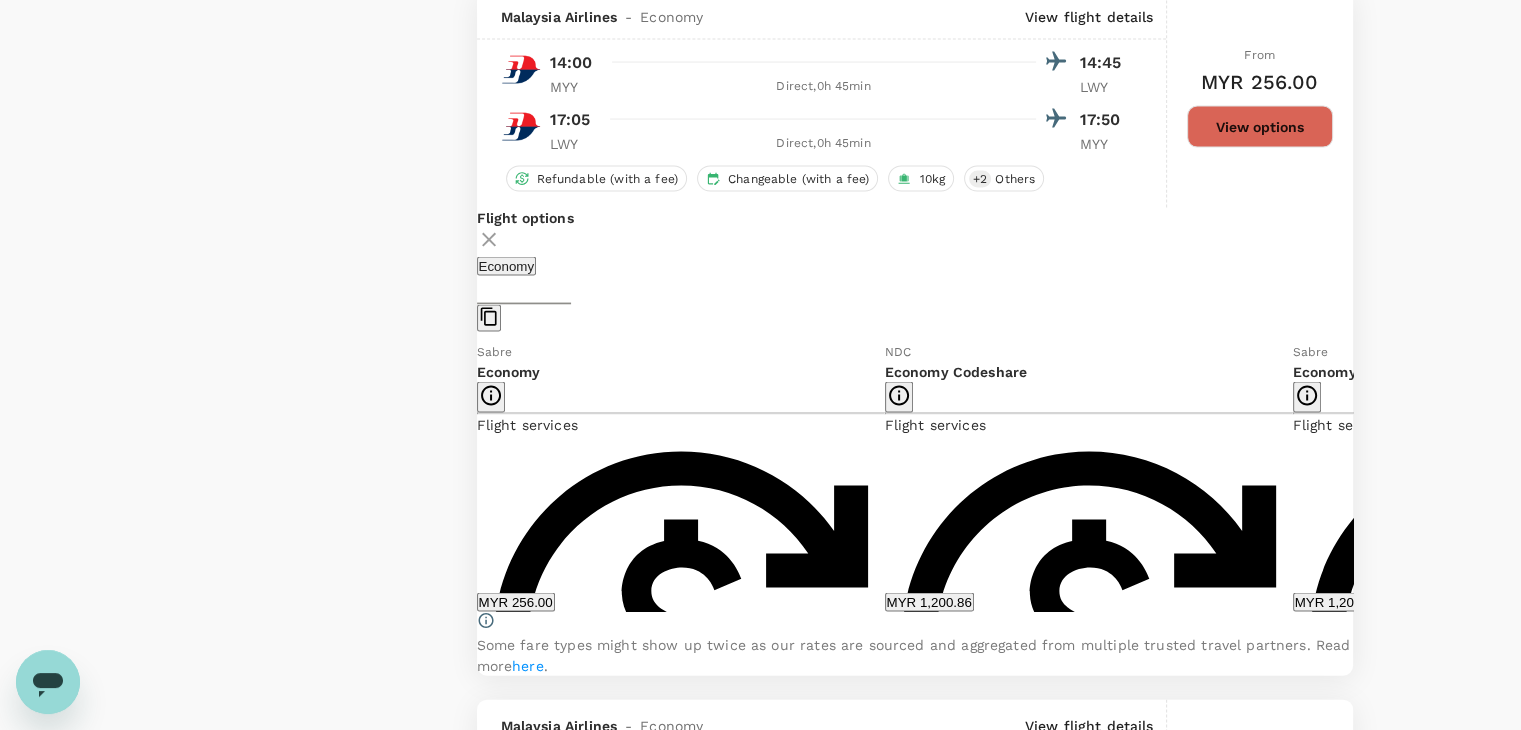 click 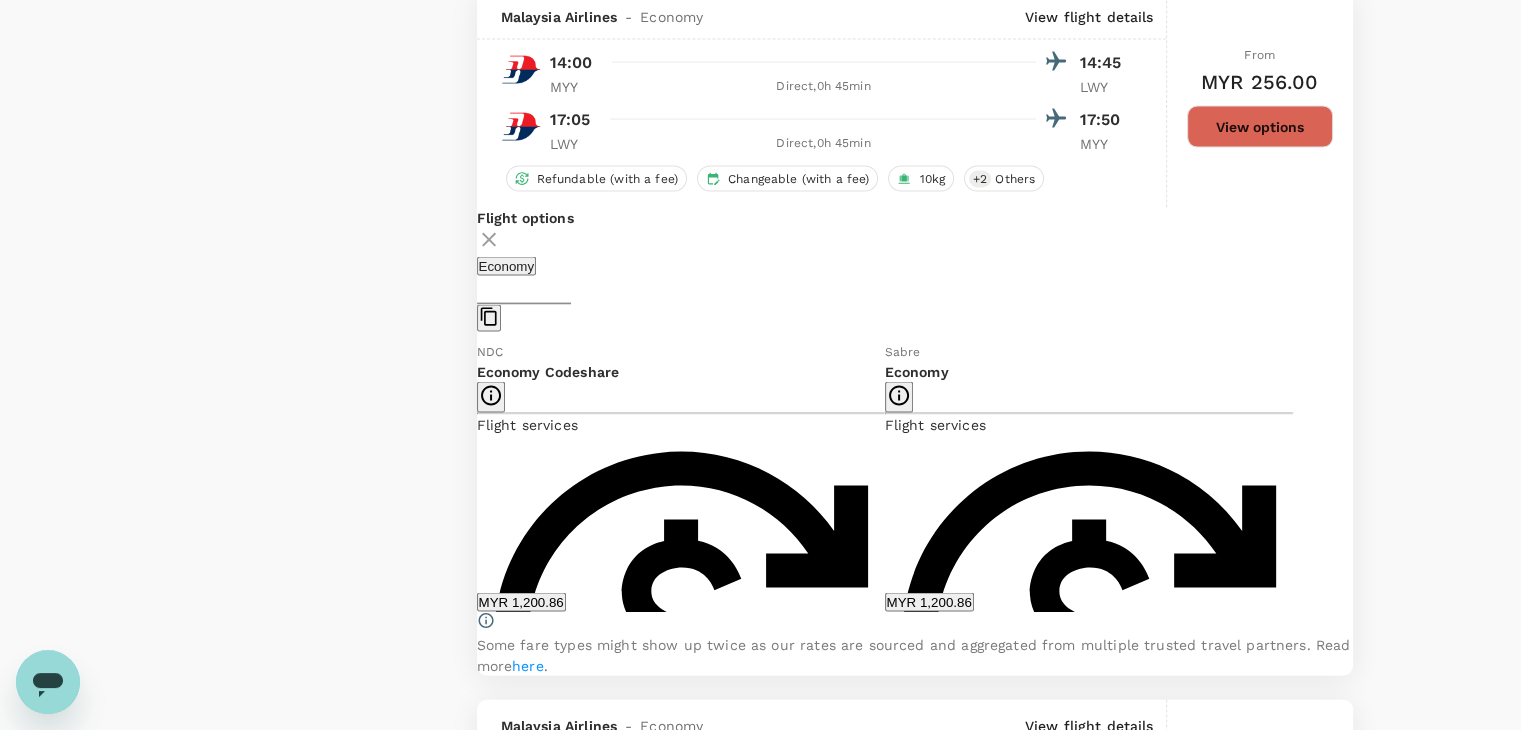 click 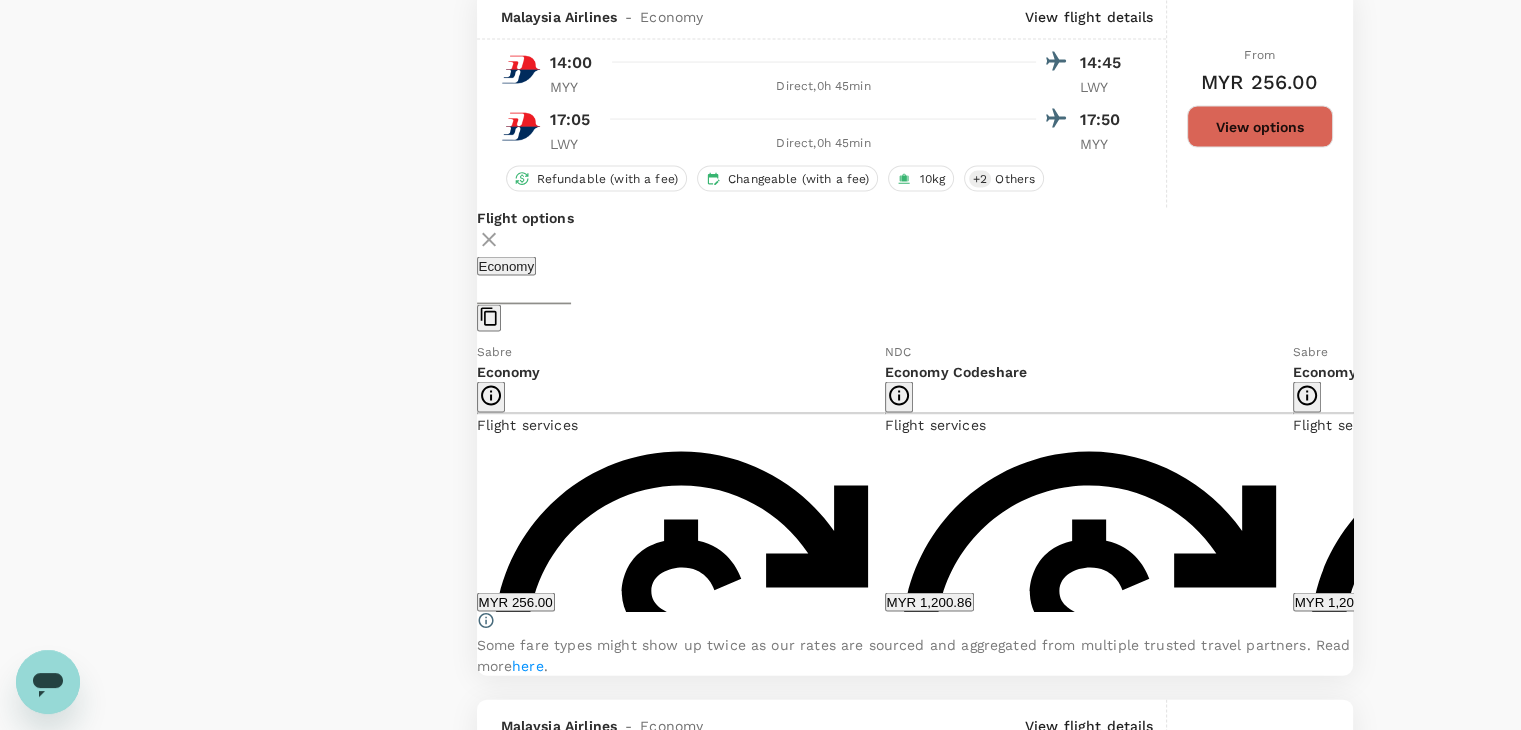 click on "Flight options Economy NDC Economy Codeshare Flight services Refundable with a  fee Can be changed with a  fee 1 carry on bag & personal item 10kg Checked Baggage Show more MYR 256.00 Sabre Economy Flight services Refundable with a MYR 91.91  fee Changeable with no additional  airline fee Change allowed for free 10kg Checked Baggage Show more MYR 256.00 NDC Economy Codeshare Flight services Refundable with a  fee Can be changed with a  fee 1 carry on bag & personal item 10kg Checked Baggage Show more MYR 1,200.86 Sabre Economy Flight services Refundable with a MYR 170.67  fee Can be changed with a MYR 103.76  fee Change allowed for a fee 10kg Checked Baggage Show more MYR 1,200.86 Some fare types might show up twice as our rates are sourced and aggregated from multiple trusted travel partners. Read more  here ." at bounding box center [915, 441] 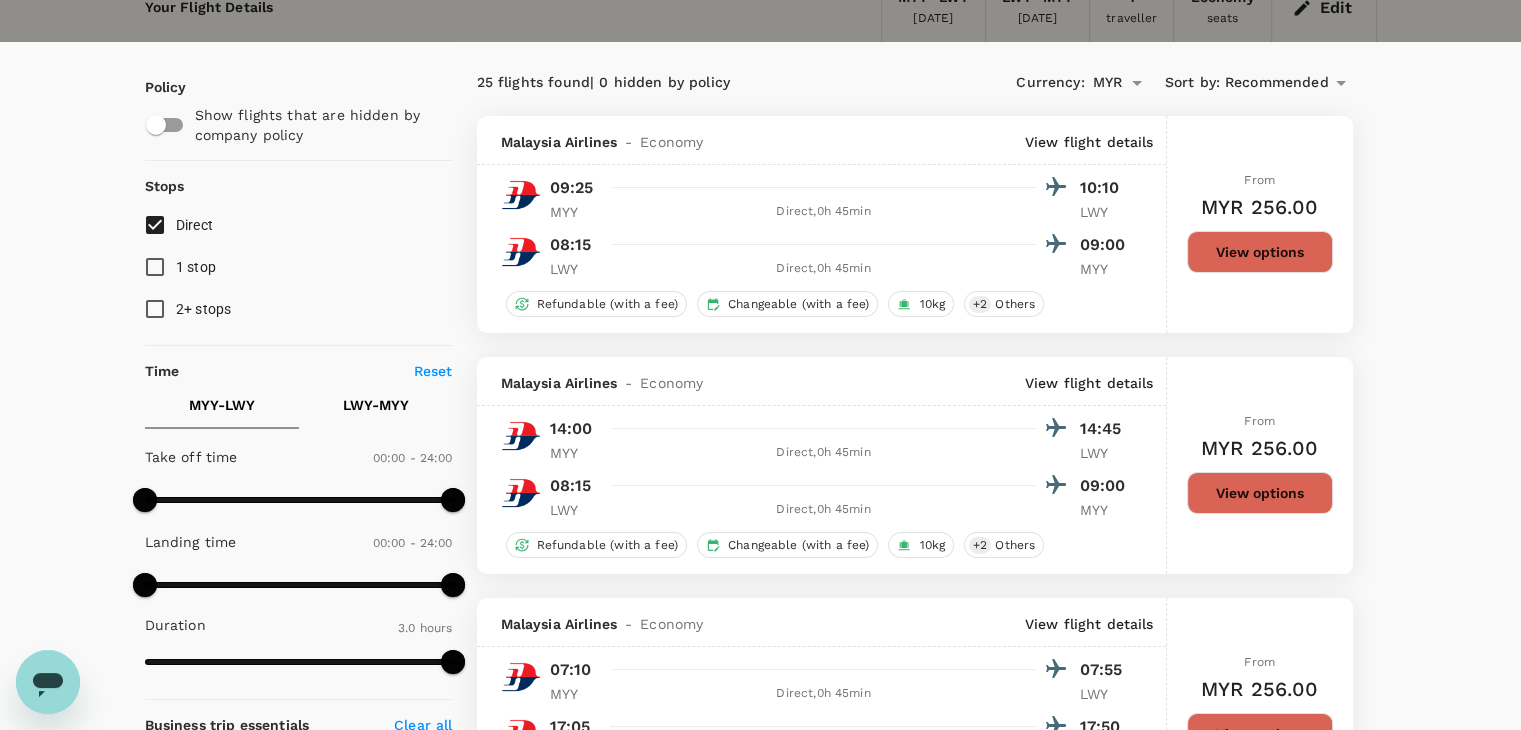 scroll, scrollTop: 0, scrollLeft: 0, axis: both 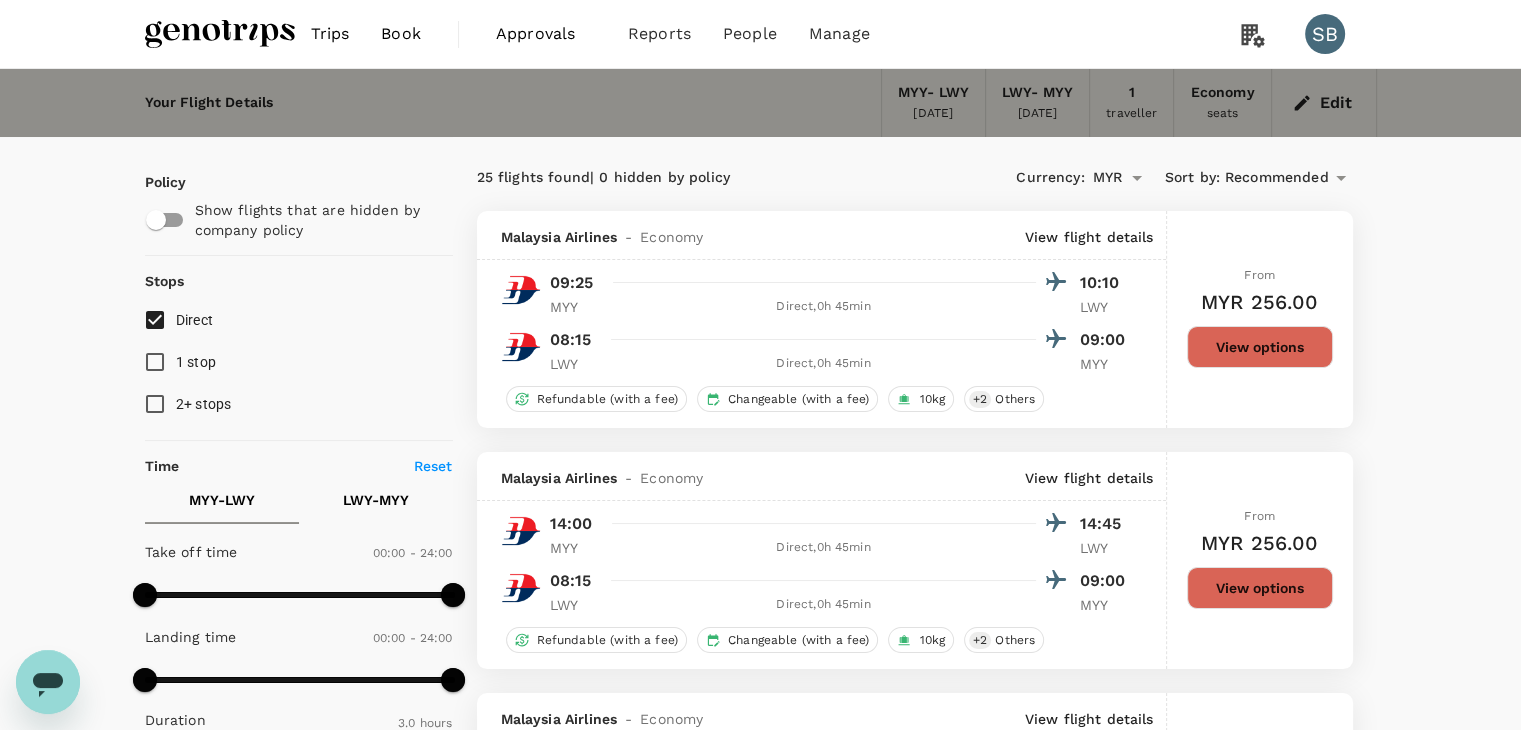 click at bounding box center (220, 34) 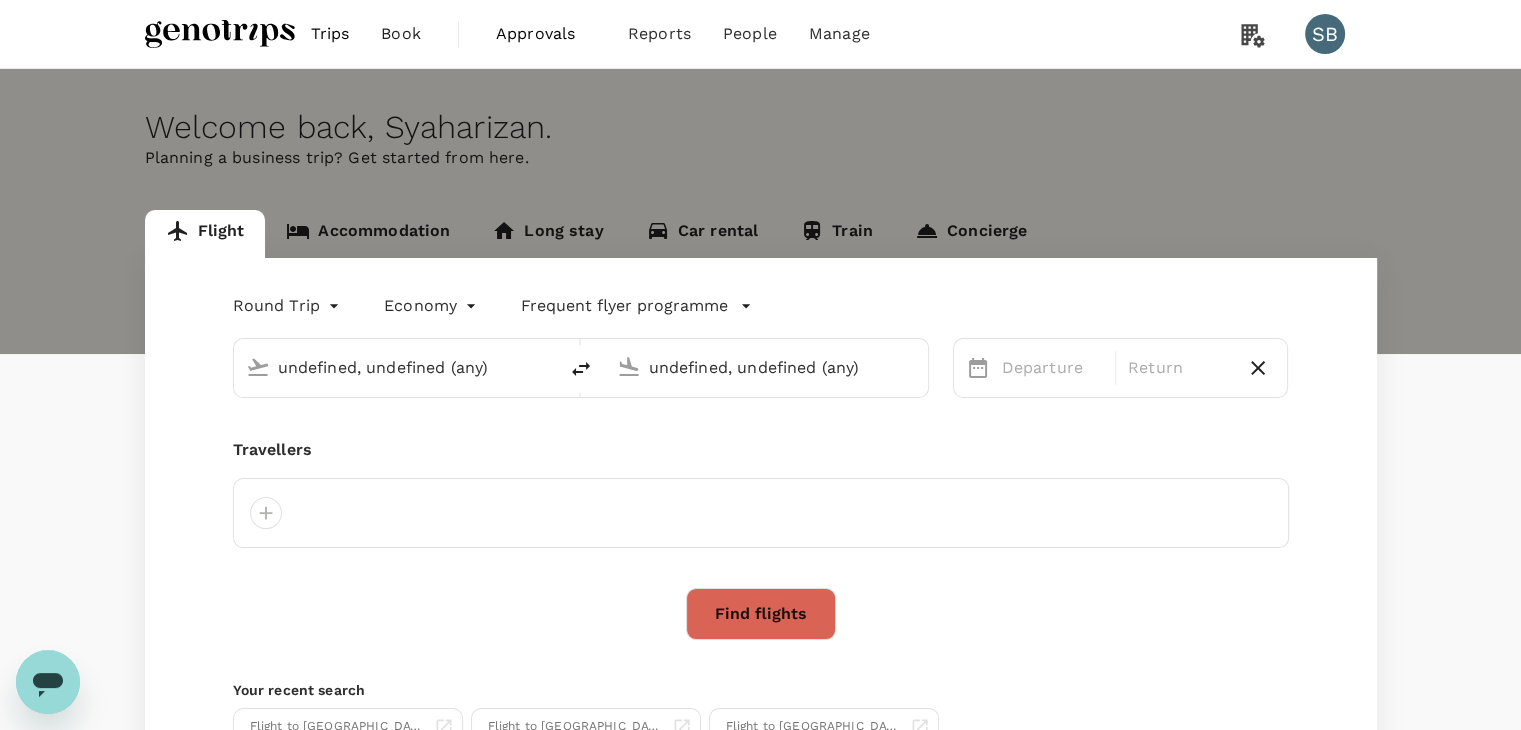 type 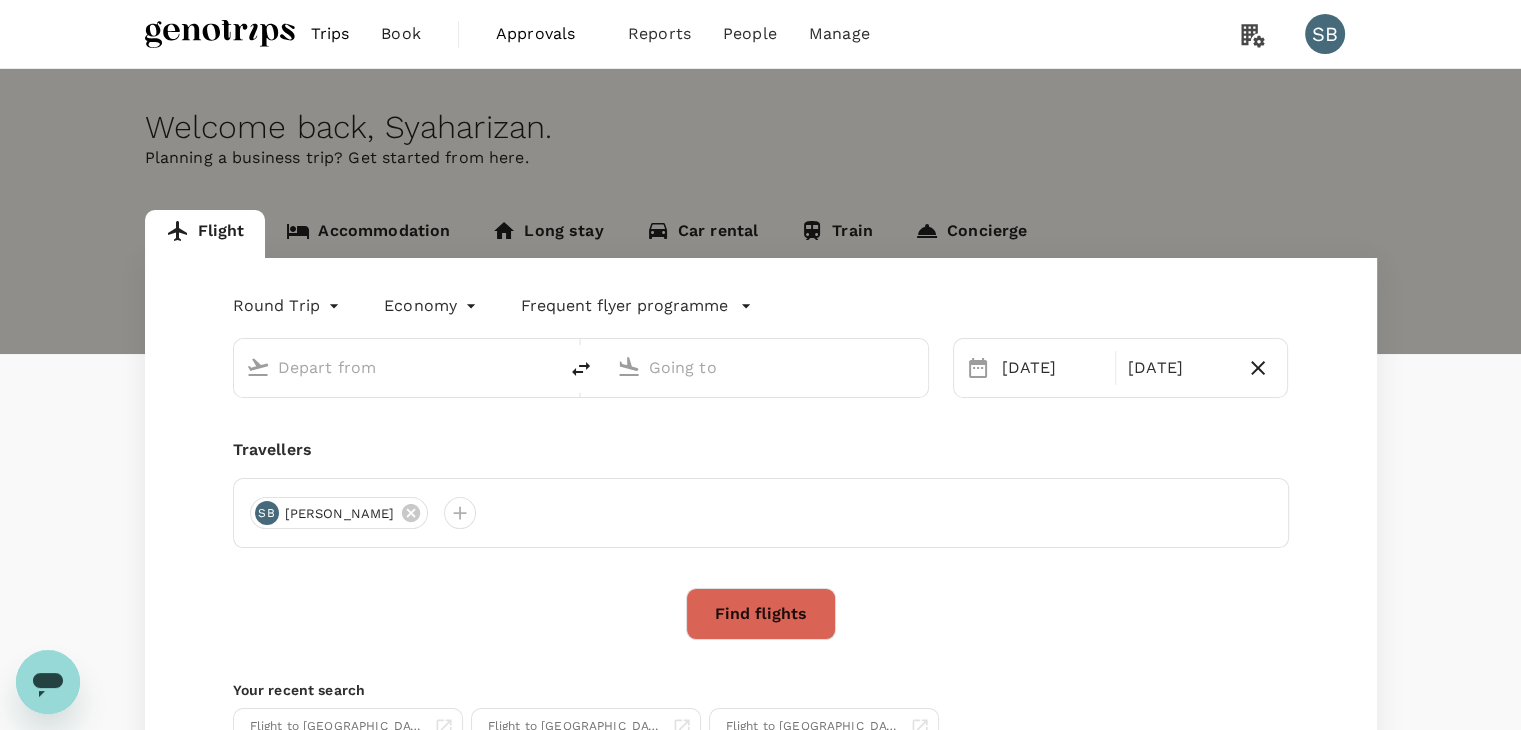 type on "Miri Intl (MYY)" 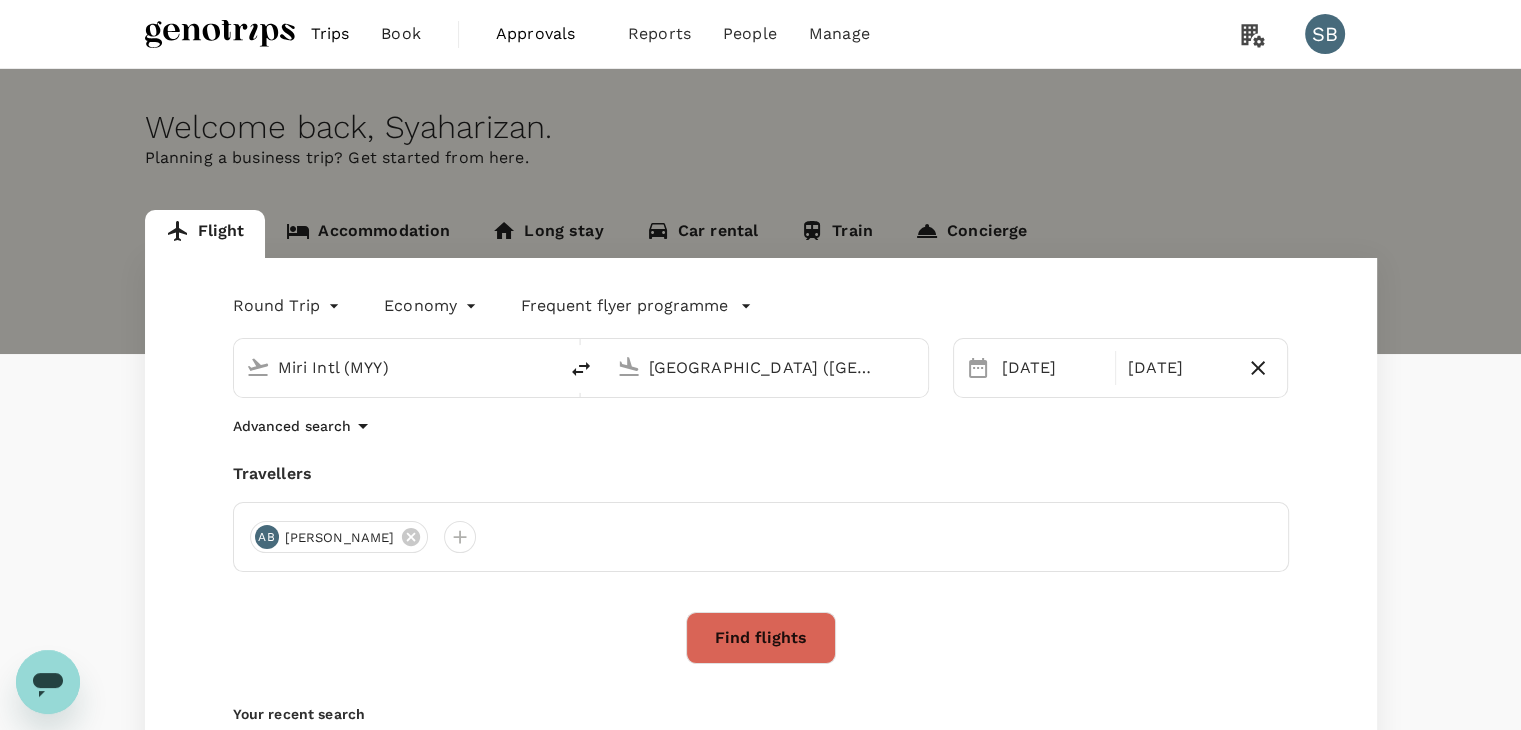 type 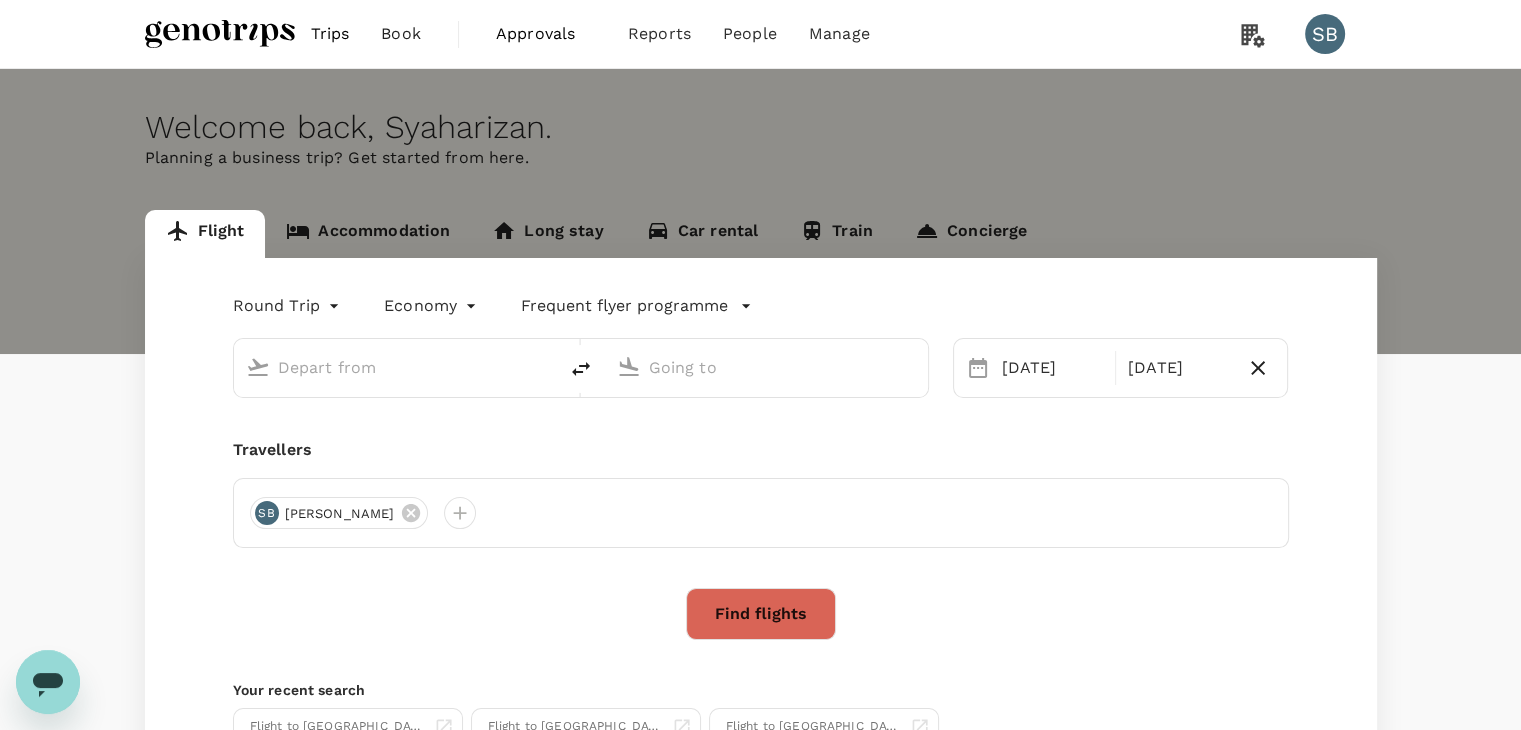 type on "Miri Intl (MYY)" 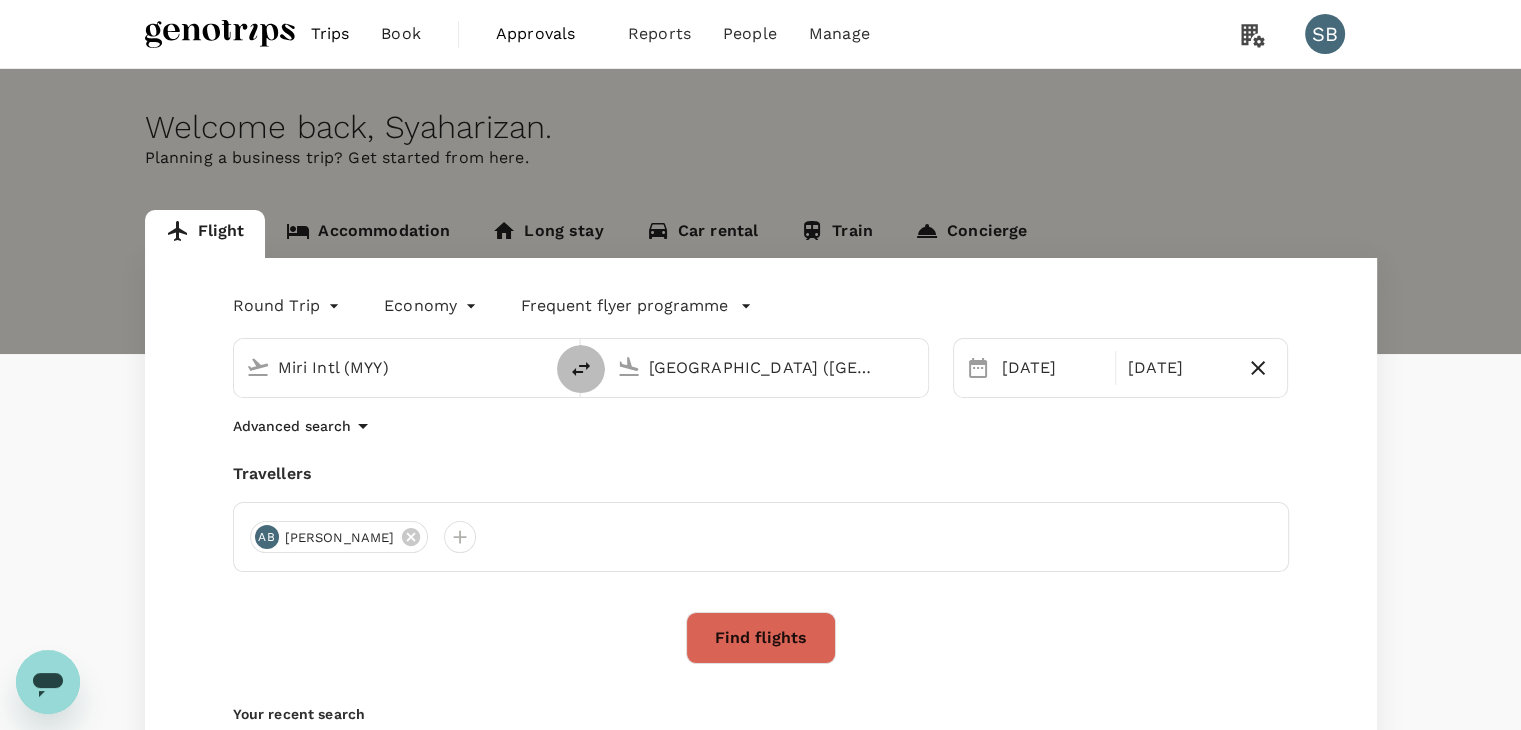 click 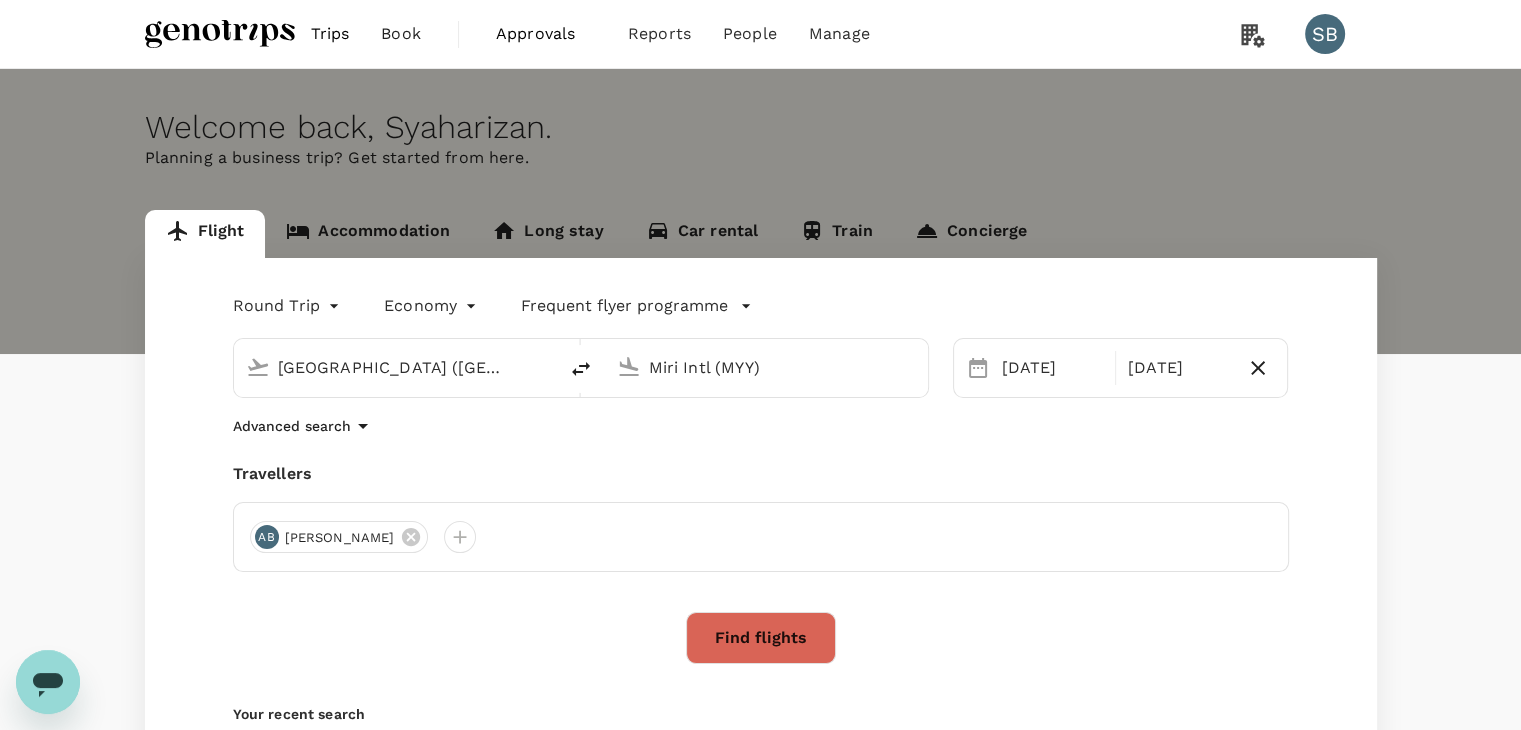 click on "[GEOGRAPHIC_DATA] ([GEOGRAPHIC_DATA])" at bounding box center [396, 367] 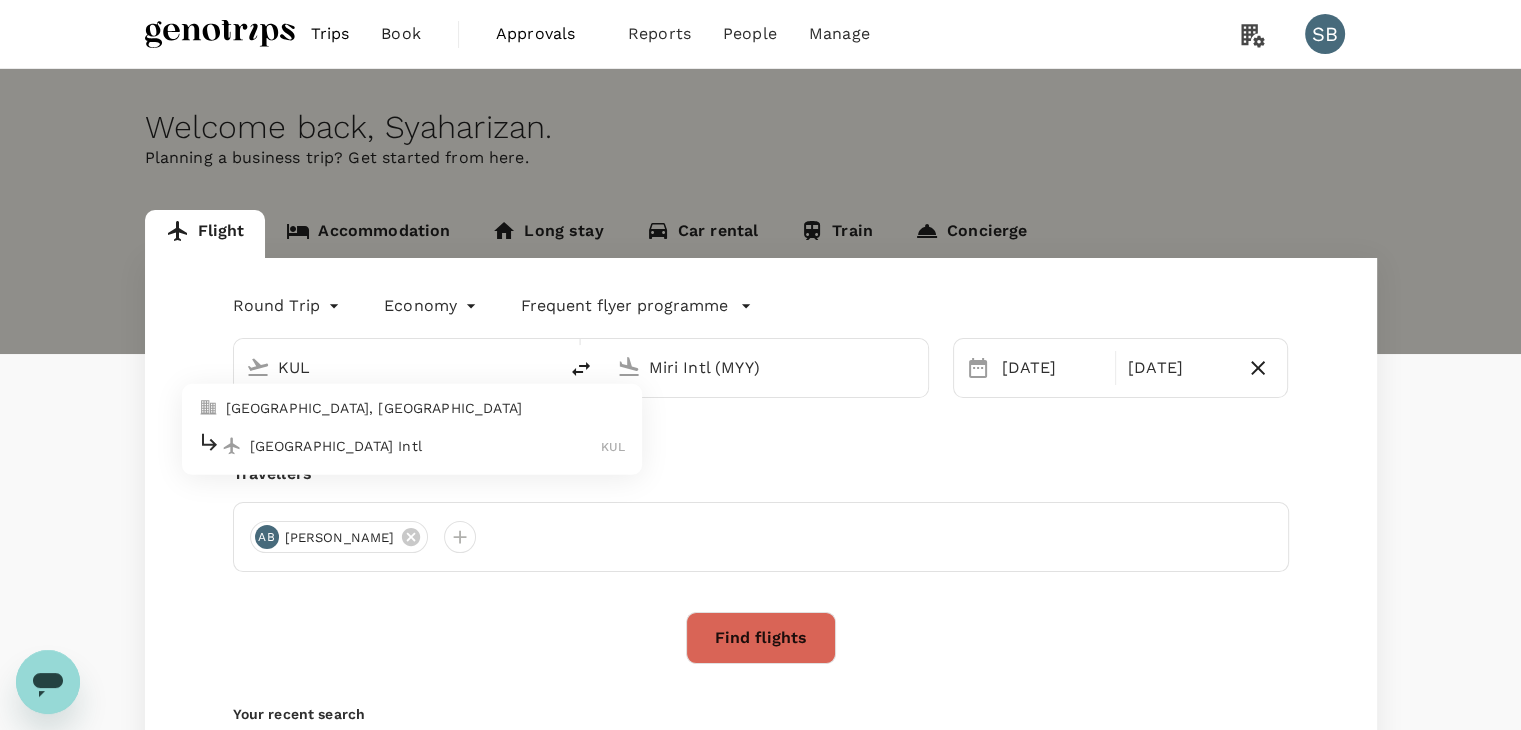 click on "[GEOGRAPHIC_DATA] Intl" at bounding box center [426, 446] 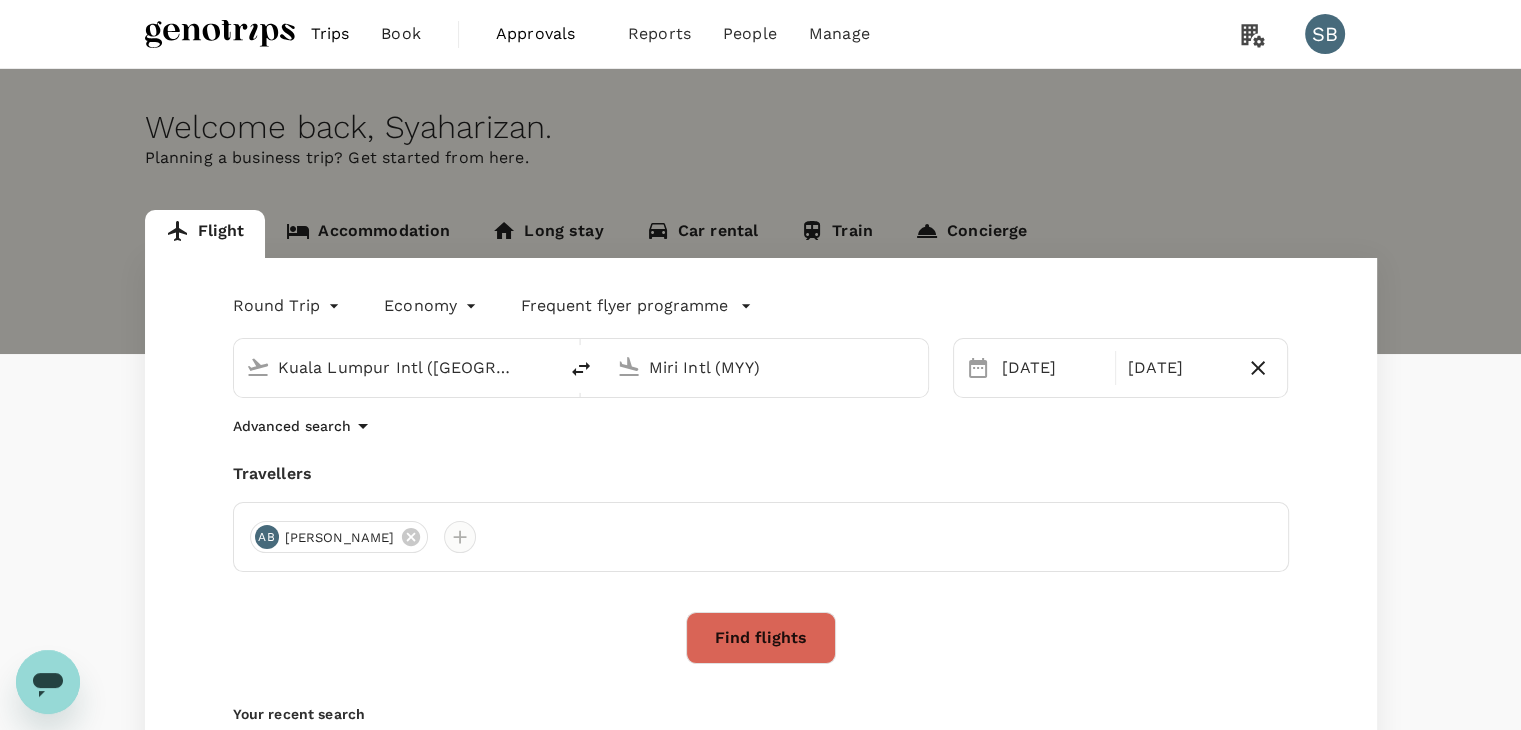 click at bounding box center [460, 537] 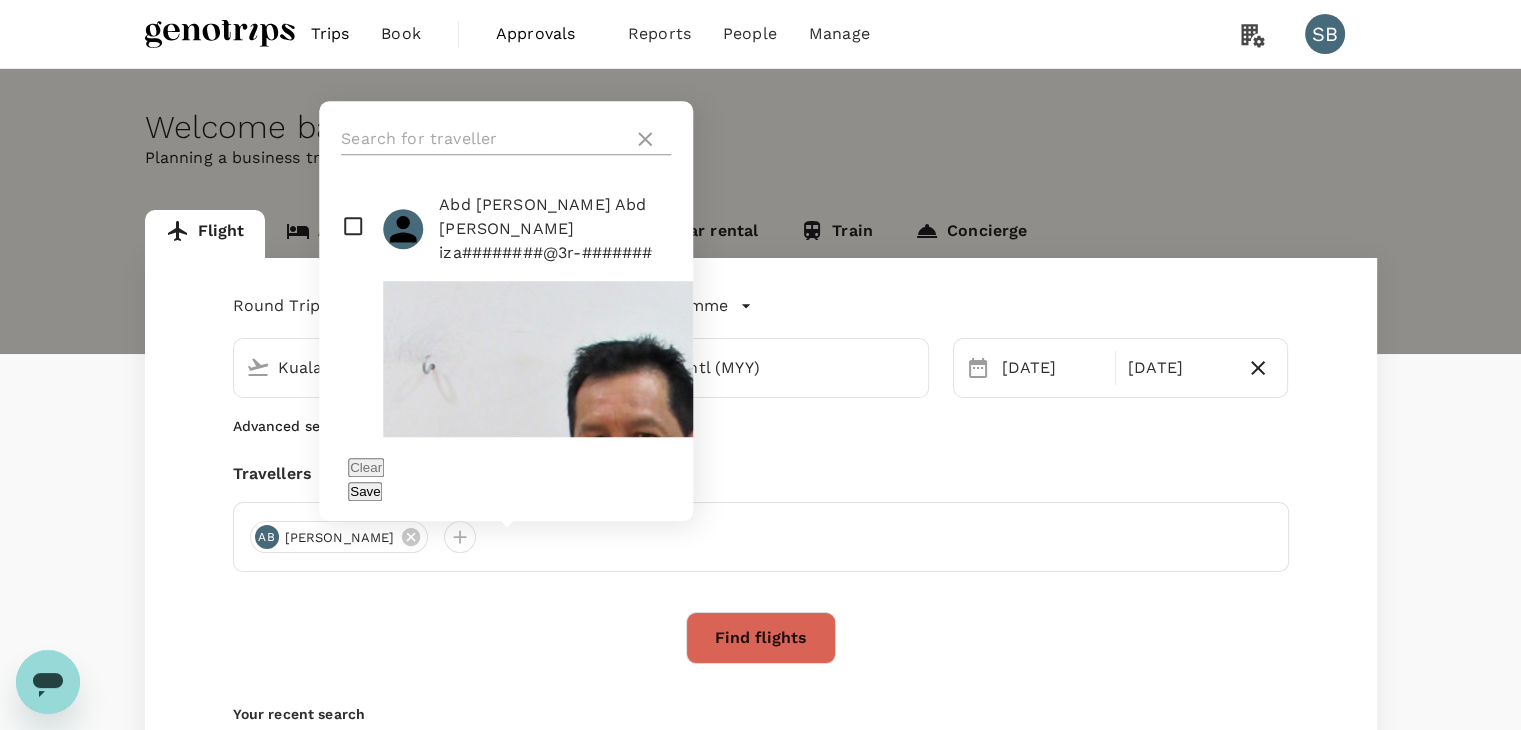 click at bounding box center [483, 139] 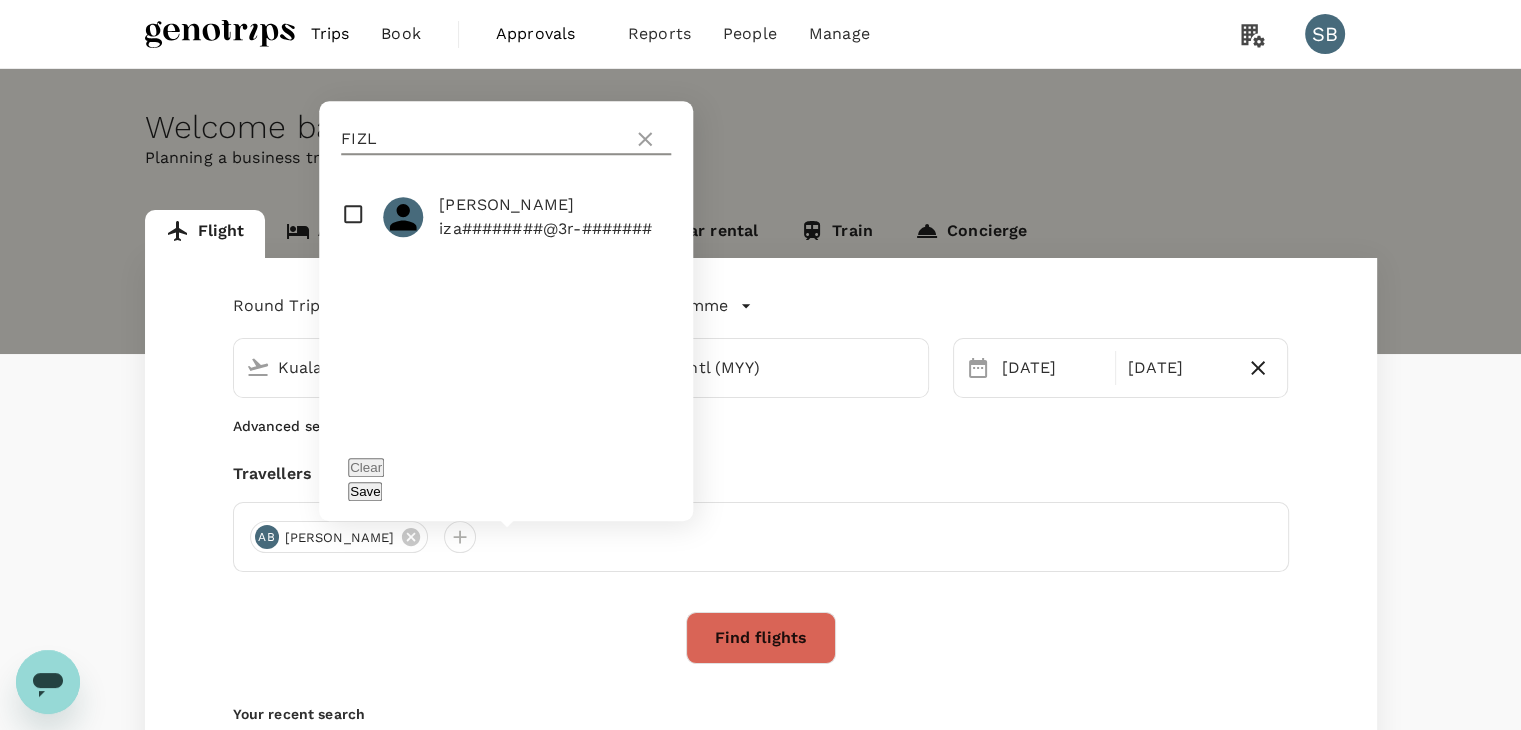 type on "FIZL" 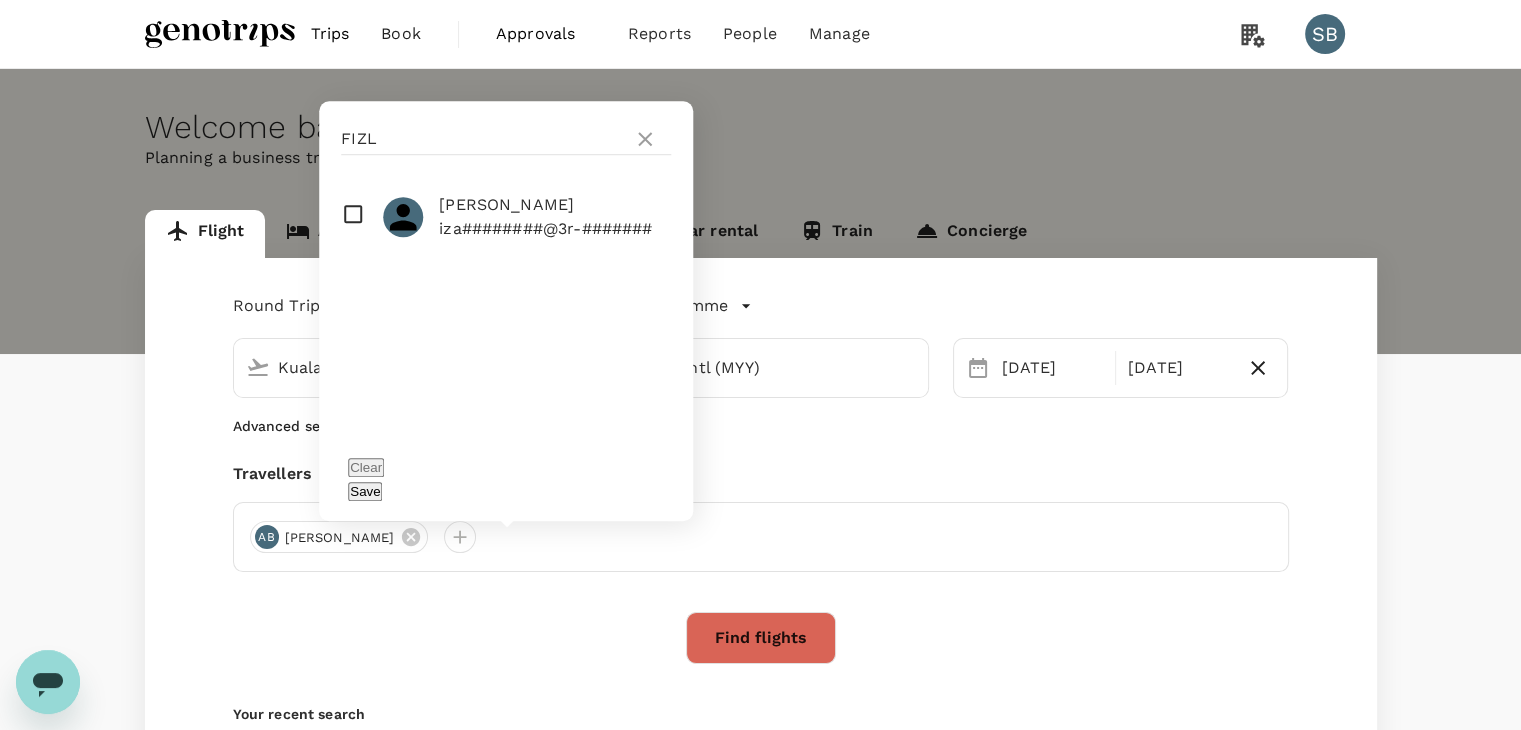 click at bounding box center (506, 217) 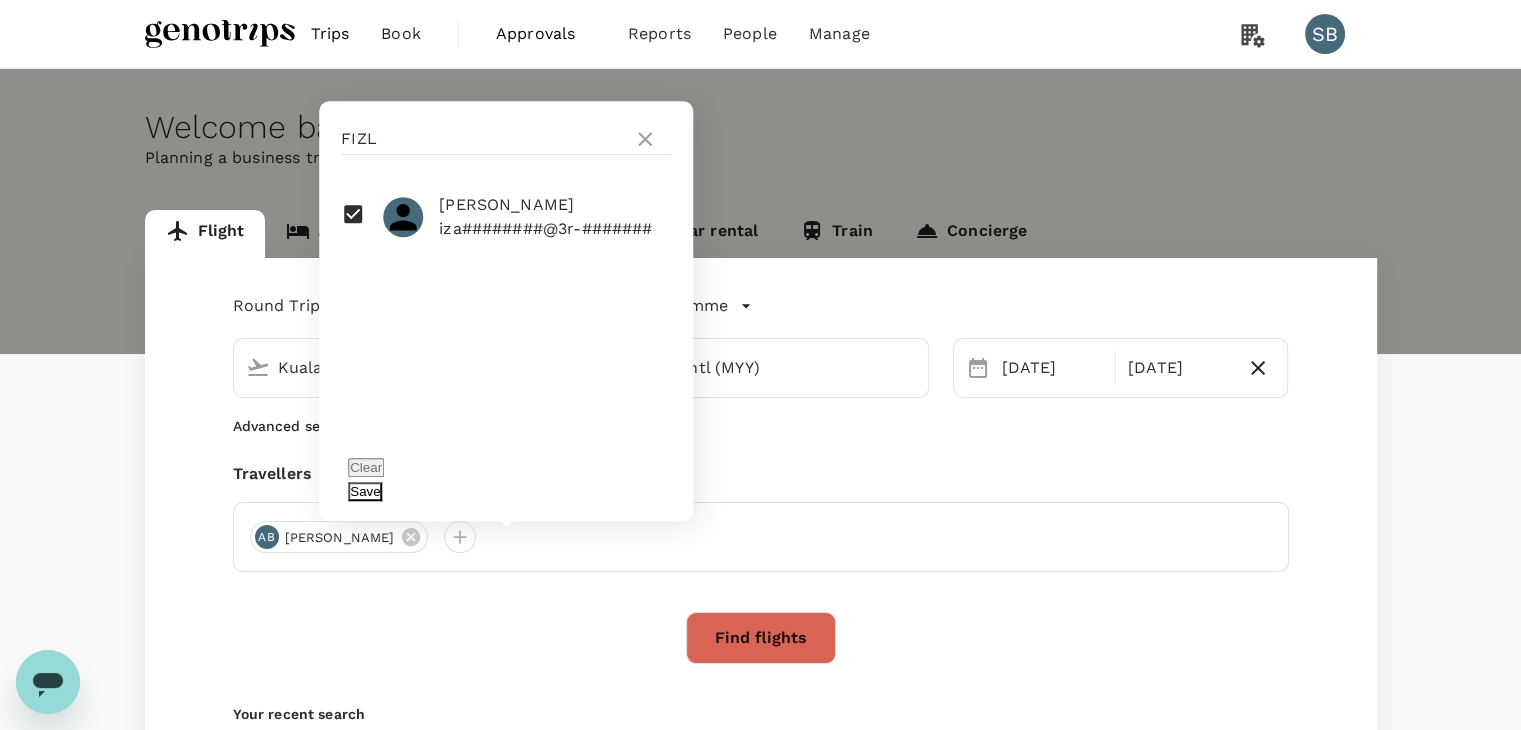 click on "Save" at bounding box center (365, 491) 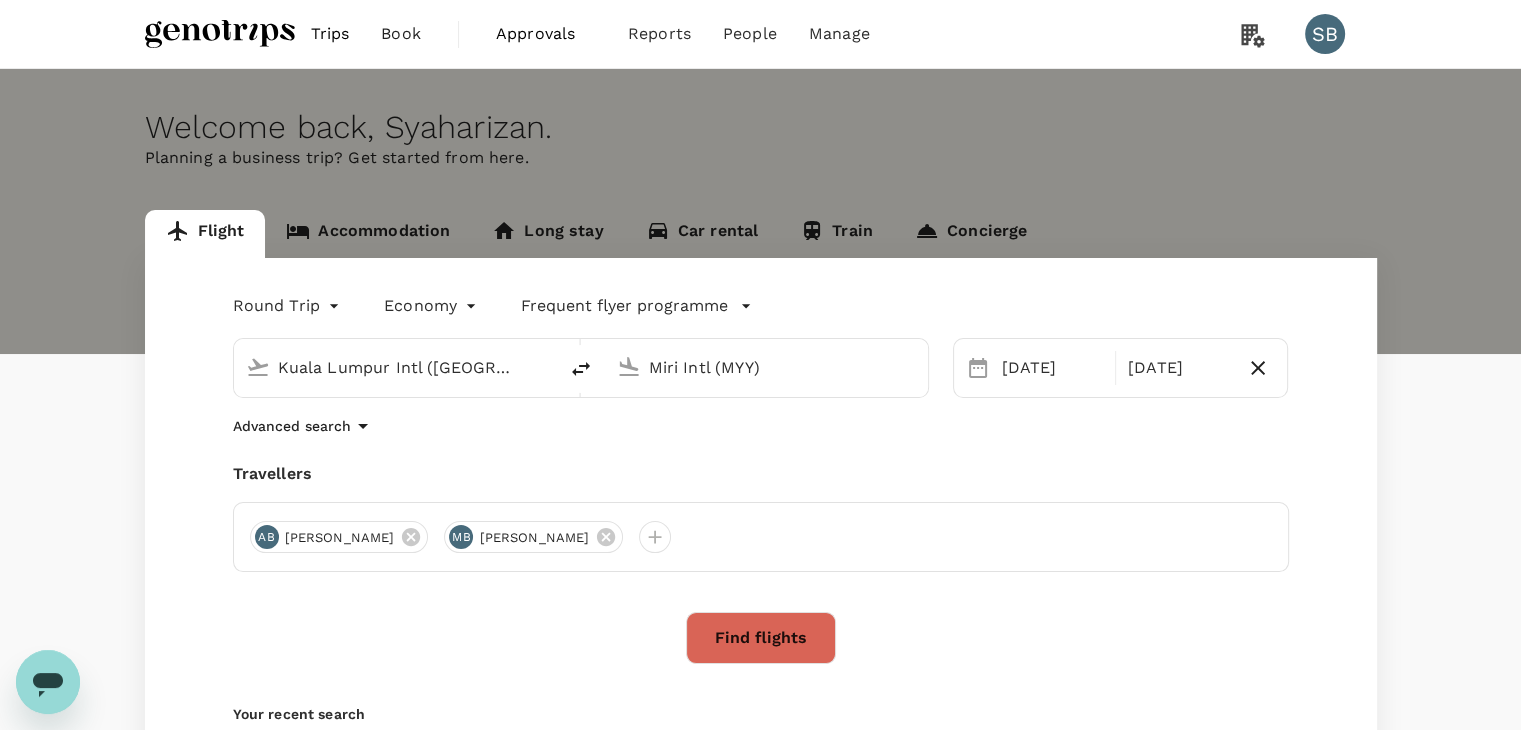 click on "Find flights" at bounding box center [761, 638] 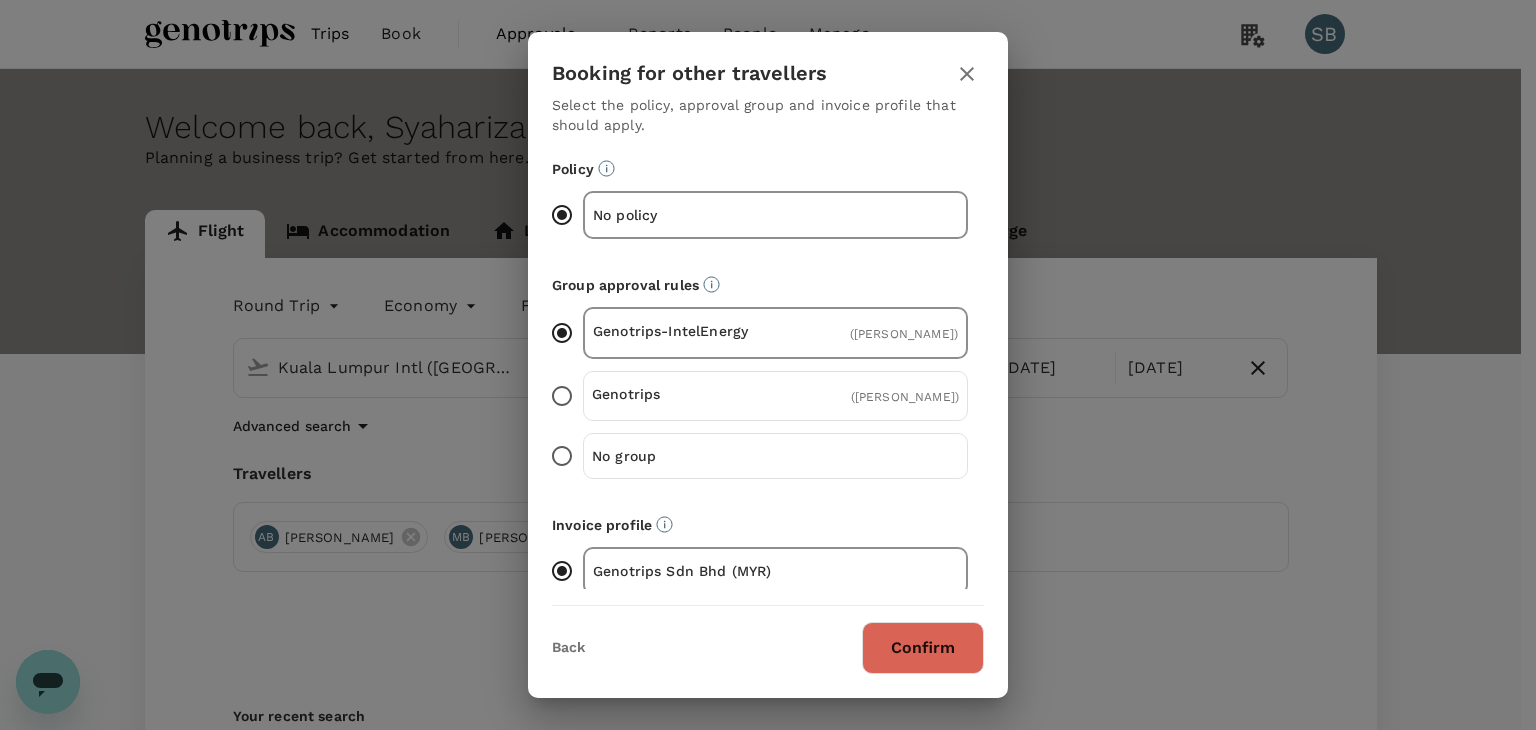 click on "Confirm" at bounding box center [923, 648] 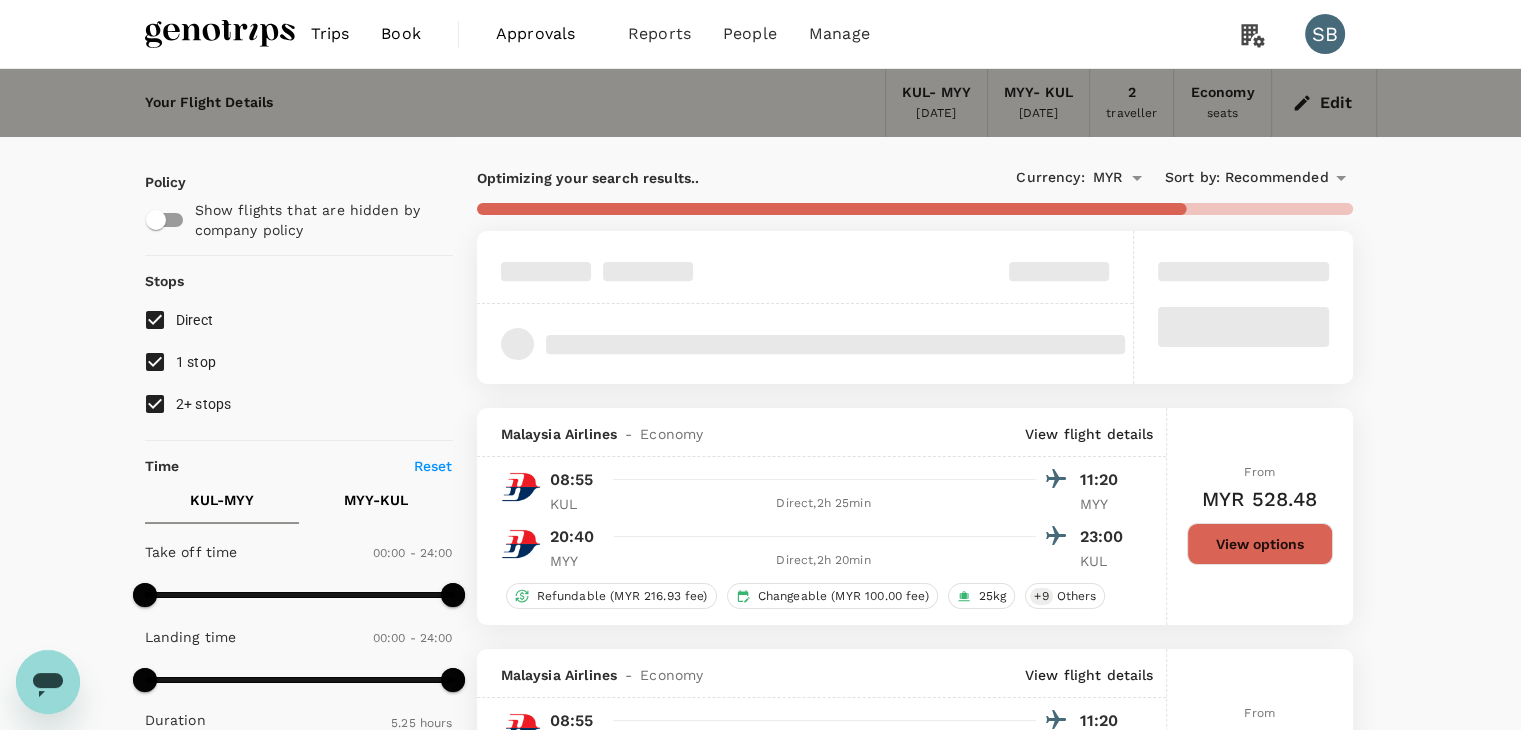 click on "2+ stops" at bounding box center (155, 404) 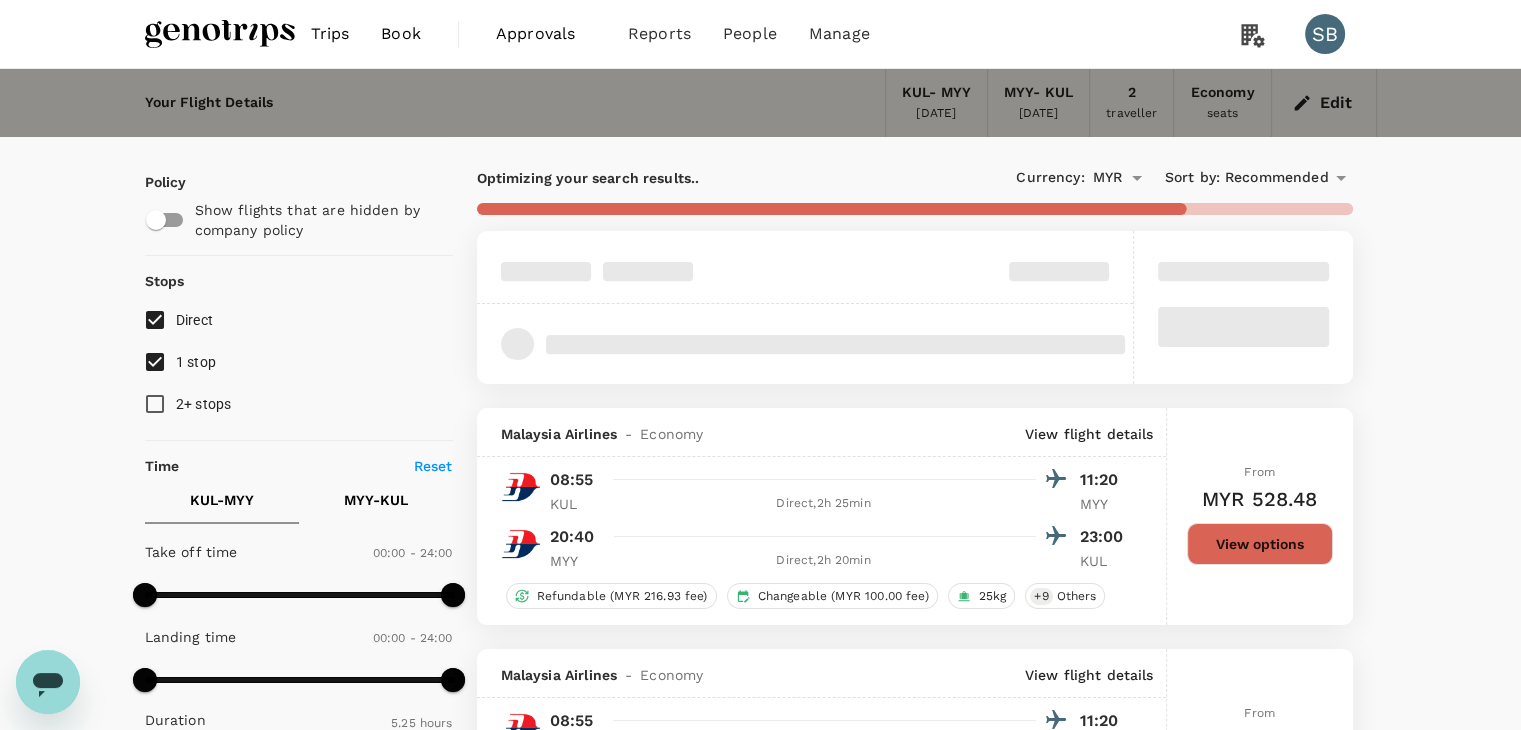 click on "1 stop" at bounding box center [155, 362] 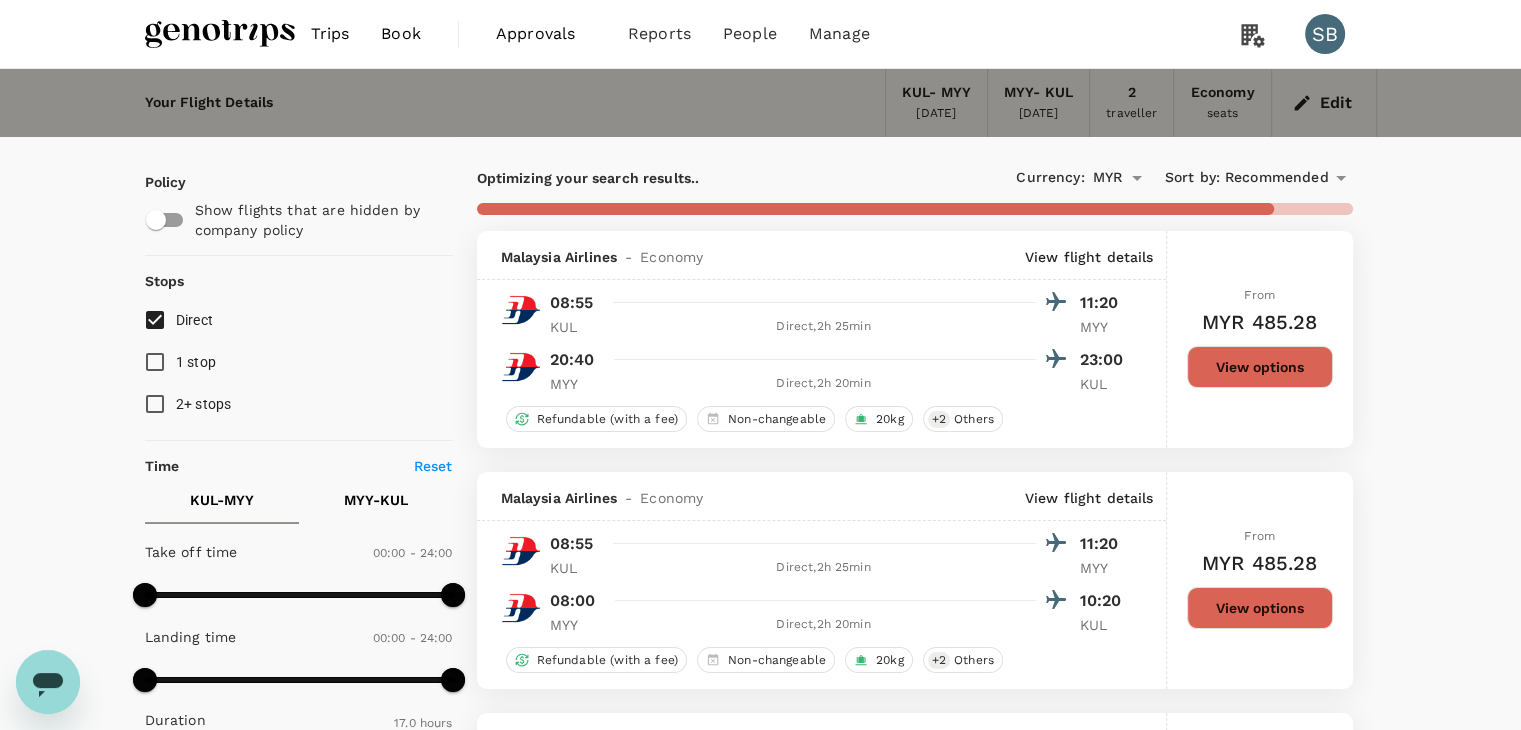 click on "View options" at bounding box center (1260, 367) 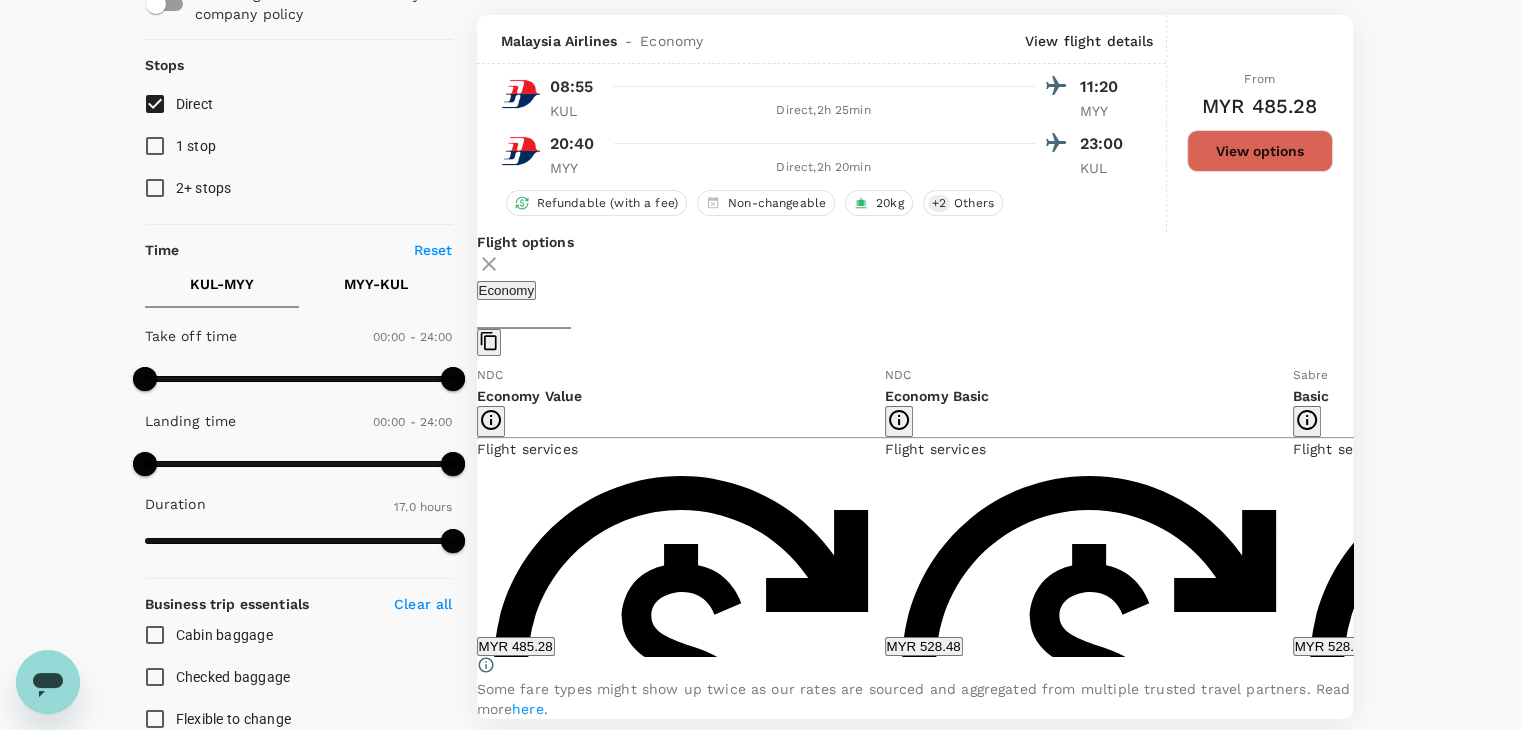 scroll, scrollTop: 231, scrollLeft: 0, axis: vertical 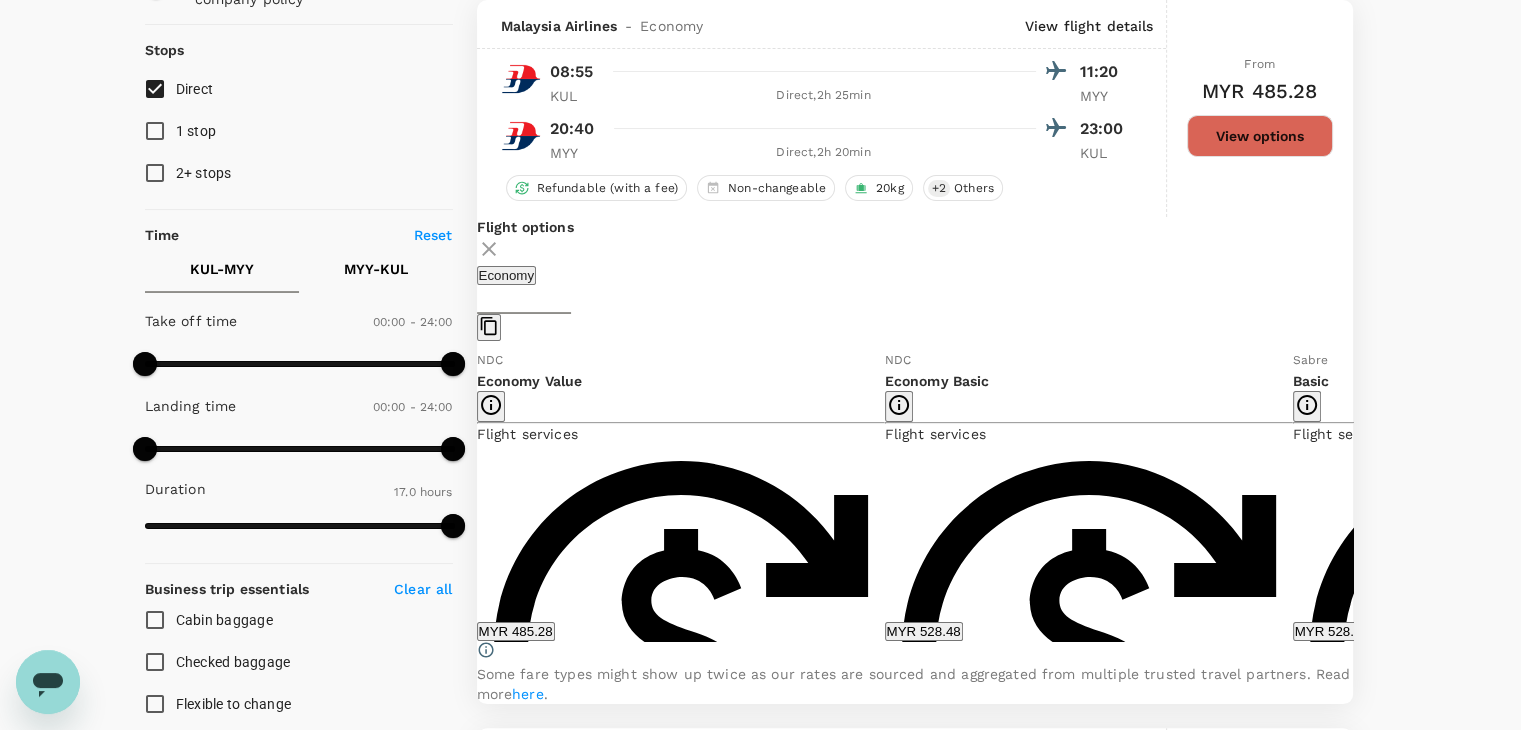 type on "1605" 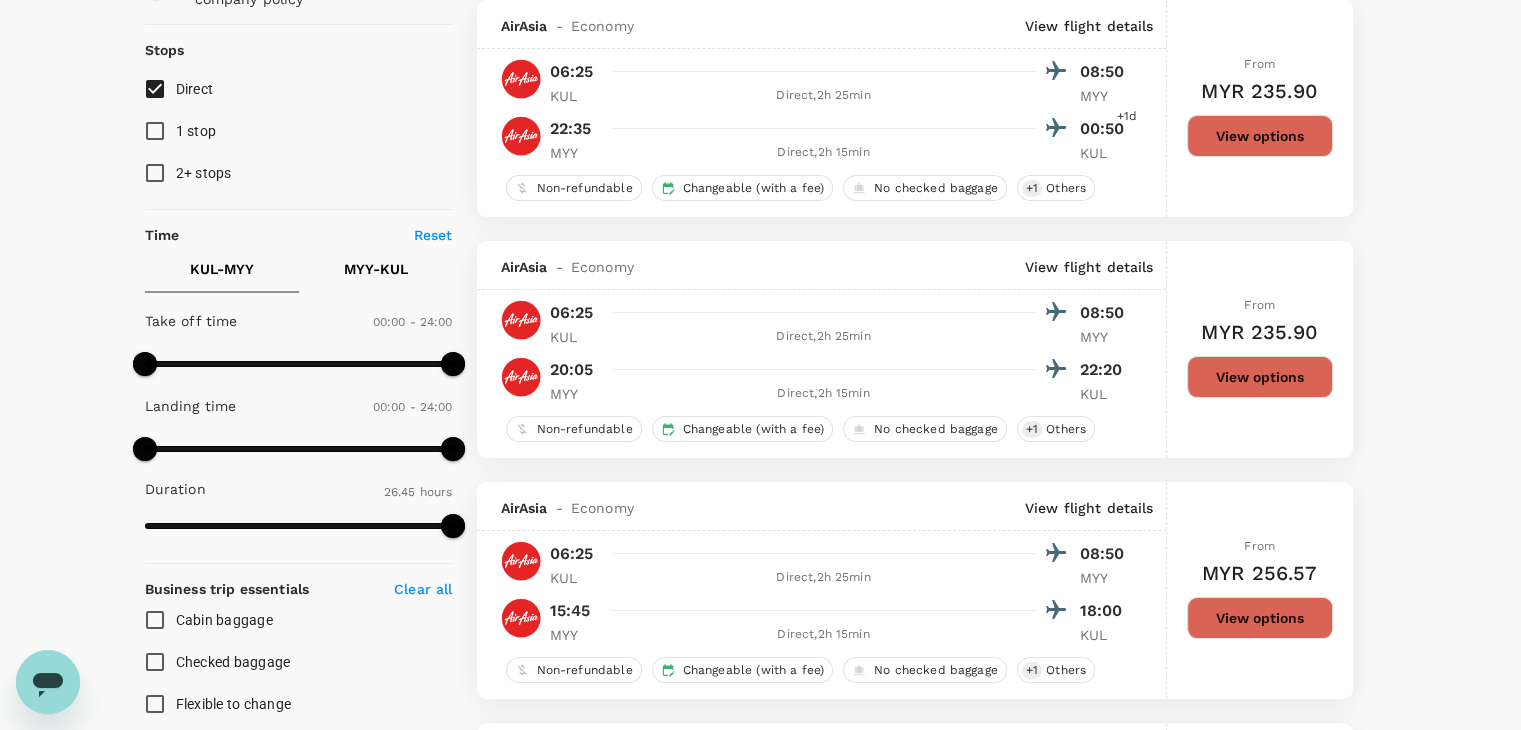 click on "From MYR 256.57 View options" at bounding box center [1260, 590] 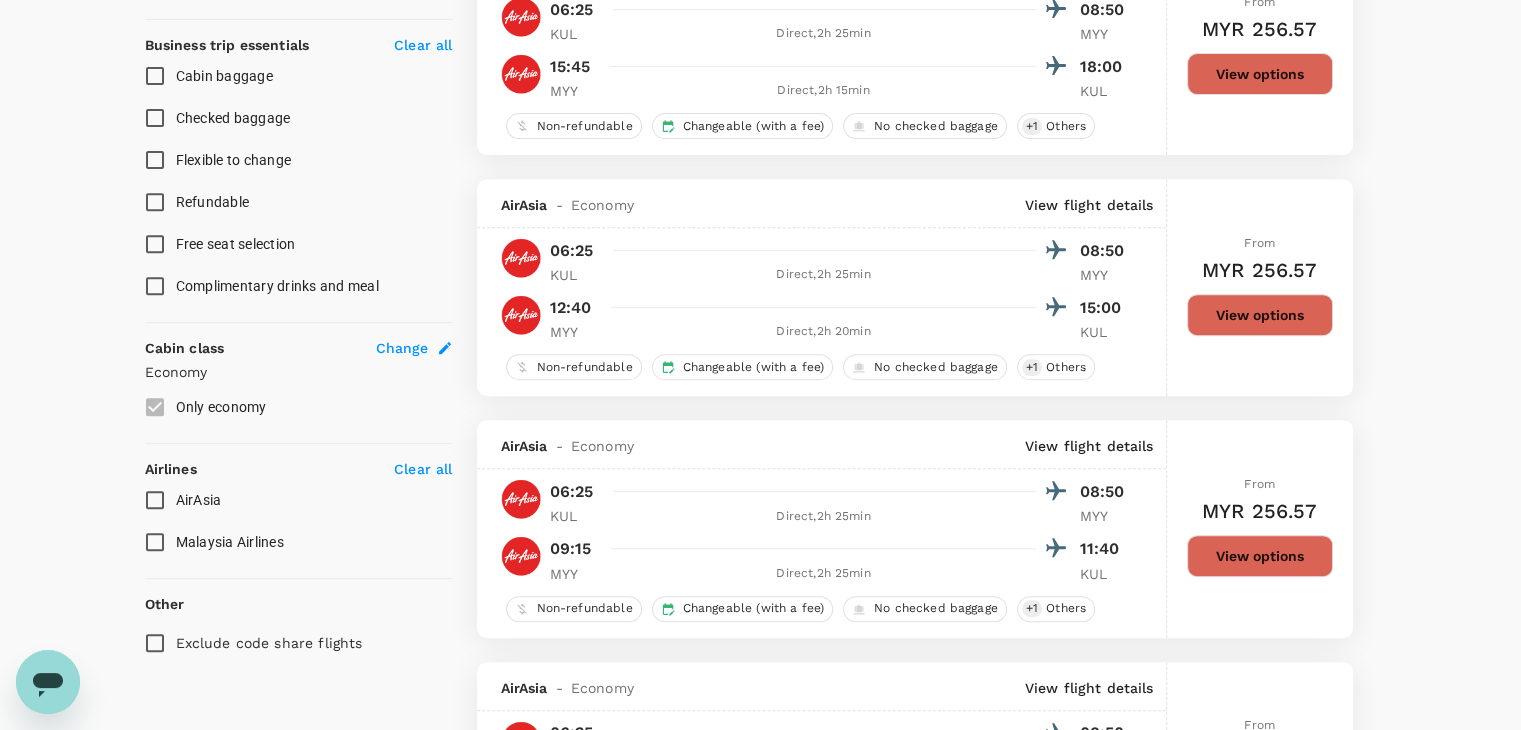 scroll, scrollTop: 900, scrollLeft: 0, axis: vertical 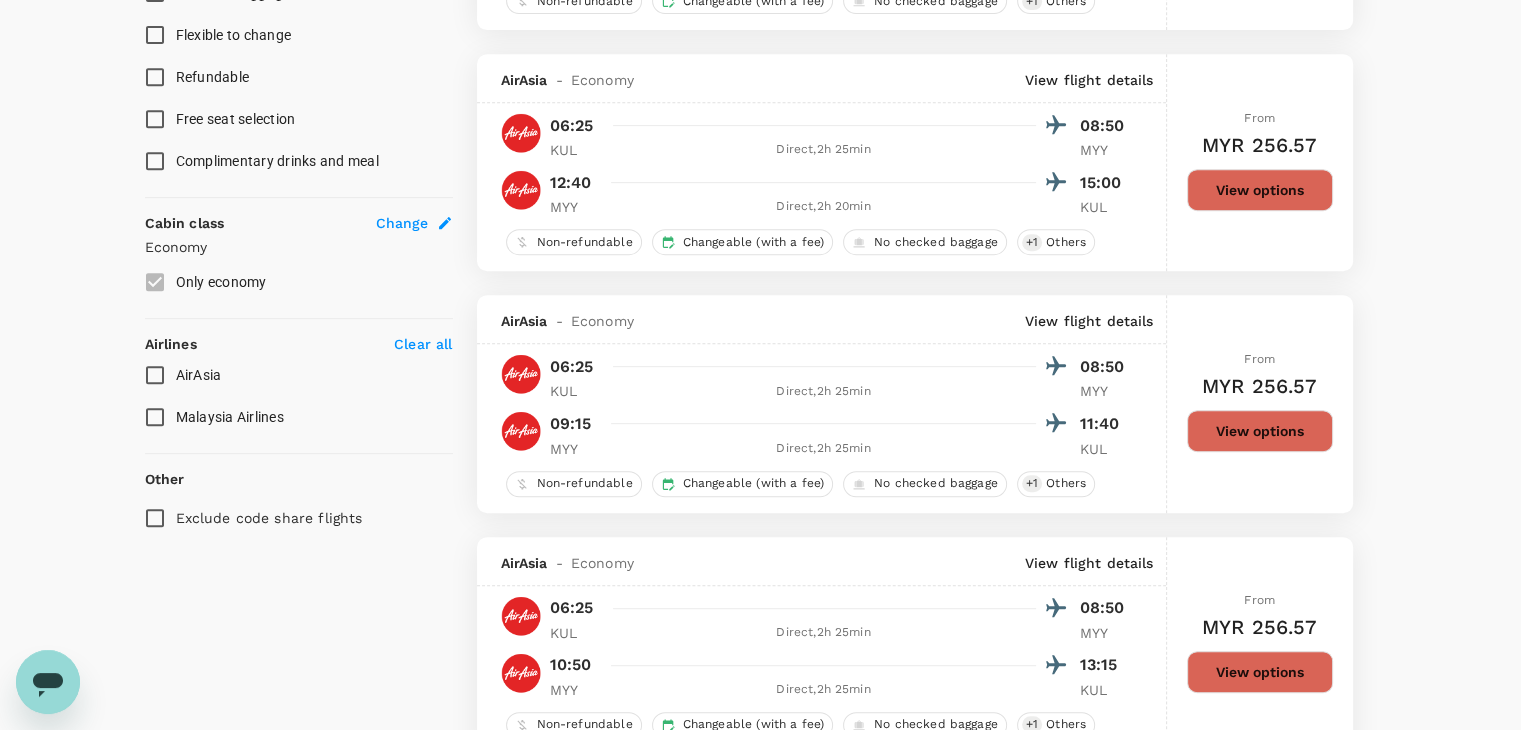 click on "Malaysia Airlines" at bounding box center (155, 417) 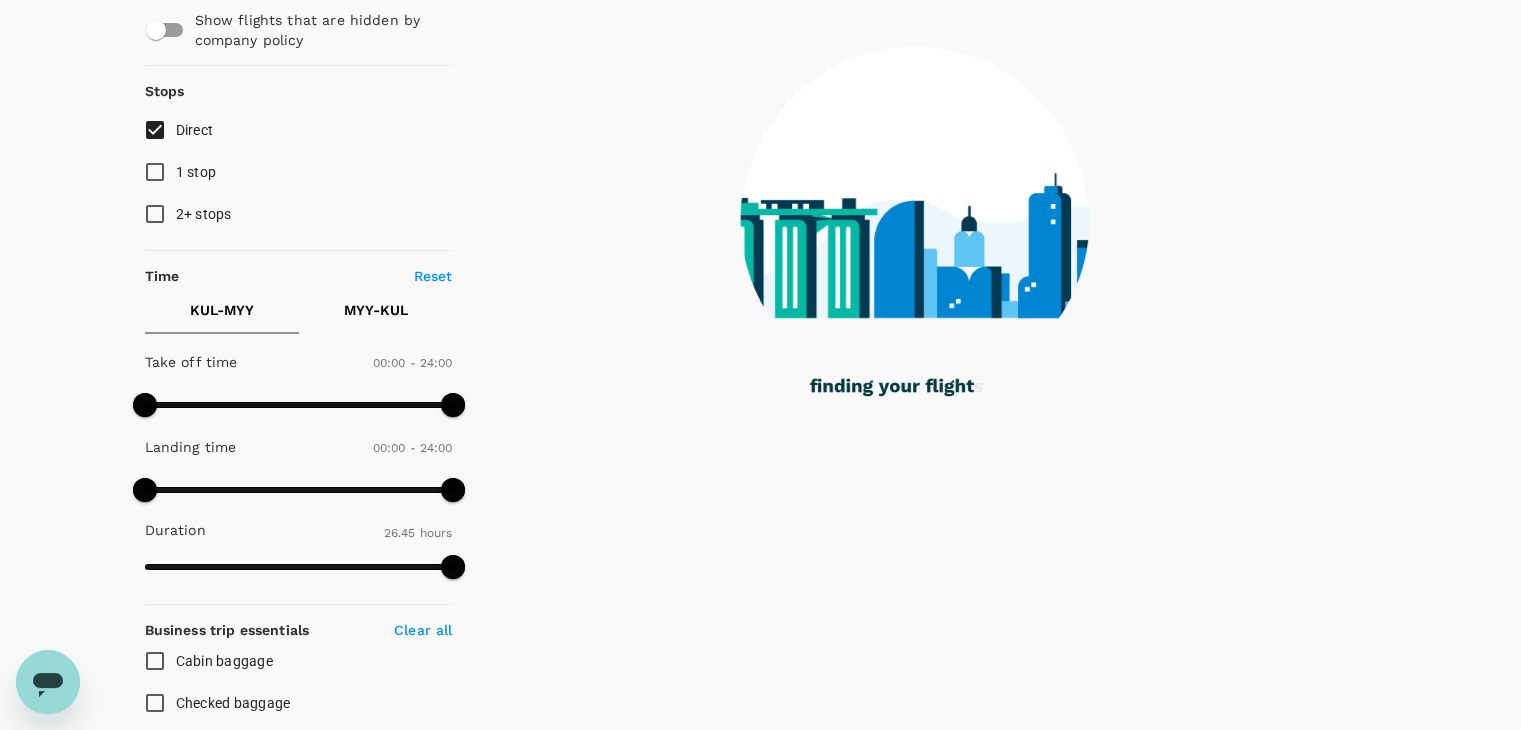 scroll, scrollTop: 0, scrollLeft: 0, axis: both 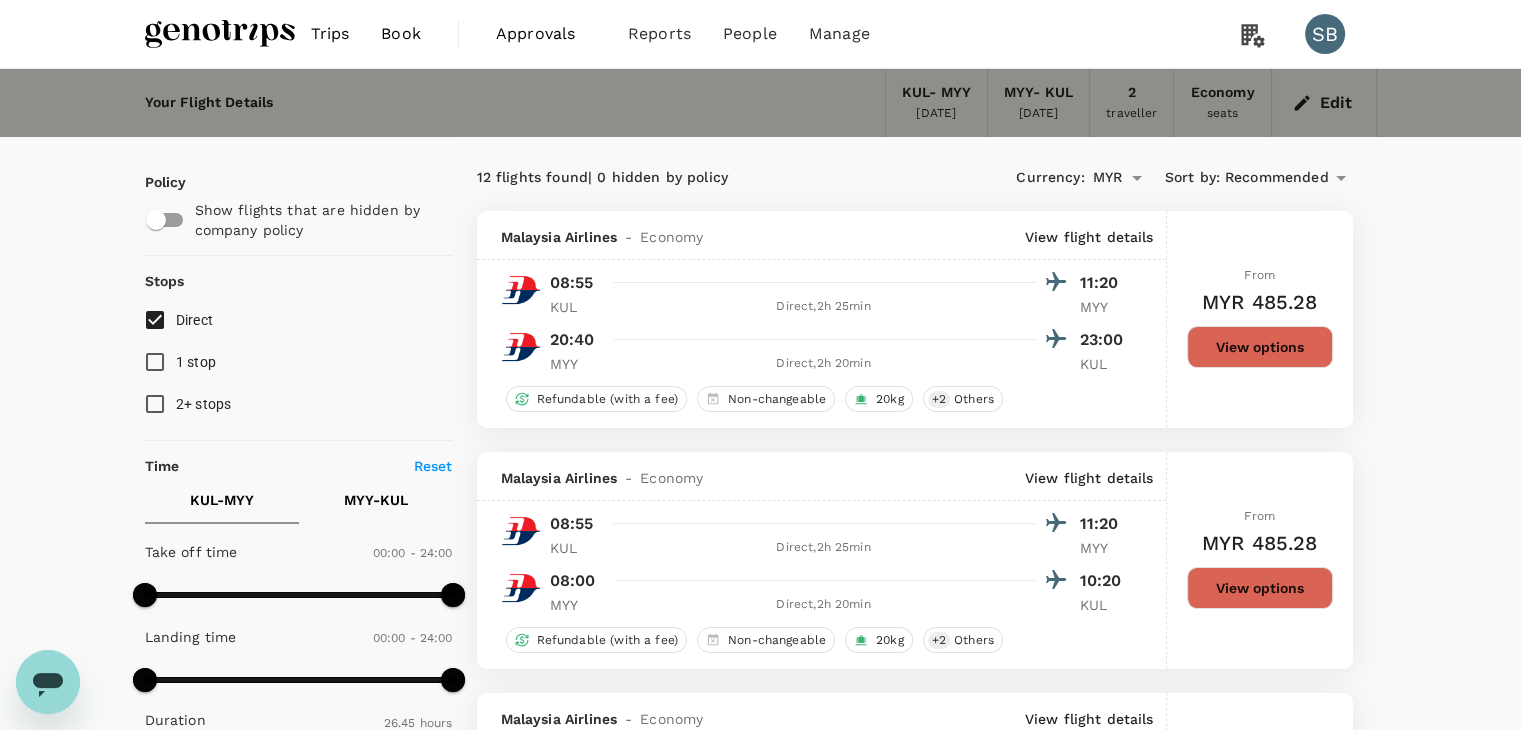 click on "View options" at bounding box center [1260, 347] 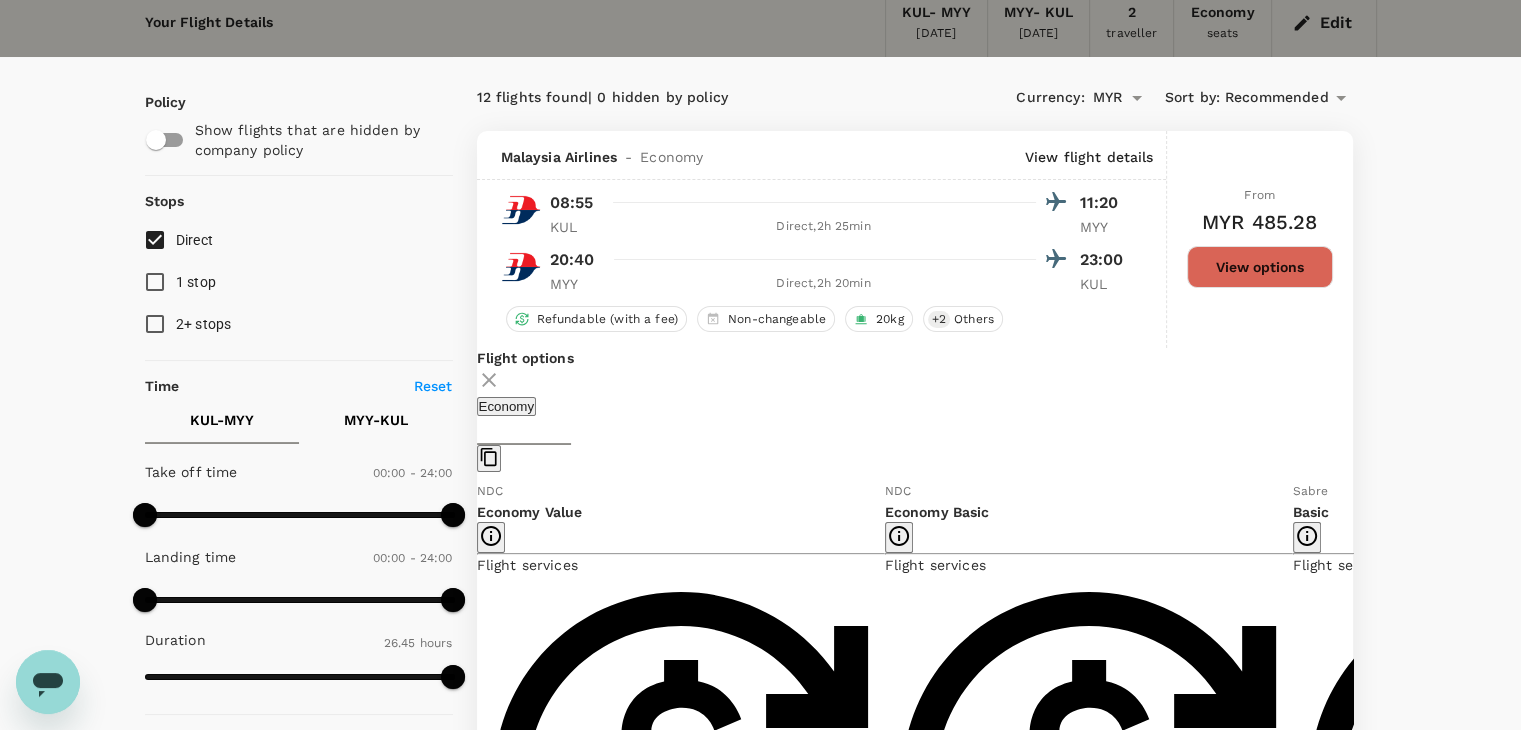 scroll, scrollTop: 211, scrollLeft: 0, axis: vertical 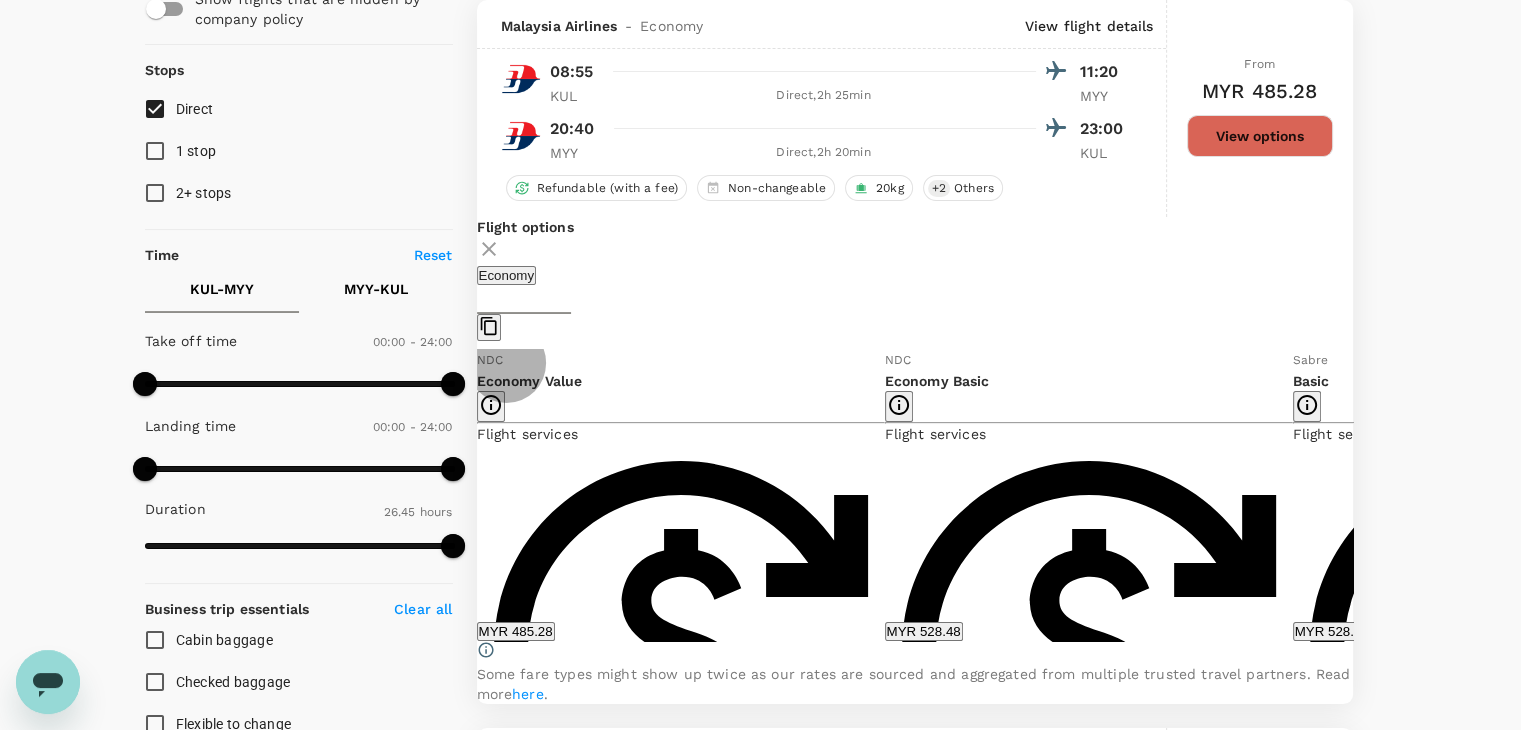 click on "Show more" at bounding box center (1328, 1830) 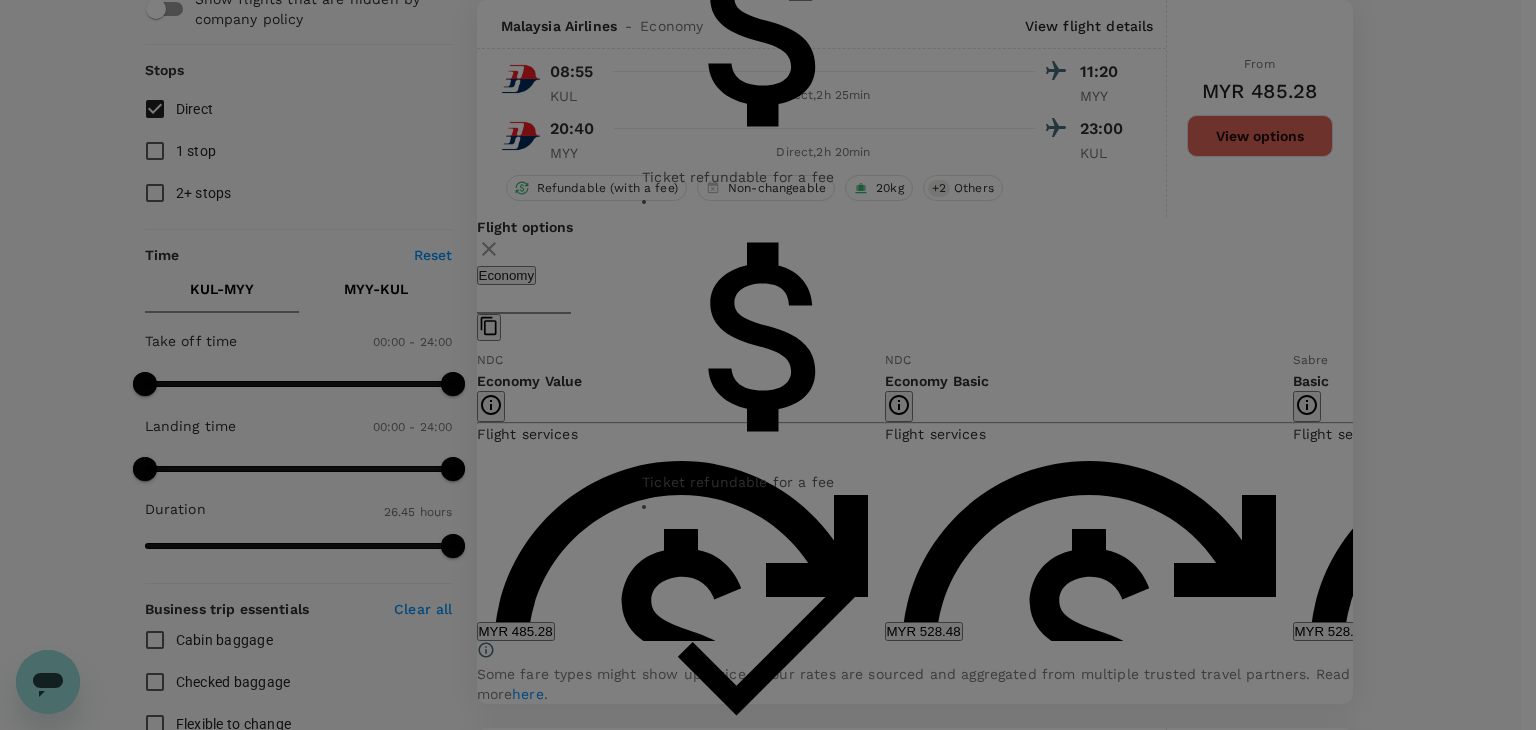 click 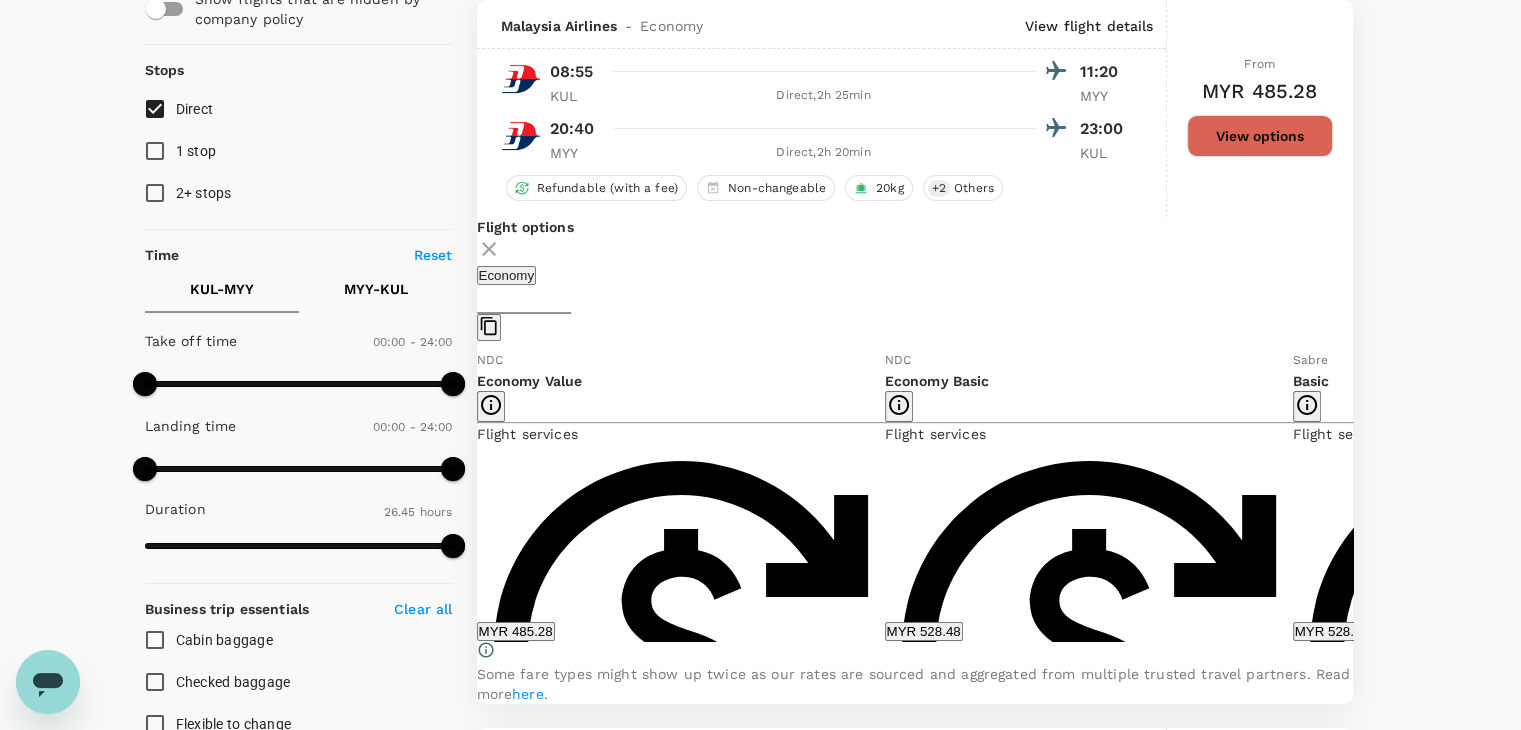 scroll, scrollTop: 0, scrollLeft: 0, axis: both 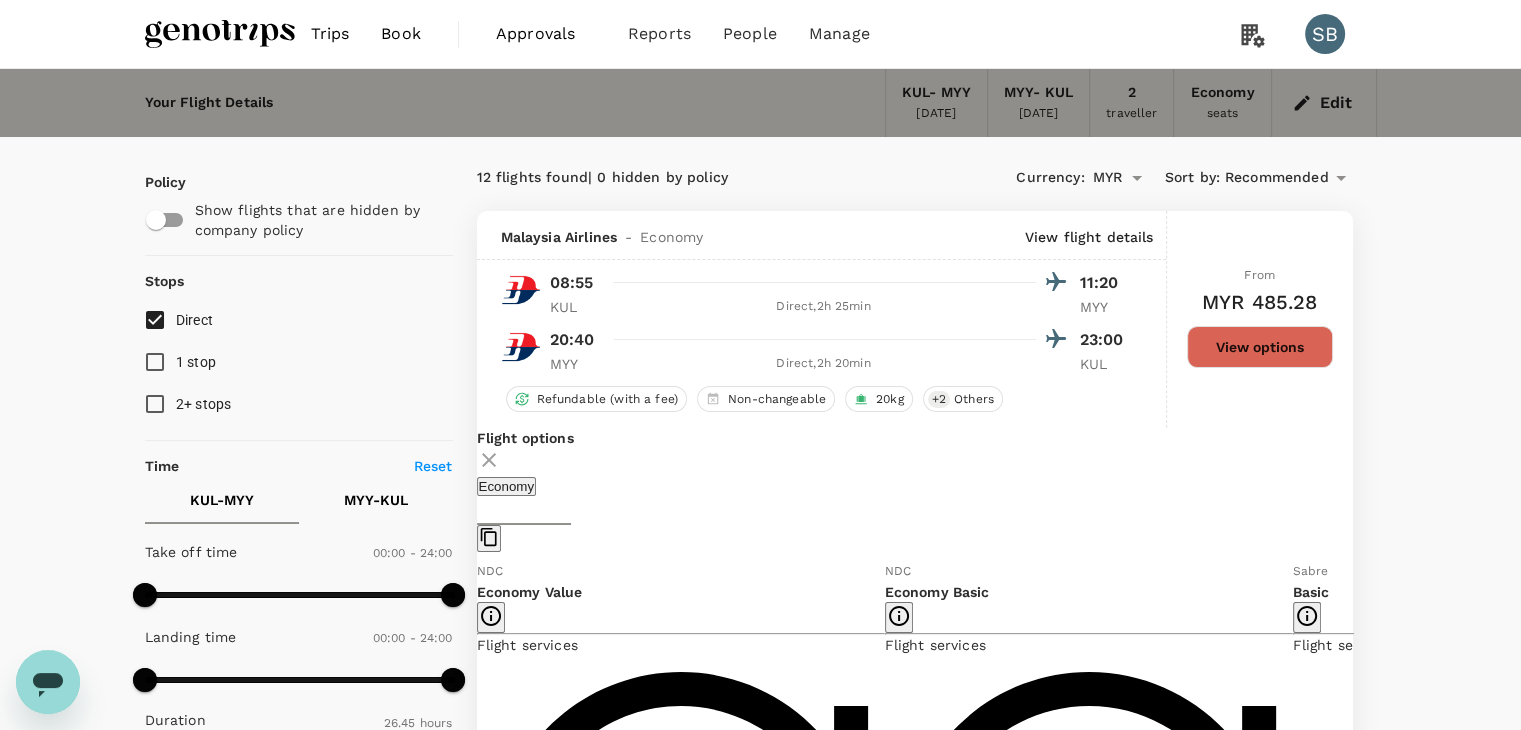 click at bounding box center [220, 34] 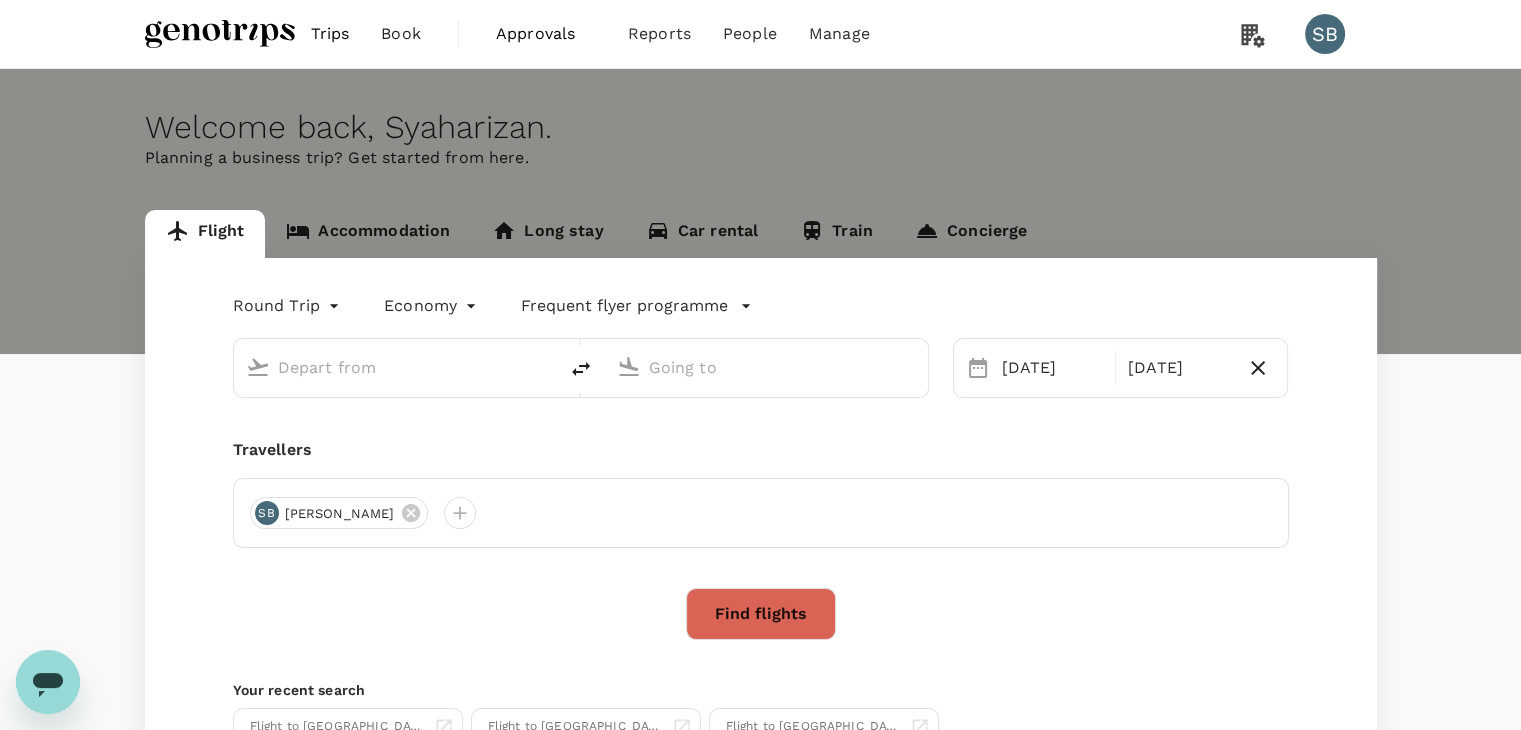type on "Kuala Lumpur Intl ([GEOGRAPHIC_DATA])" 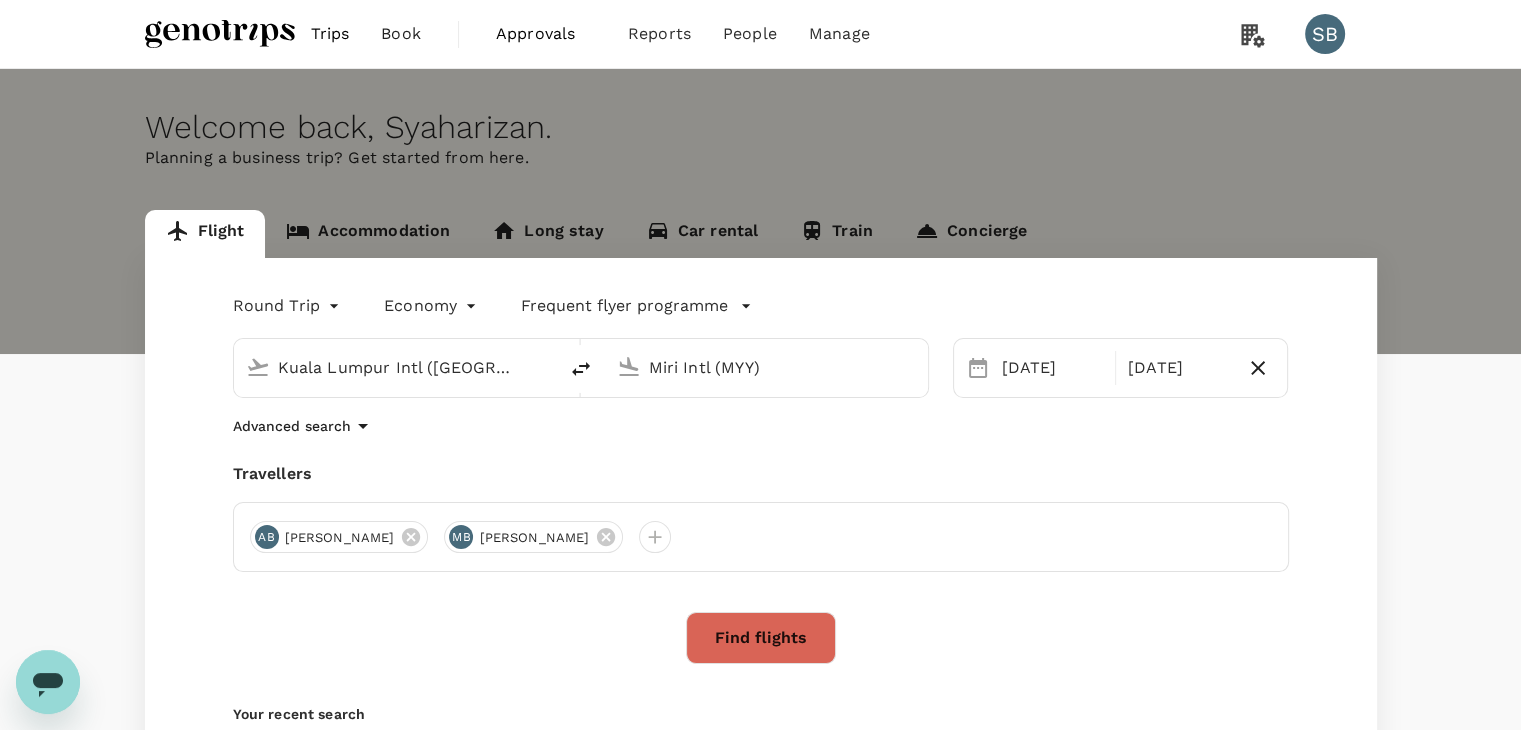 type 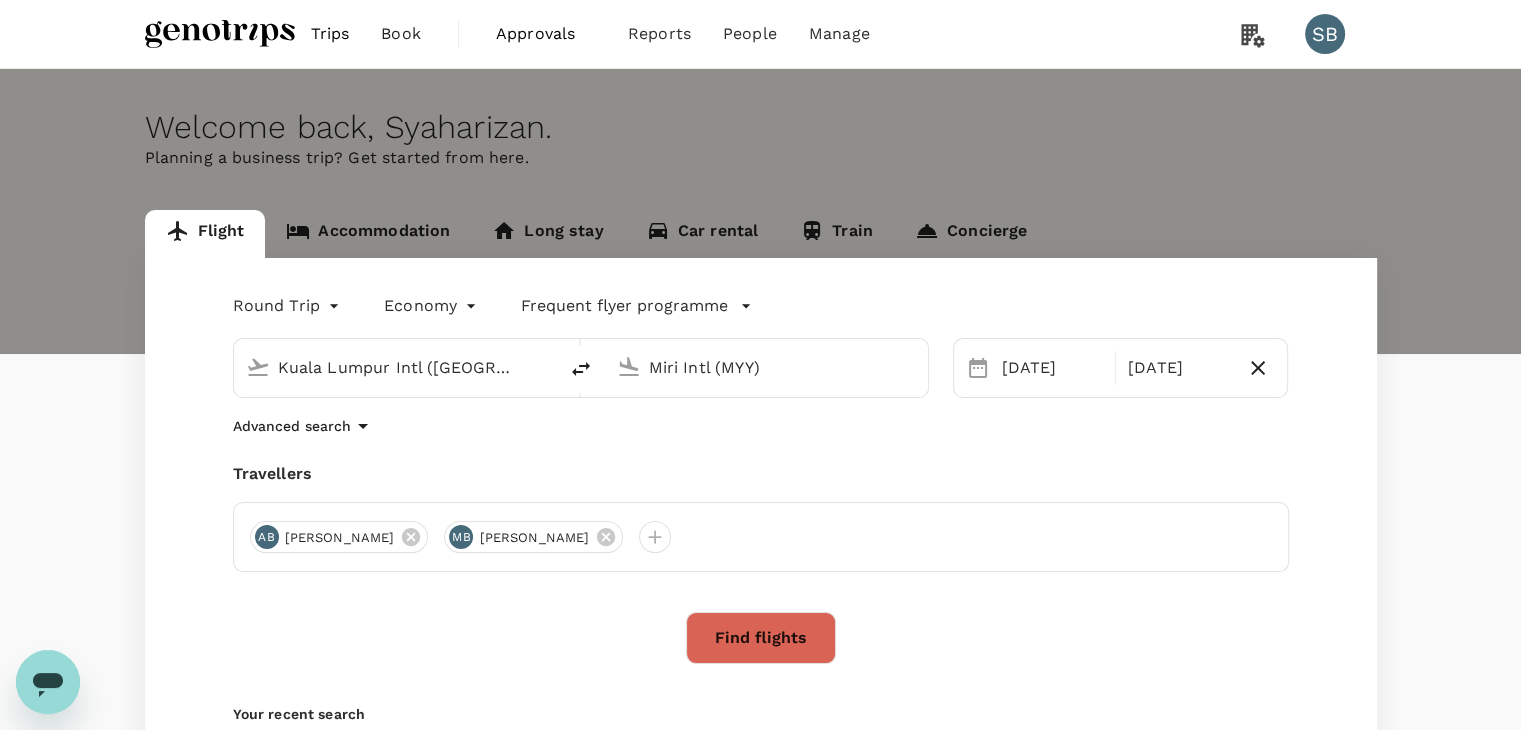 type 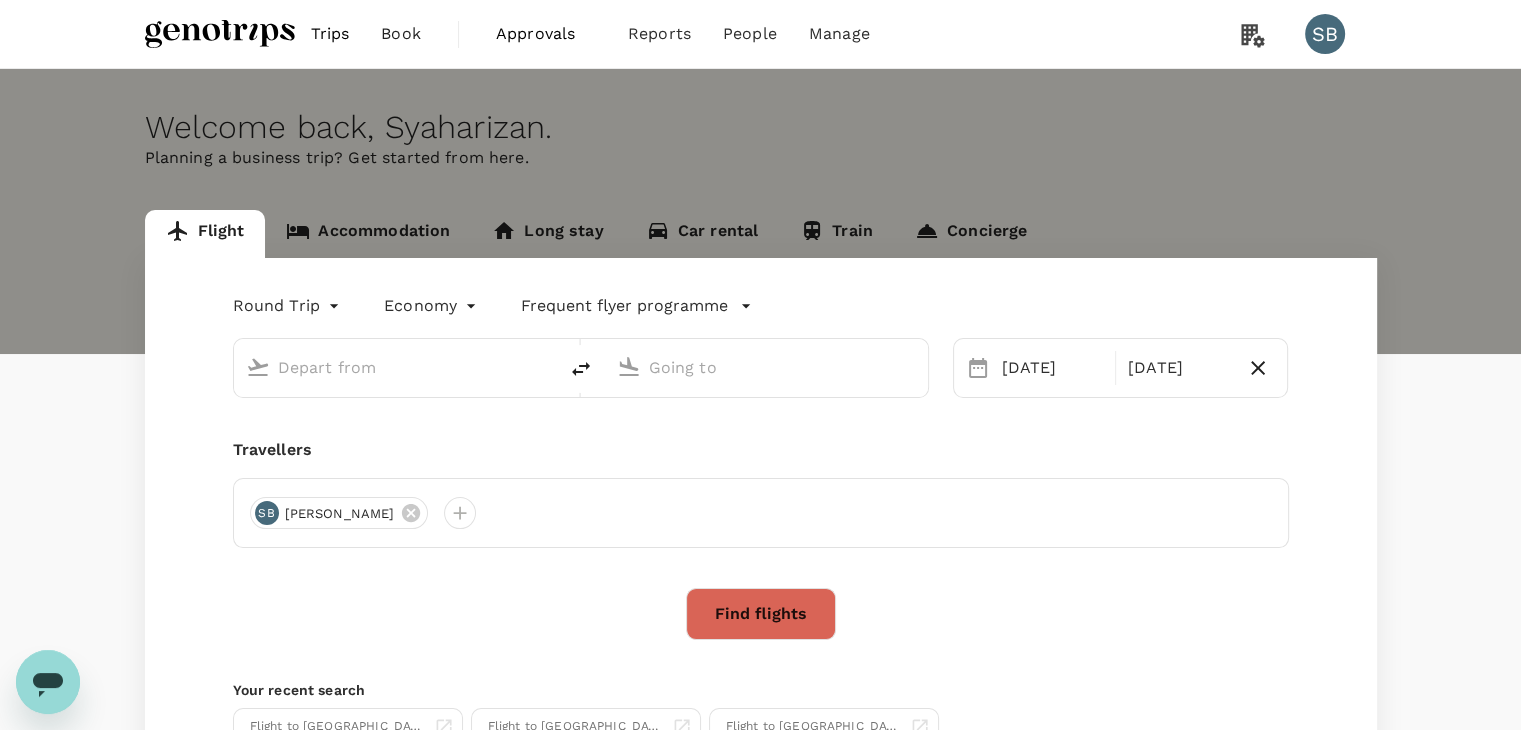 type on "Kuala Lumpur Intl ([GEOGRAPHIC_DATA])" 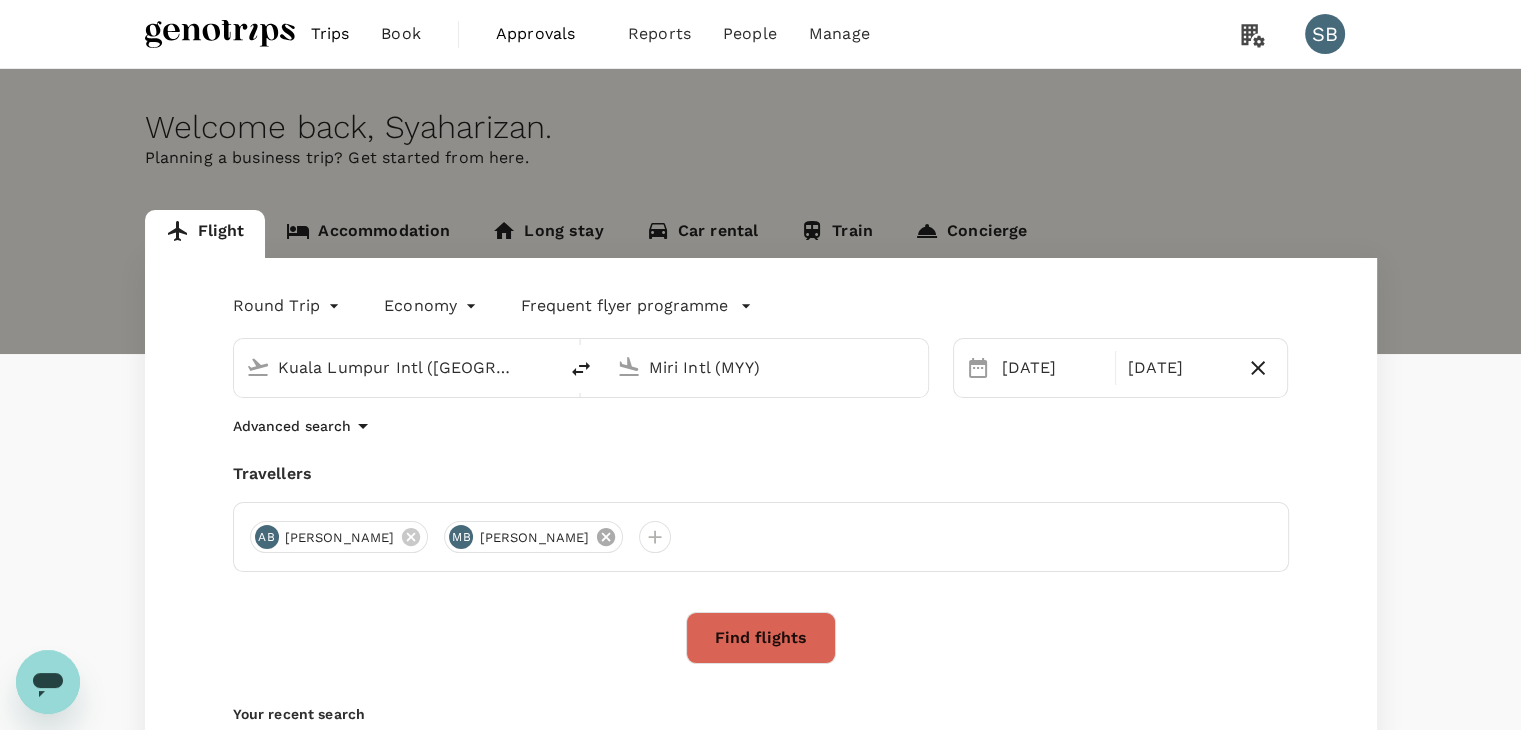 click 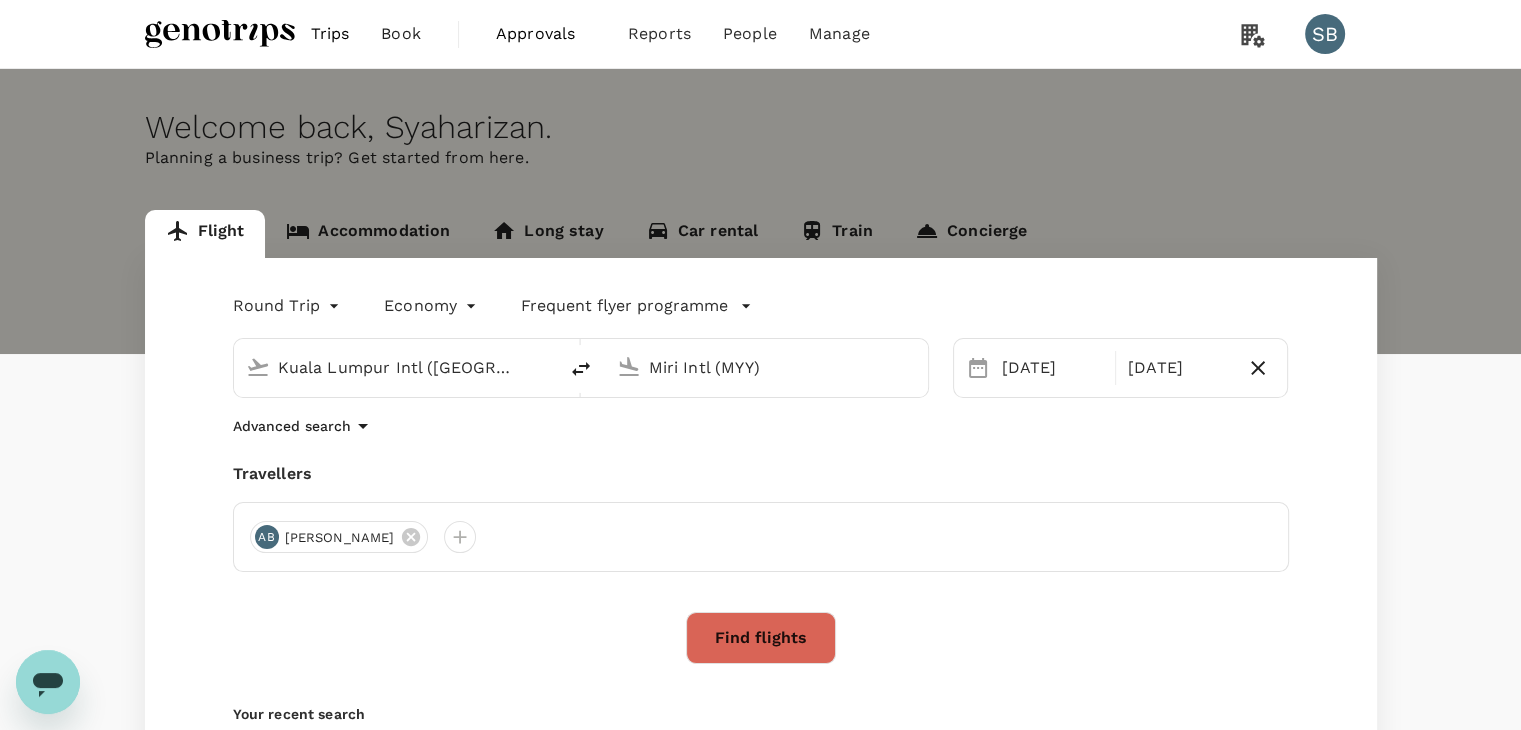 click 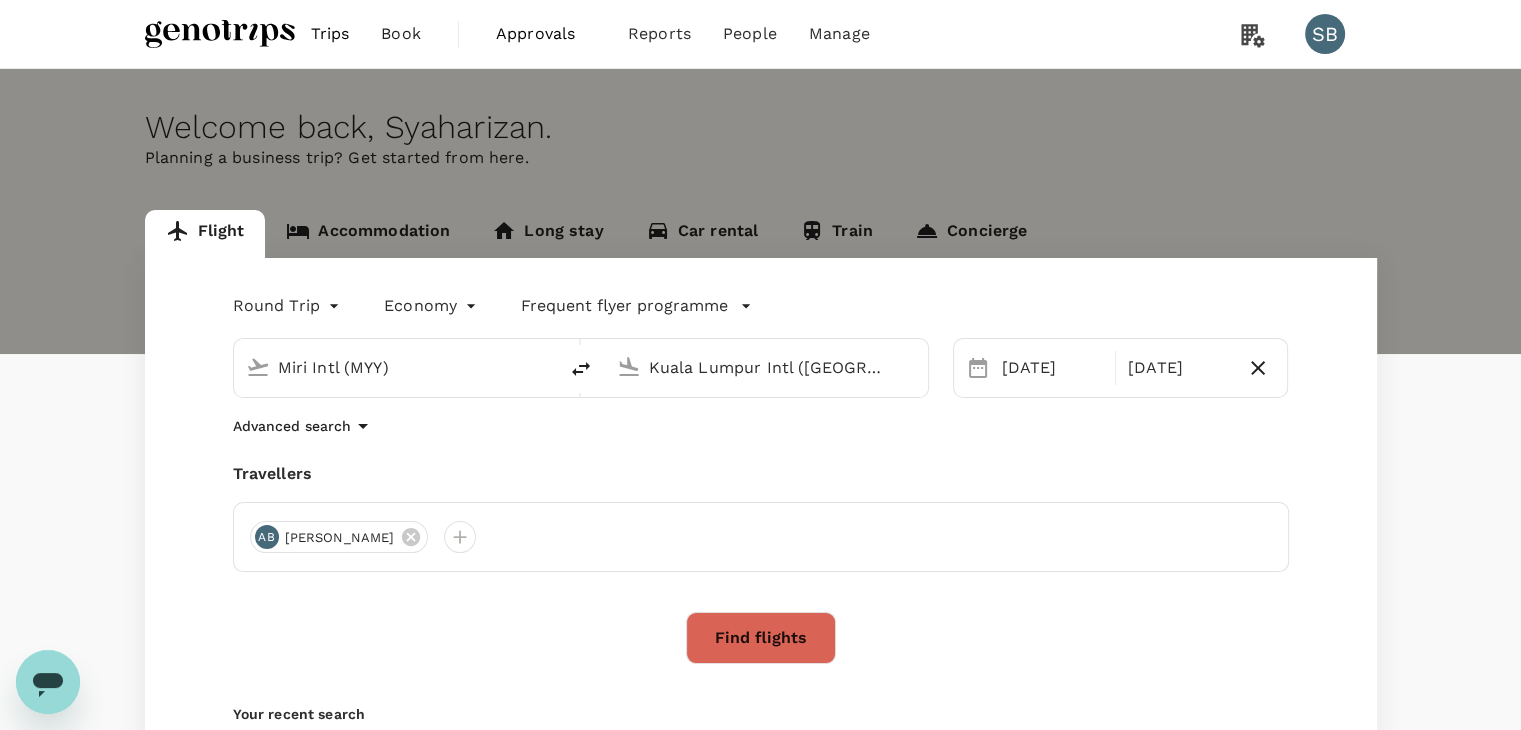 click on "Kuala Lumpur Intl ([GEOGRAPHIC_DATA])" at bounding box center (767, 367) 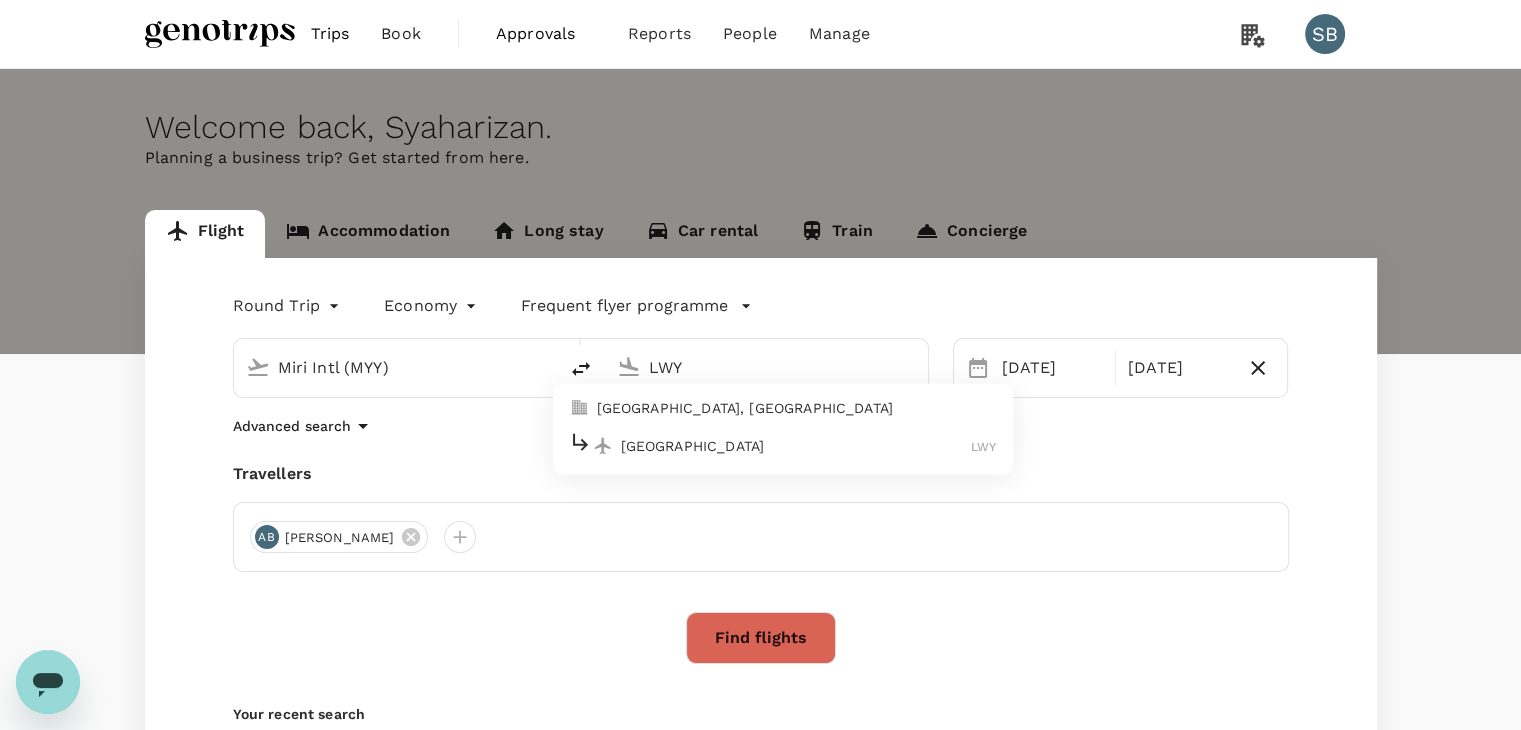 click on "[GEOGRAPHIC_DATA] LWY" at bounding box center (783, 445) 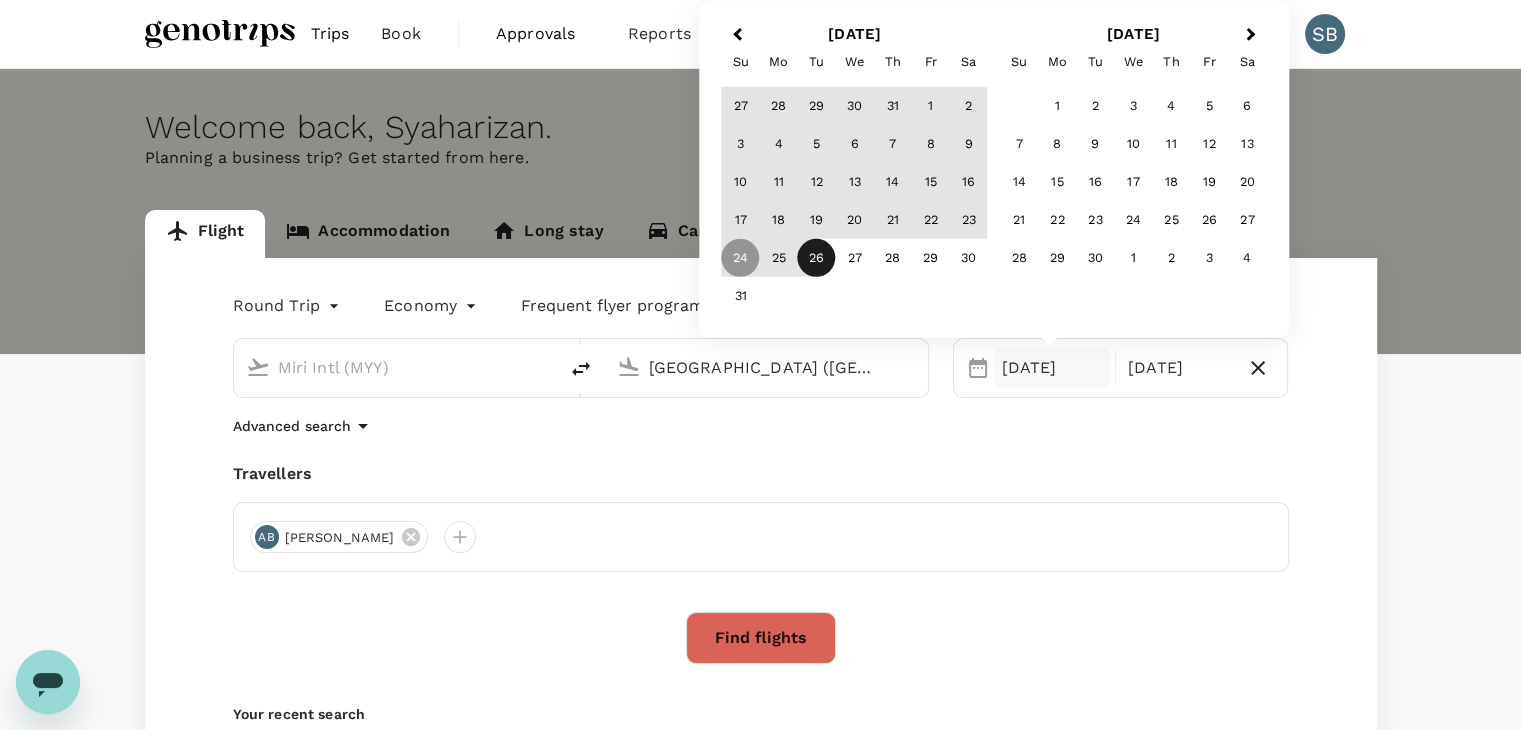 type on "[GEOGRAPHIC_DATA] ([GEOGRAPHIC_DATA])" 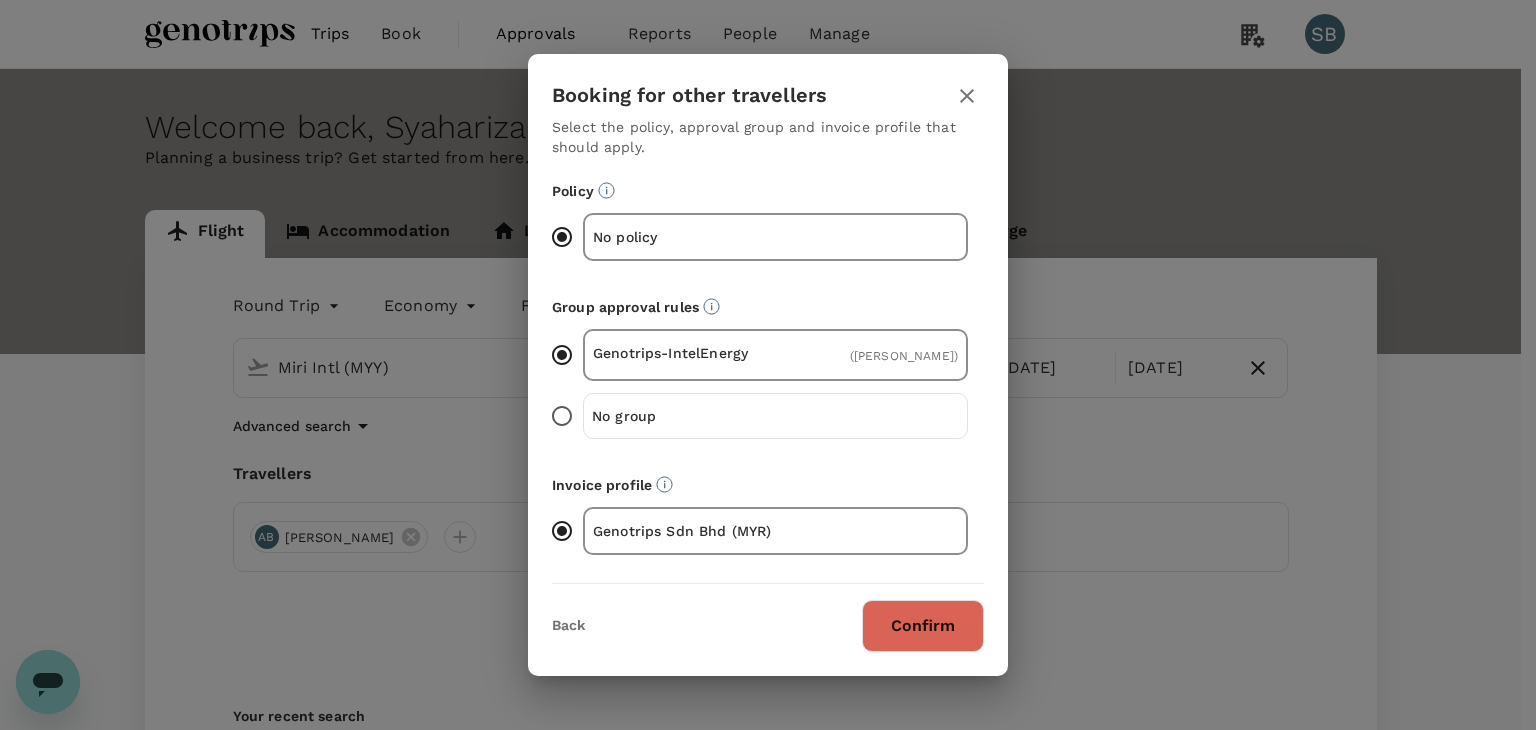 click at bounding box center (967, 96) 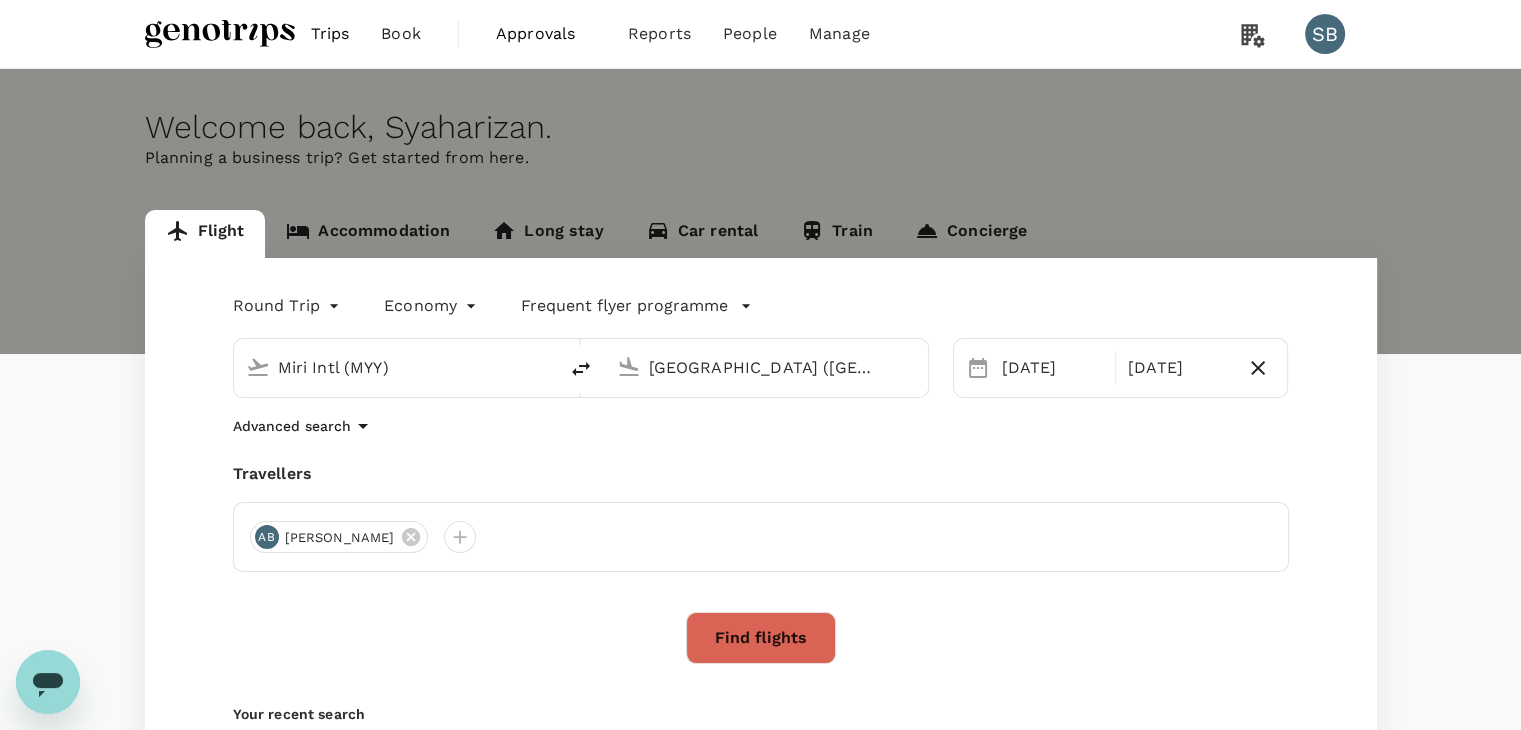 click on "Miri Intl (MYY)" at bounding box center [396, 367] 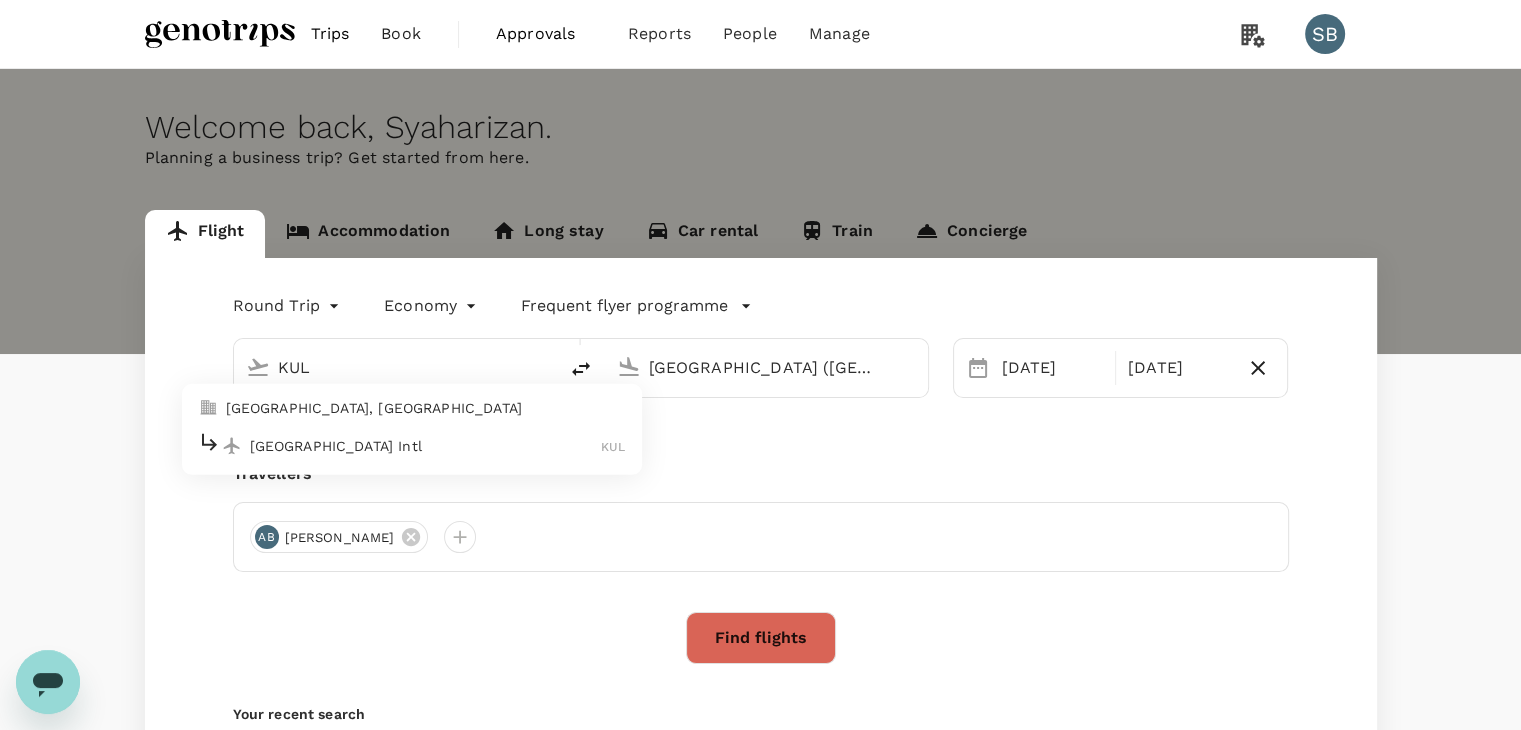 click on "[GEOGRAPHIC_DATA] Intl" at bounding box center [426, 446] 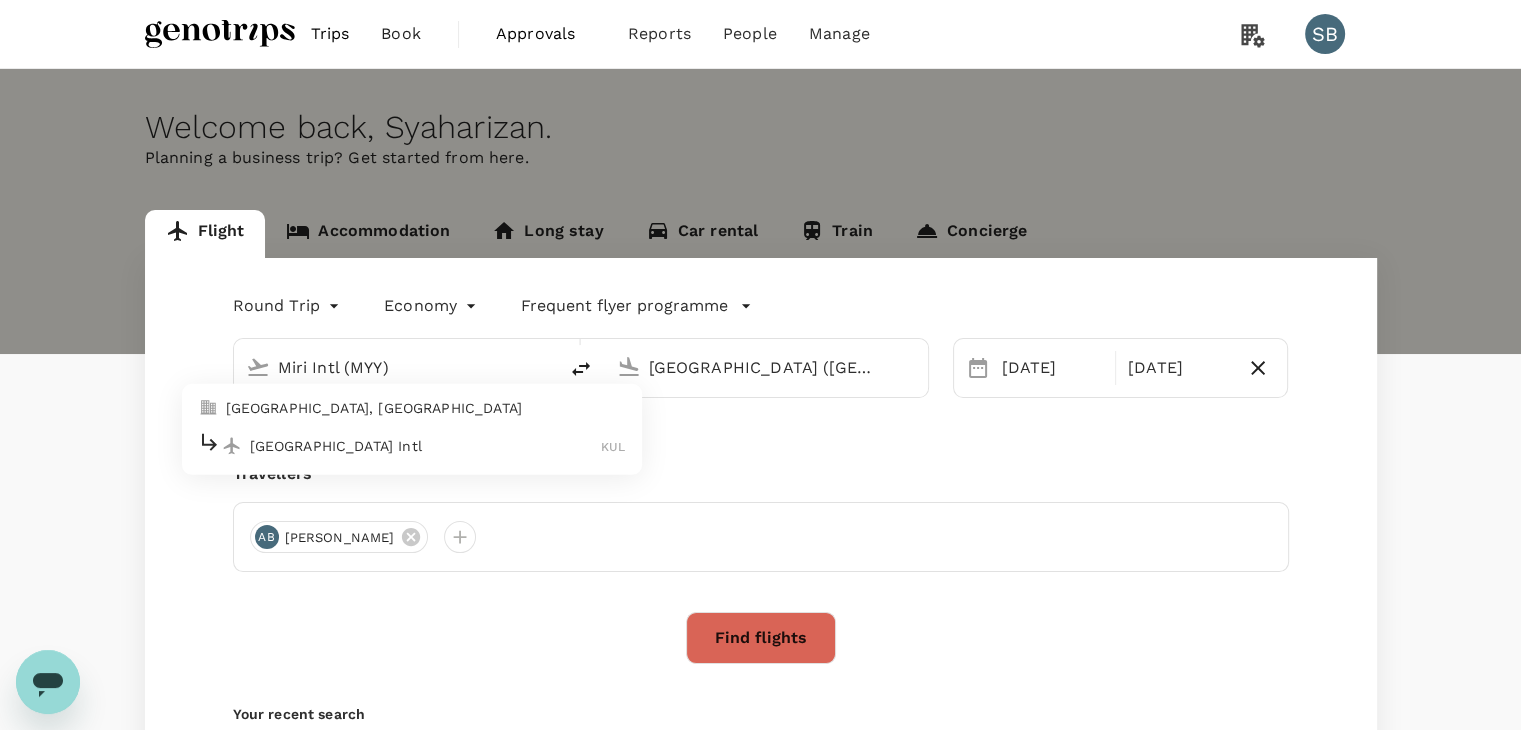 type on "Kuala Lumpur Intl ([GEOGRAPHIC_DATA])" 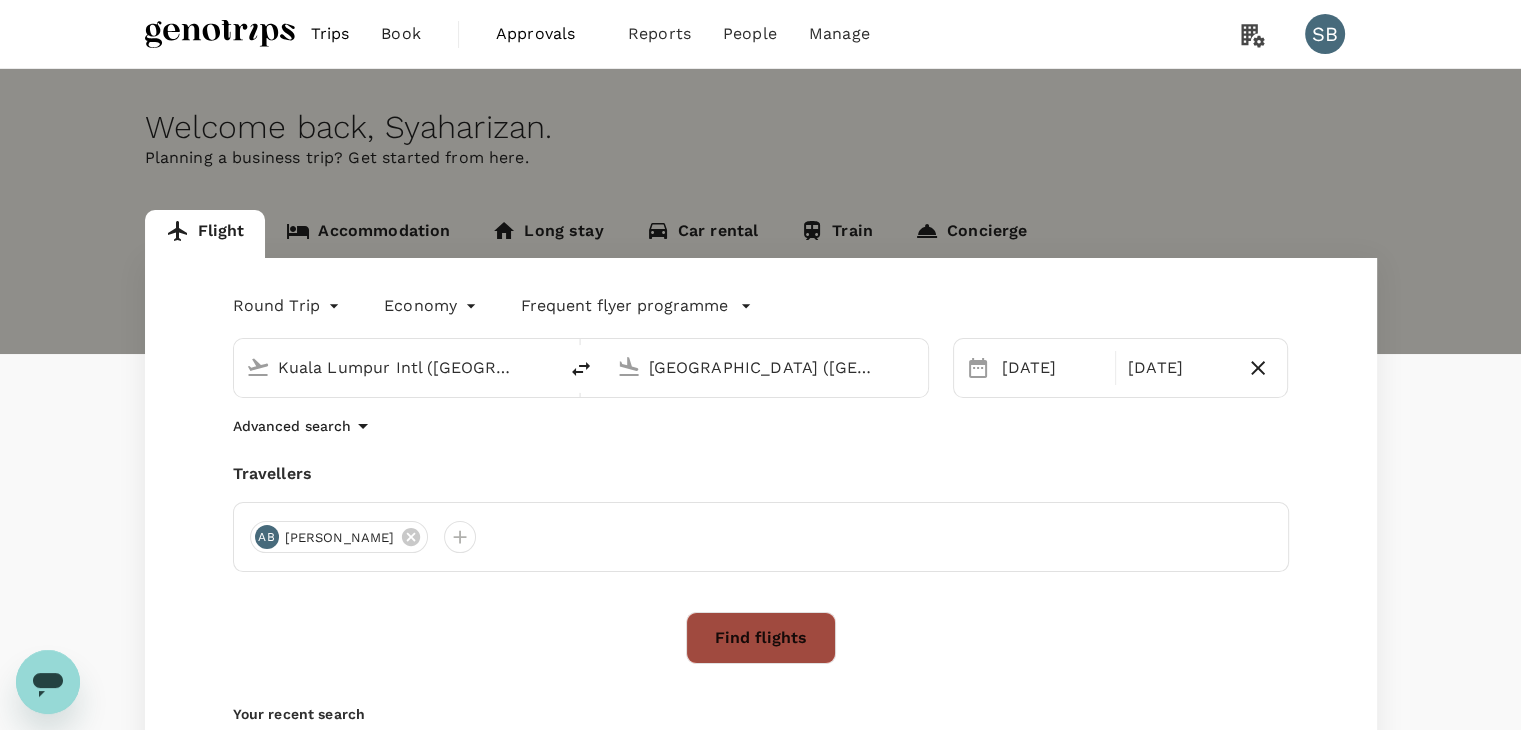 click on "Find flights" at bounding box center [761, 638] 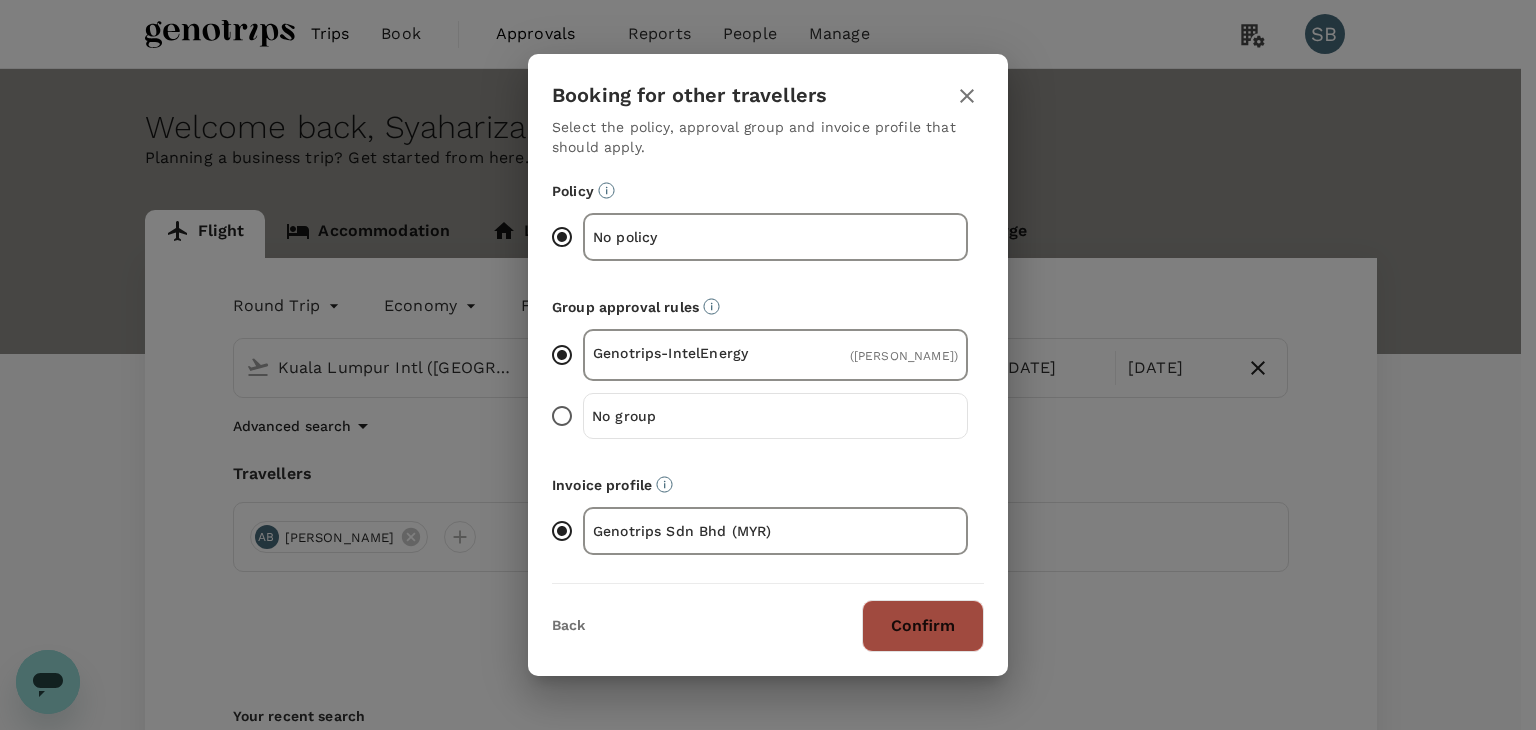 click on "Confirm" at bounding box center [923, 626] 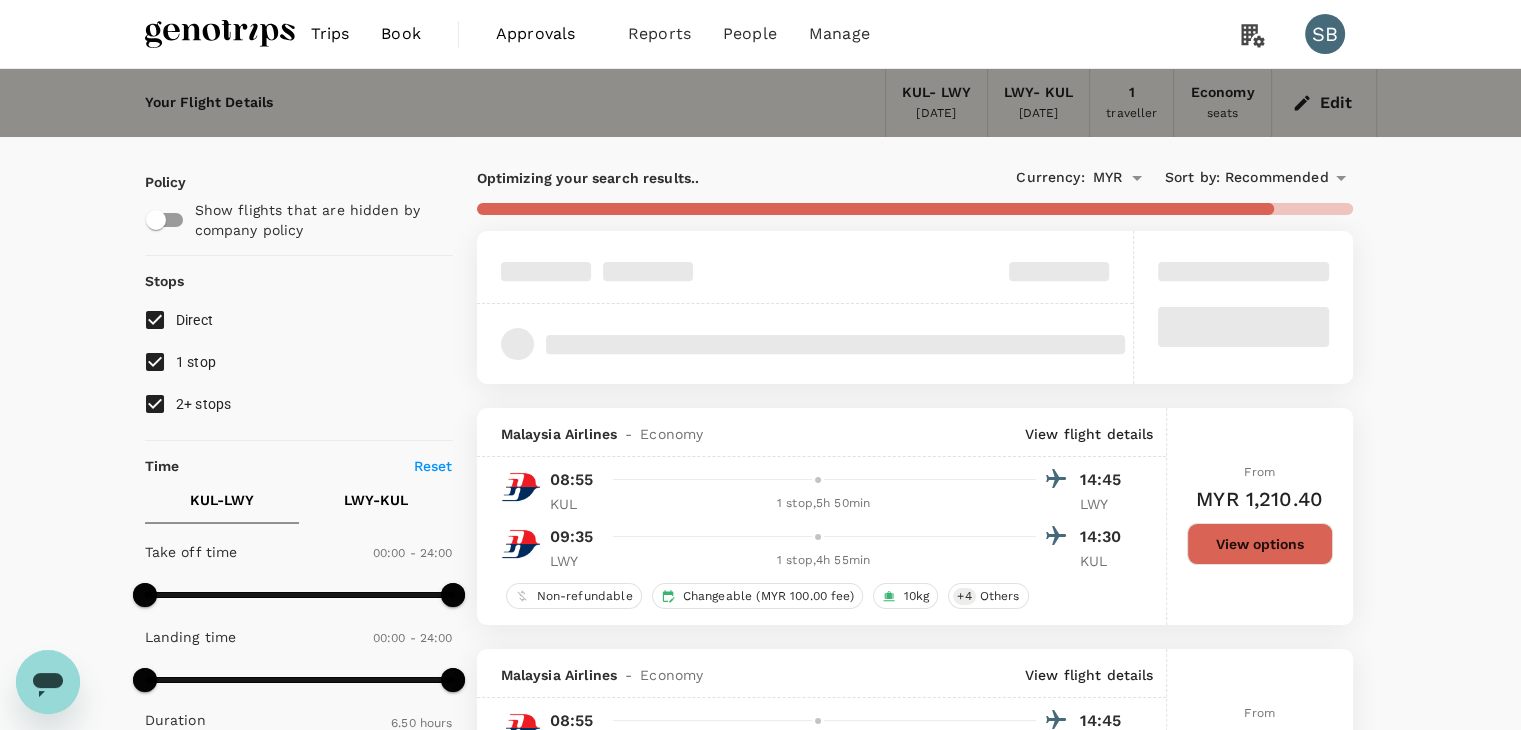 click on "2+ stops" at bounding box center [155, 404] 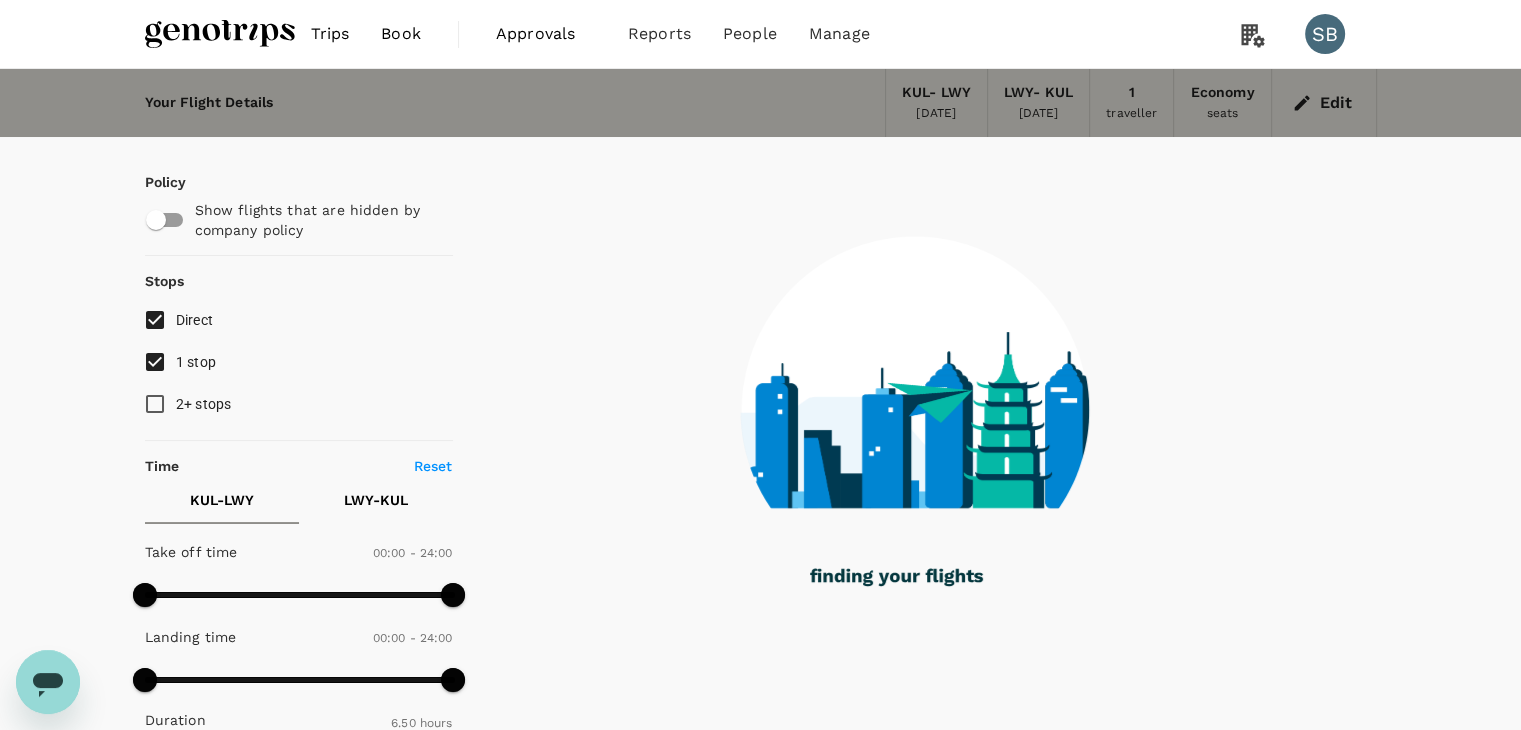 type on "940" 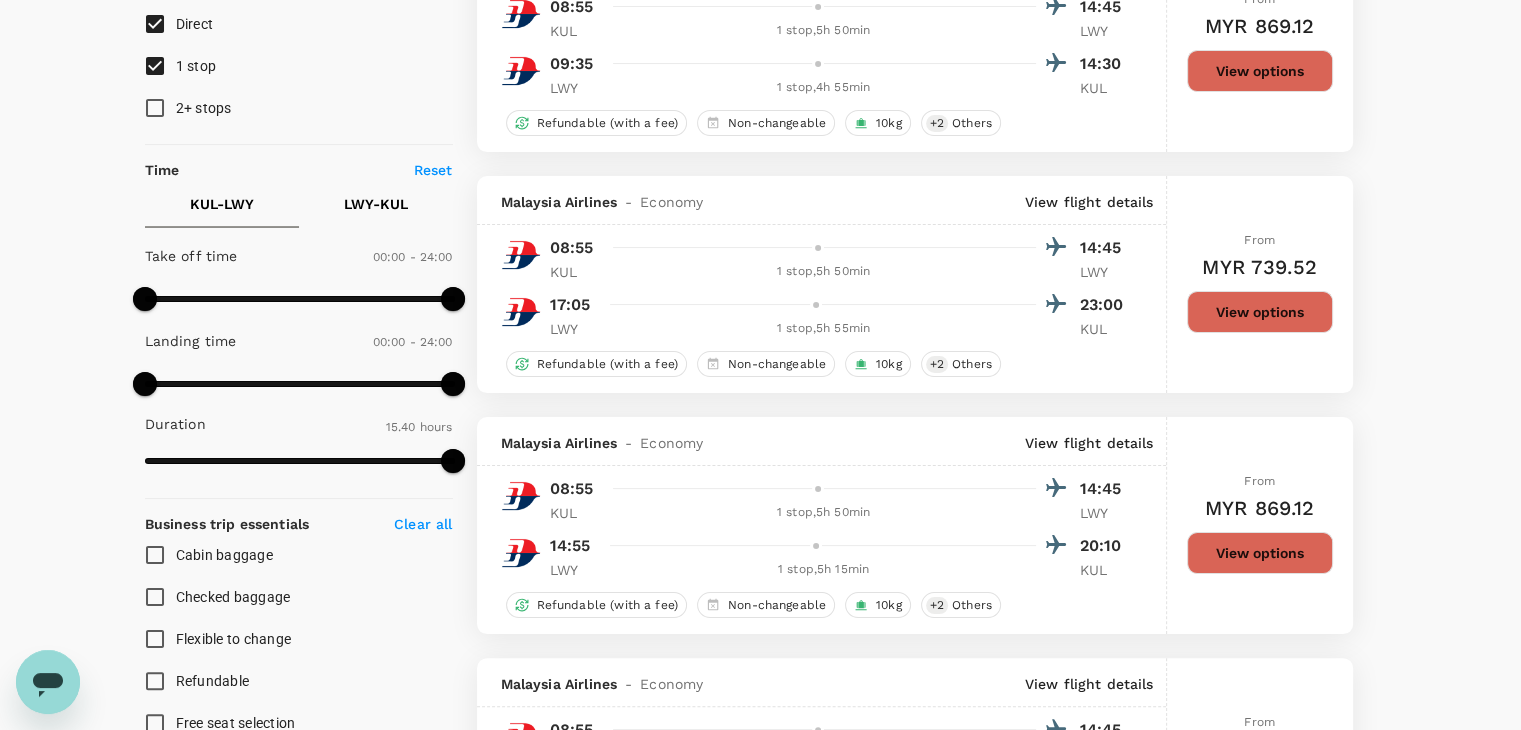 scroll, scrollTop: 300, scrollLeft: 0, axis: vertical 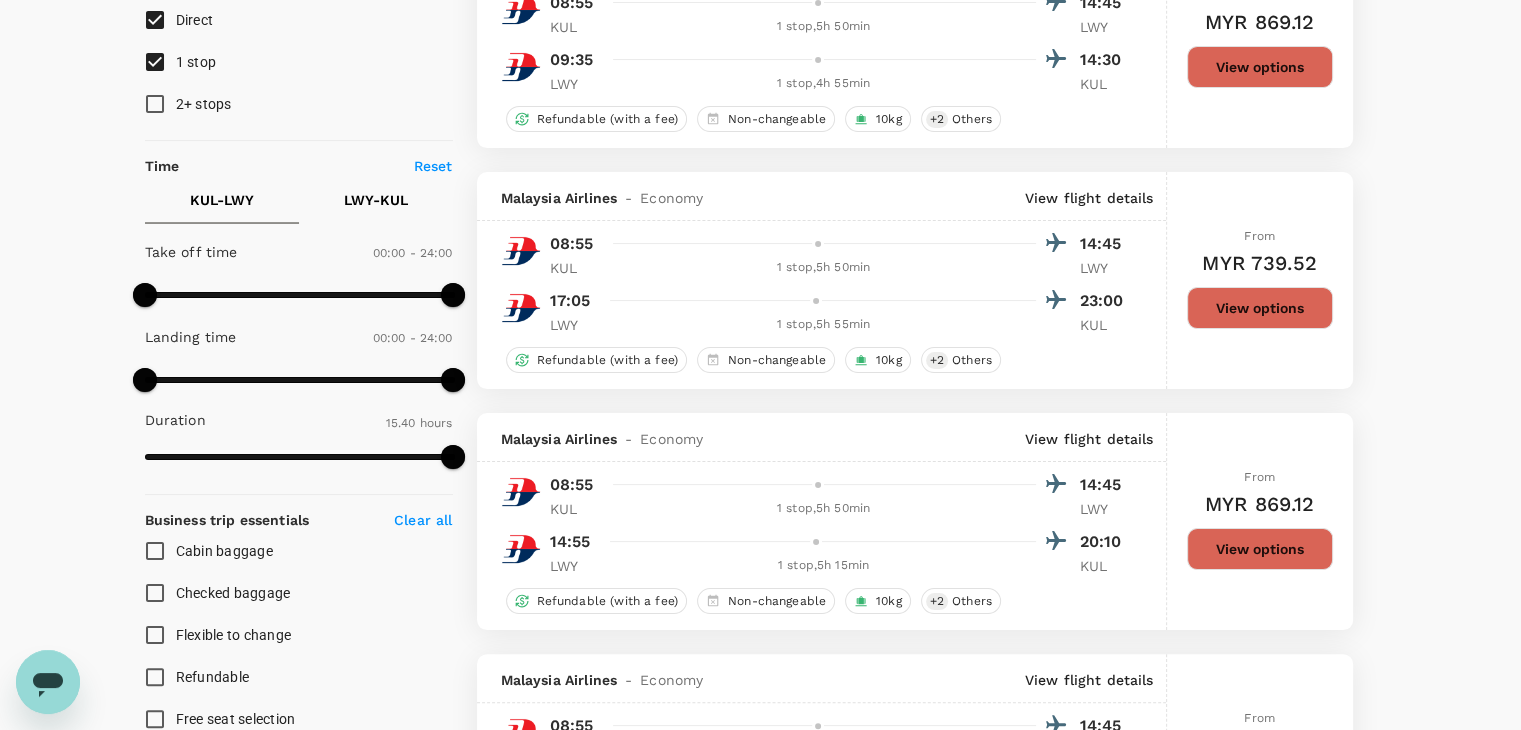 click on "View options" at bounding box center [1260, 308] 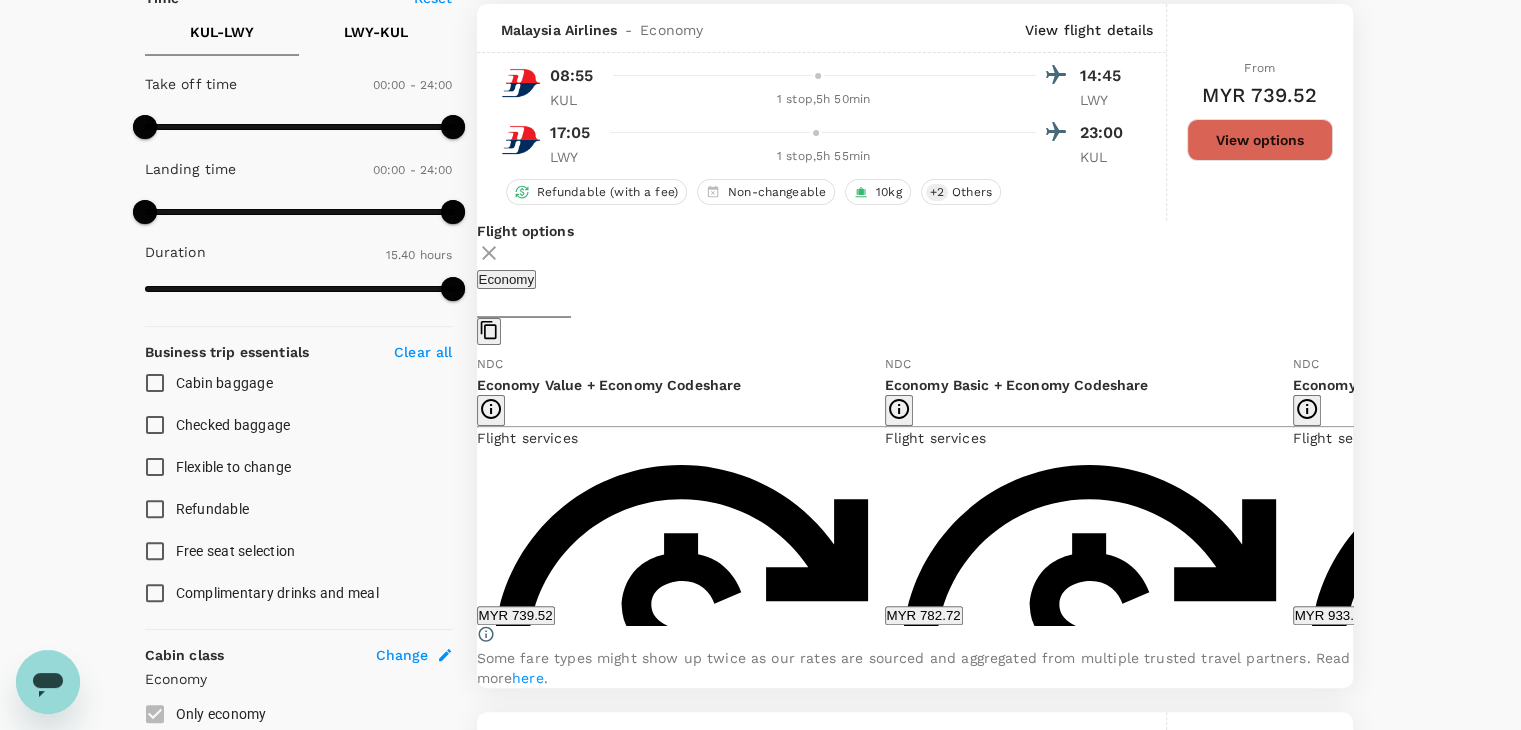 scroll, scrollTop: 472, scrollLeft: 0, axis: vertical 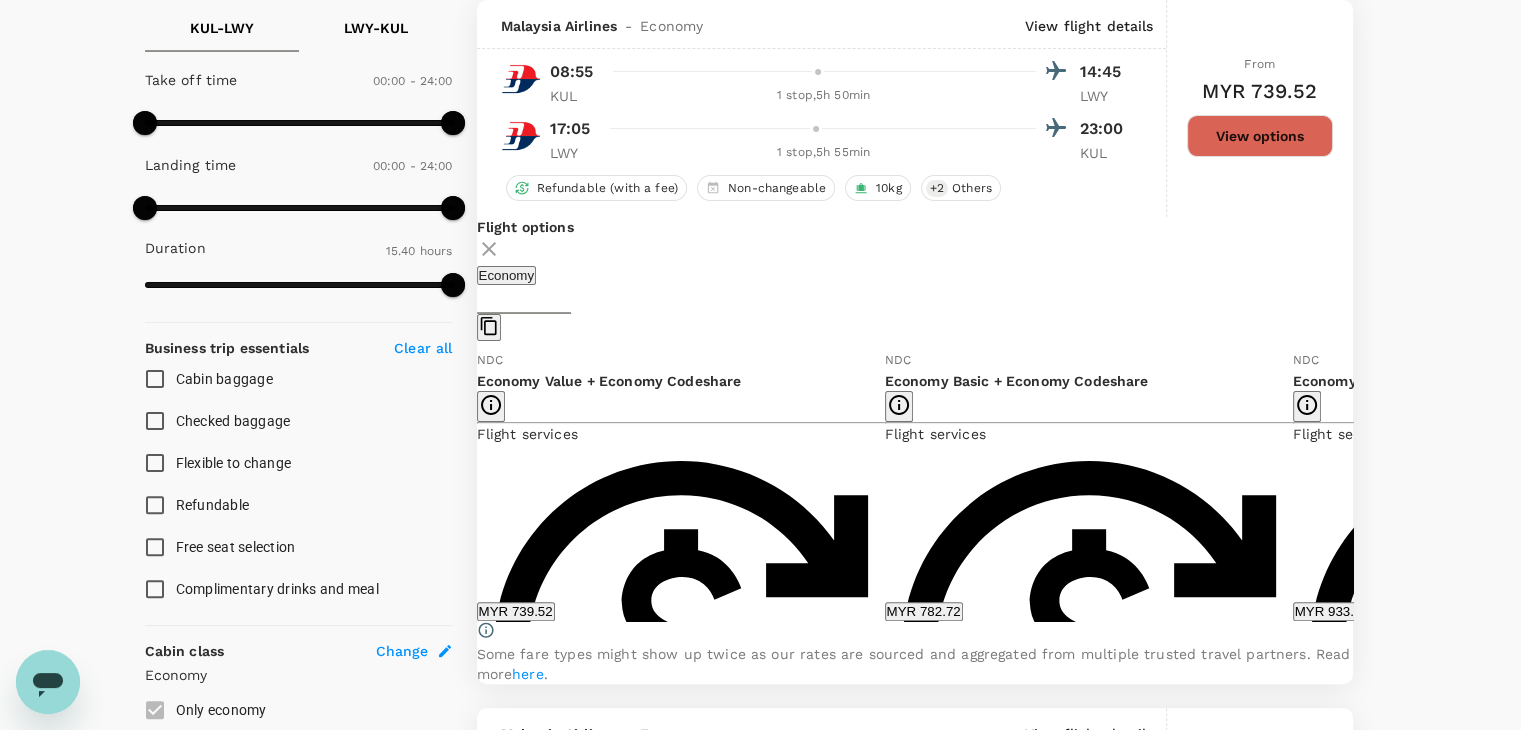 click 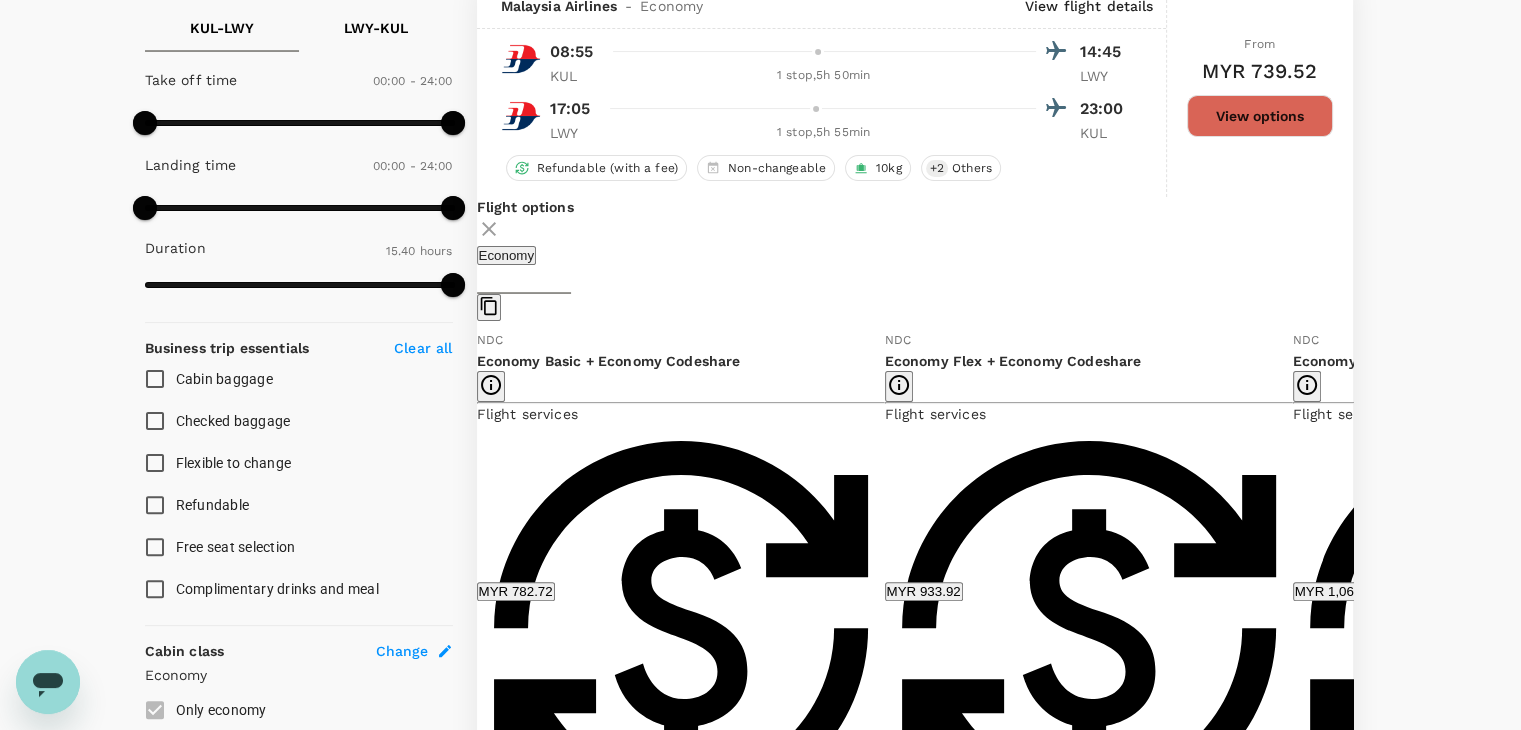 click on "Show more" at bounding box center (1328, 1810) 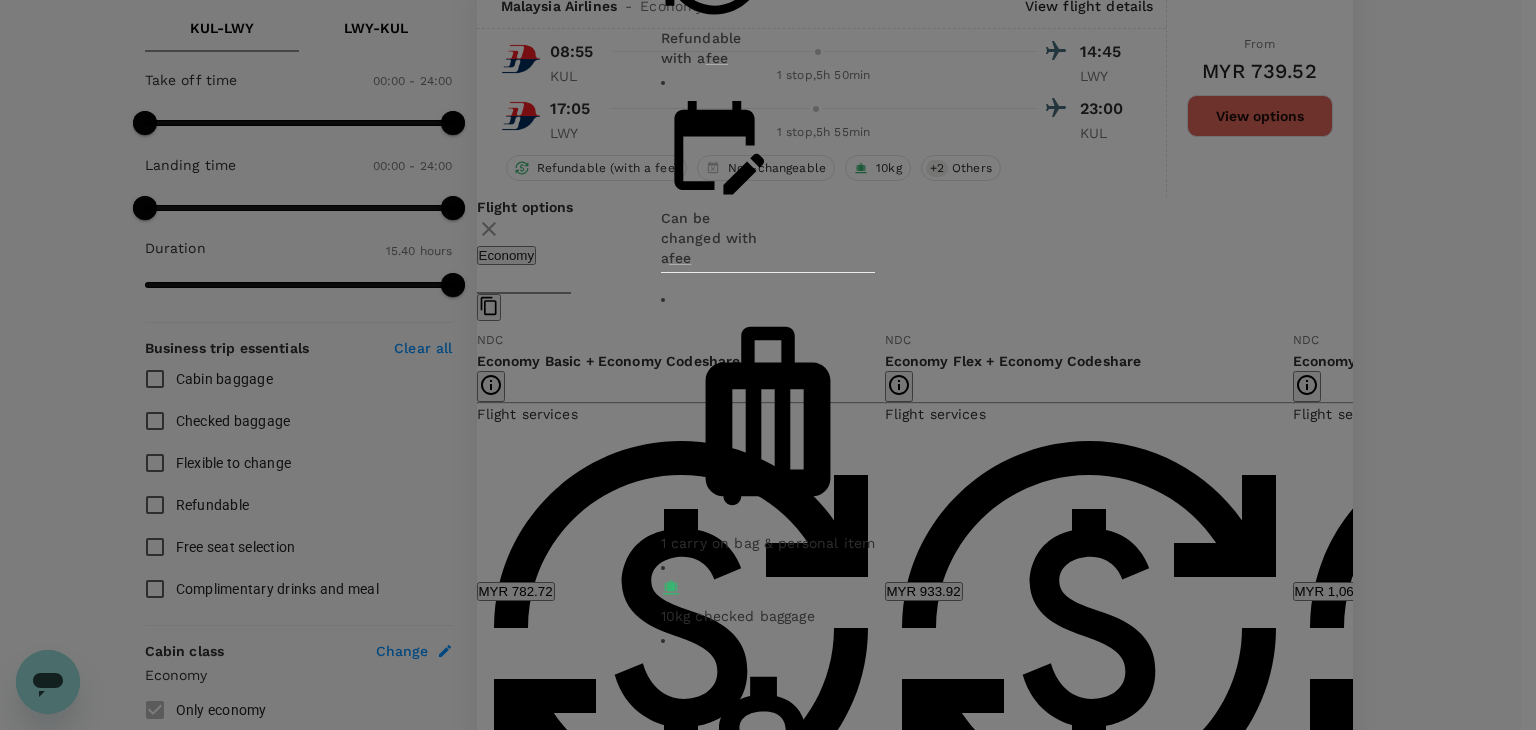 click 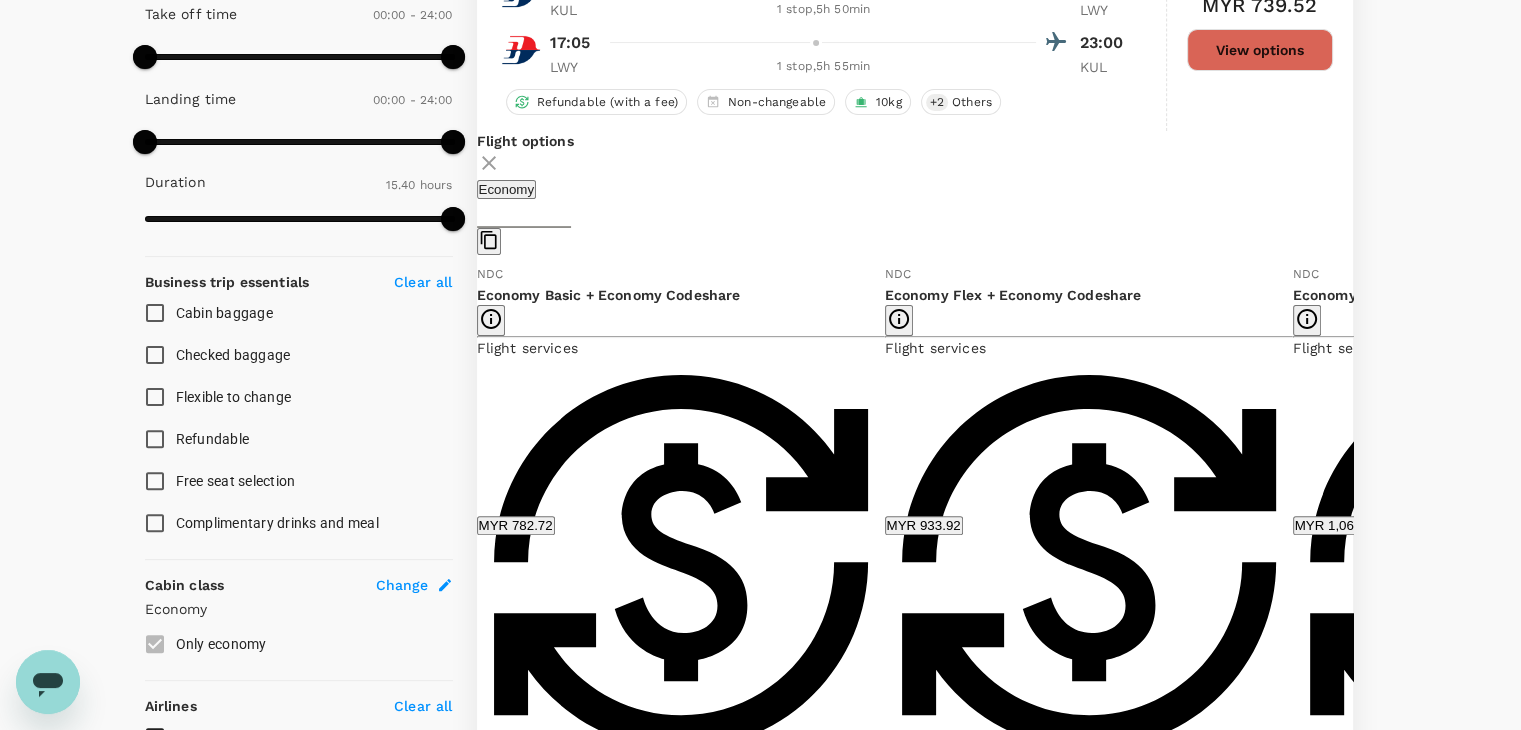 scroll, scrollTop: 572, scrollLeft: 0, axis: vertical 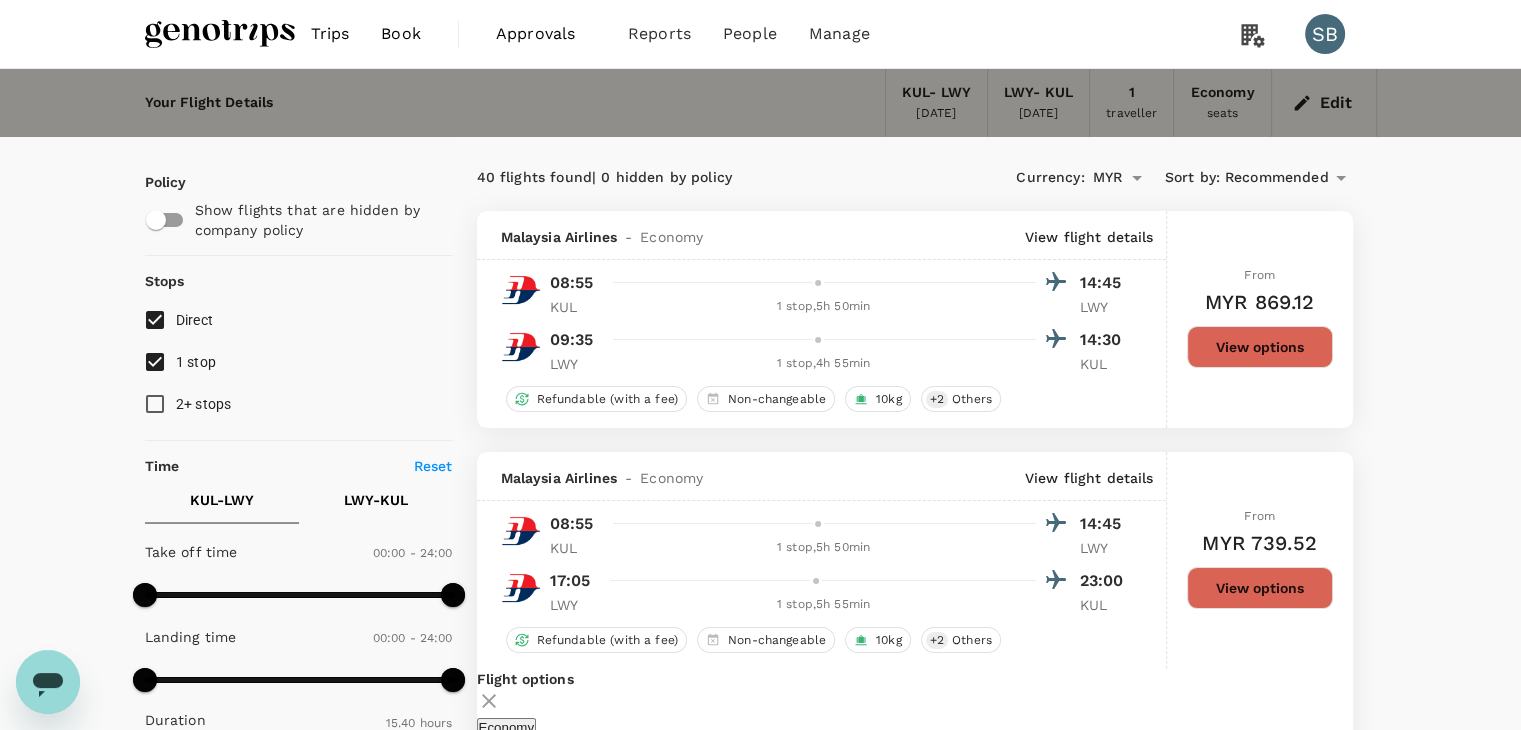 click at bounding box center (220, 34) 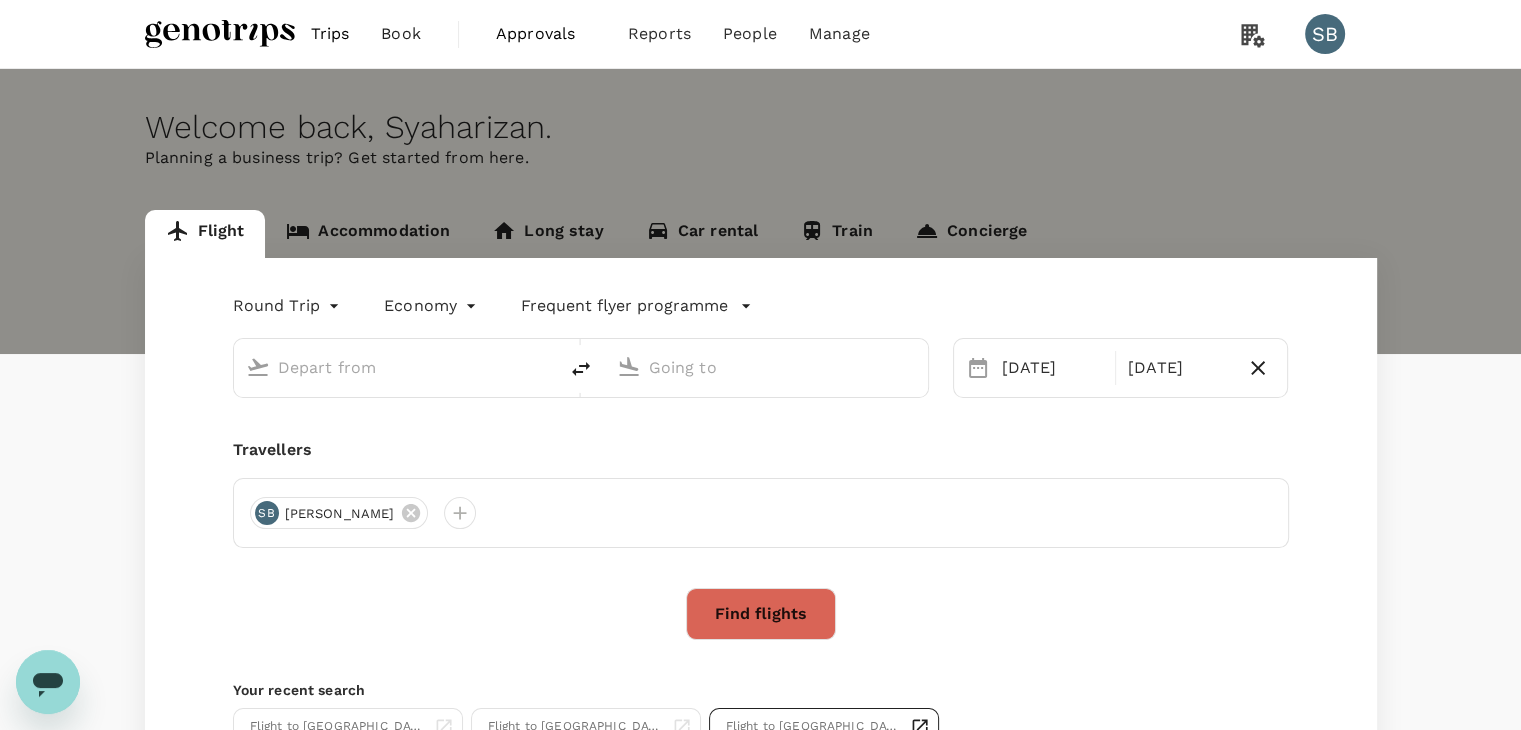 type on "Kuala Lumpur Intl ([GEOGRAPHIC_DATA])" 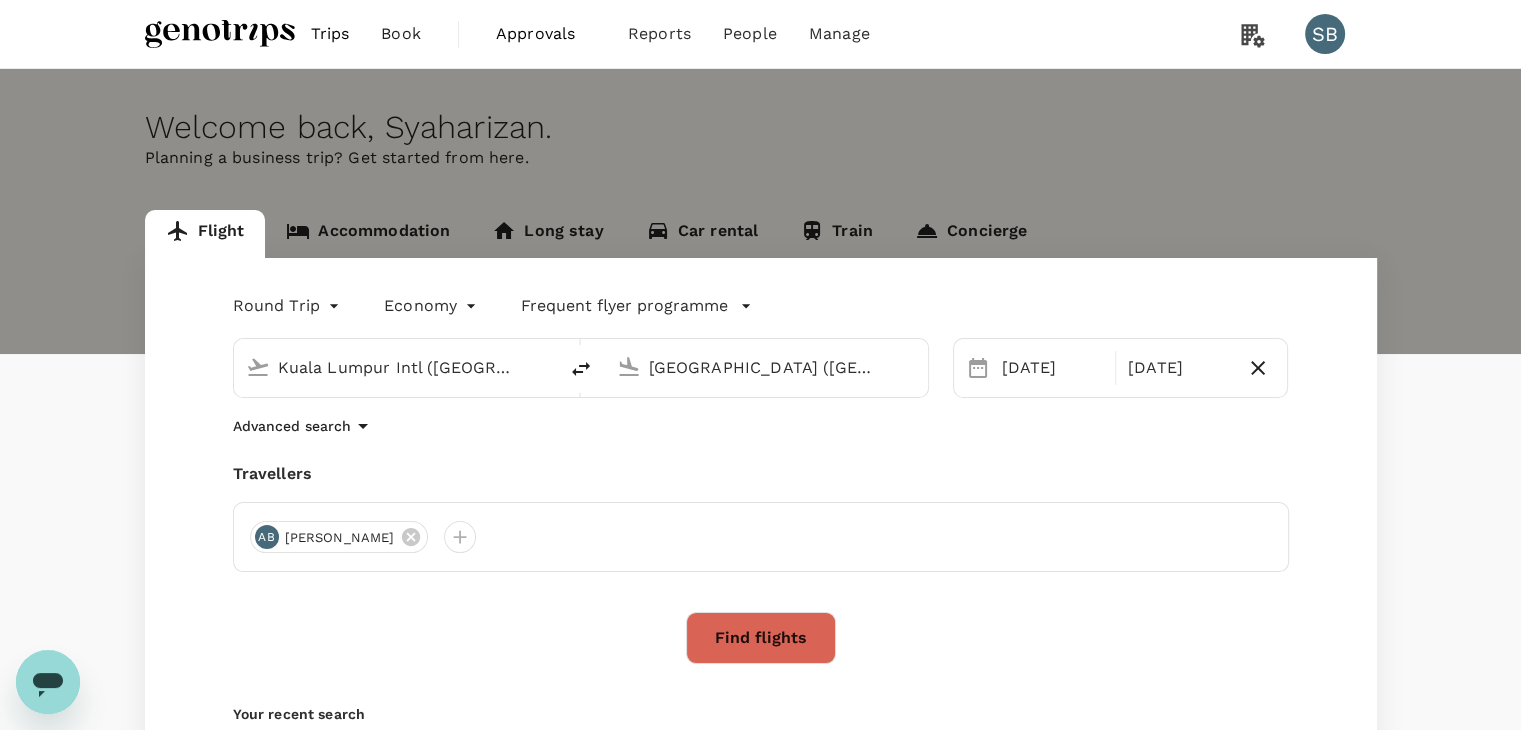 type 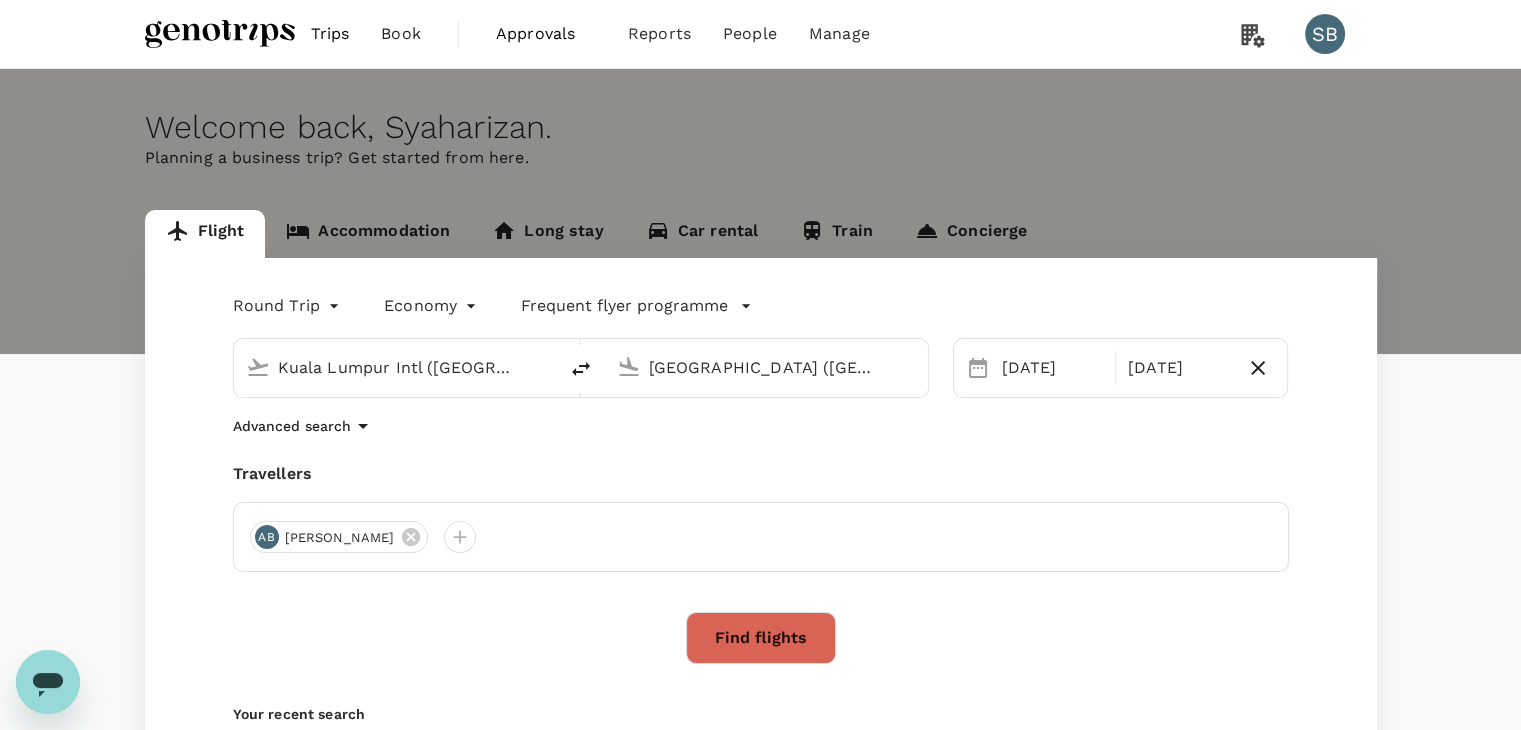 type 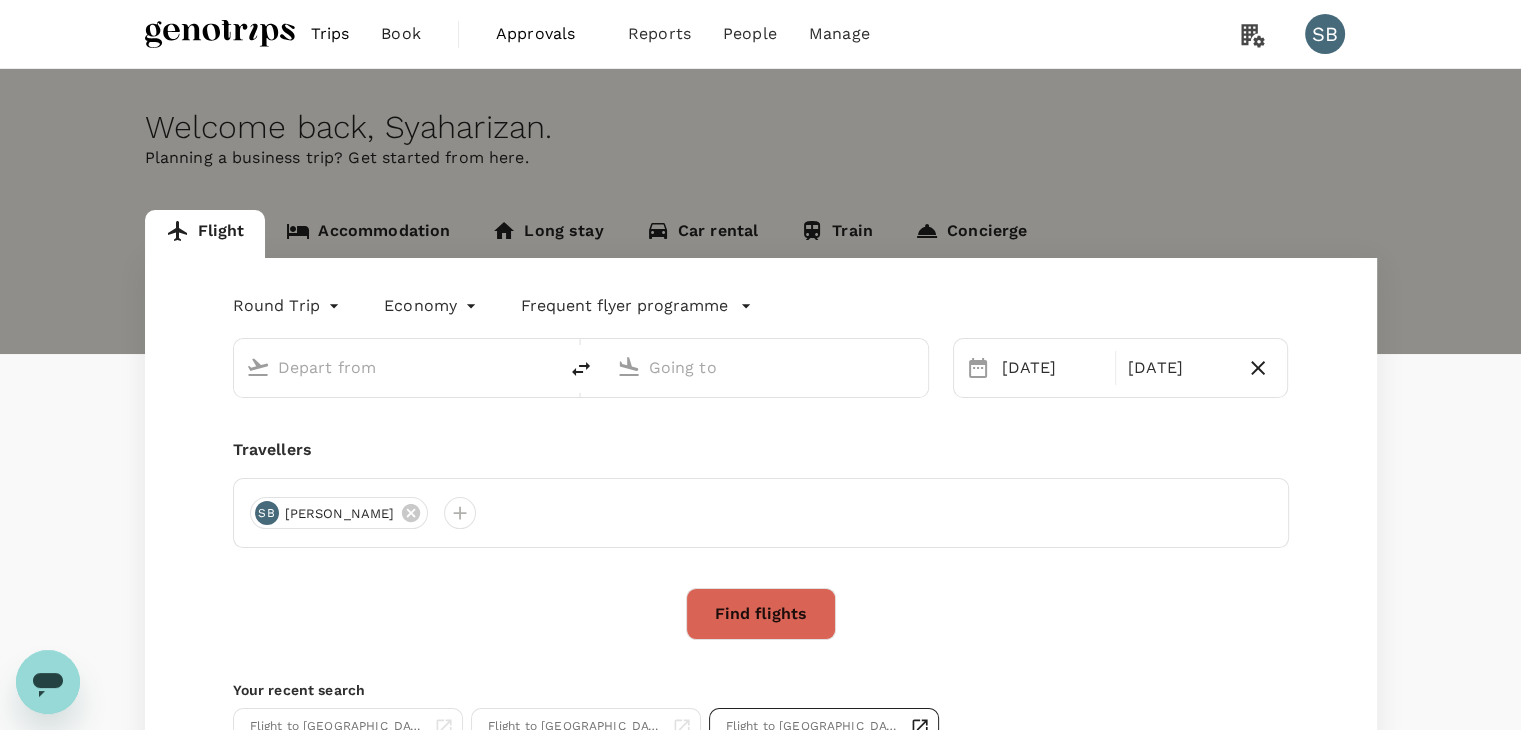 type on "Kuala Lumpur Intl ([GEOGRAPHIC_DATA])" 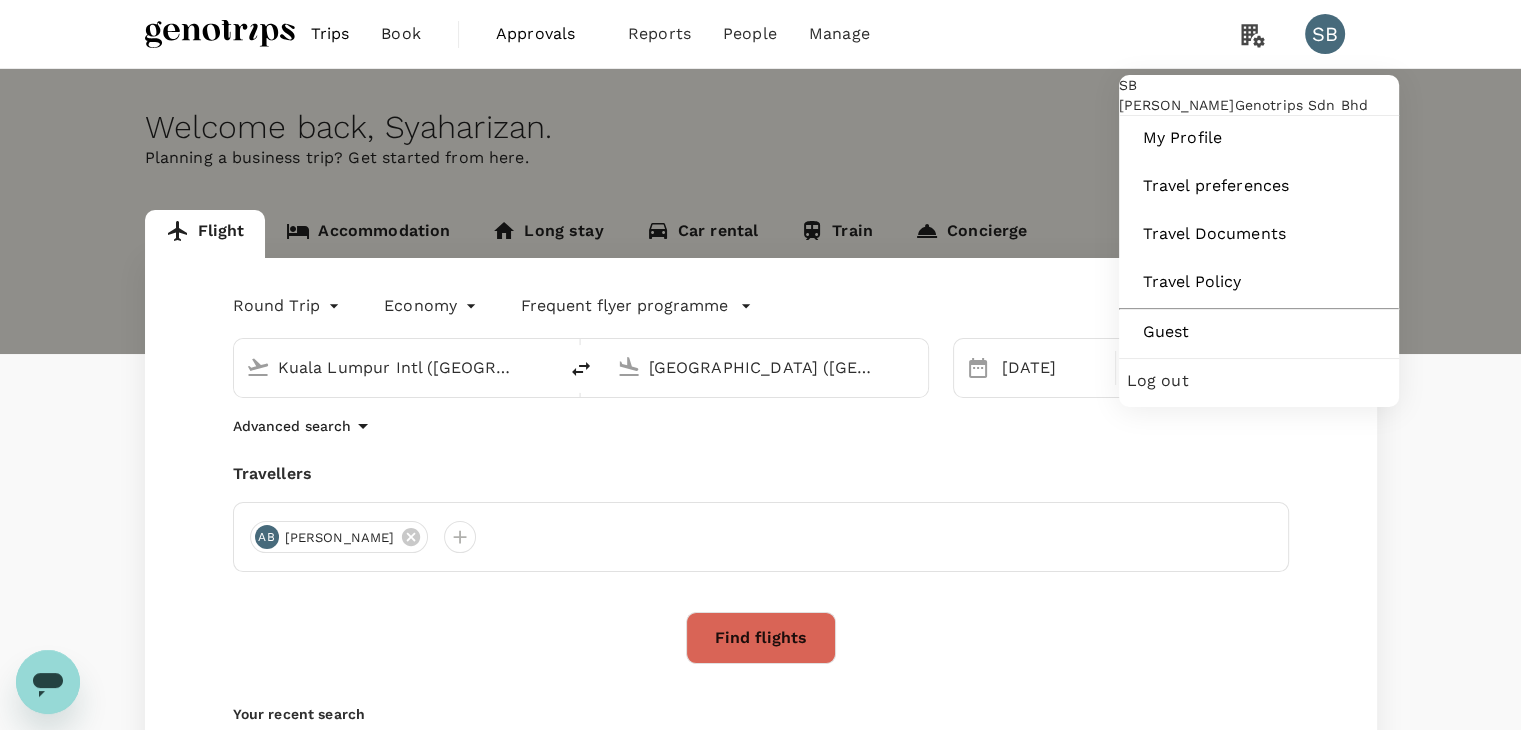 click on "Log out" at bounding box center [1259, 381] 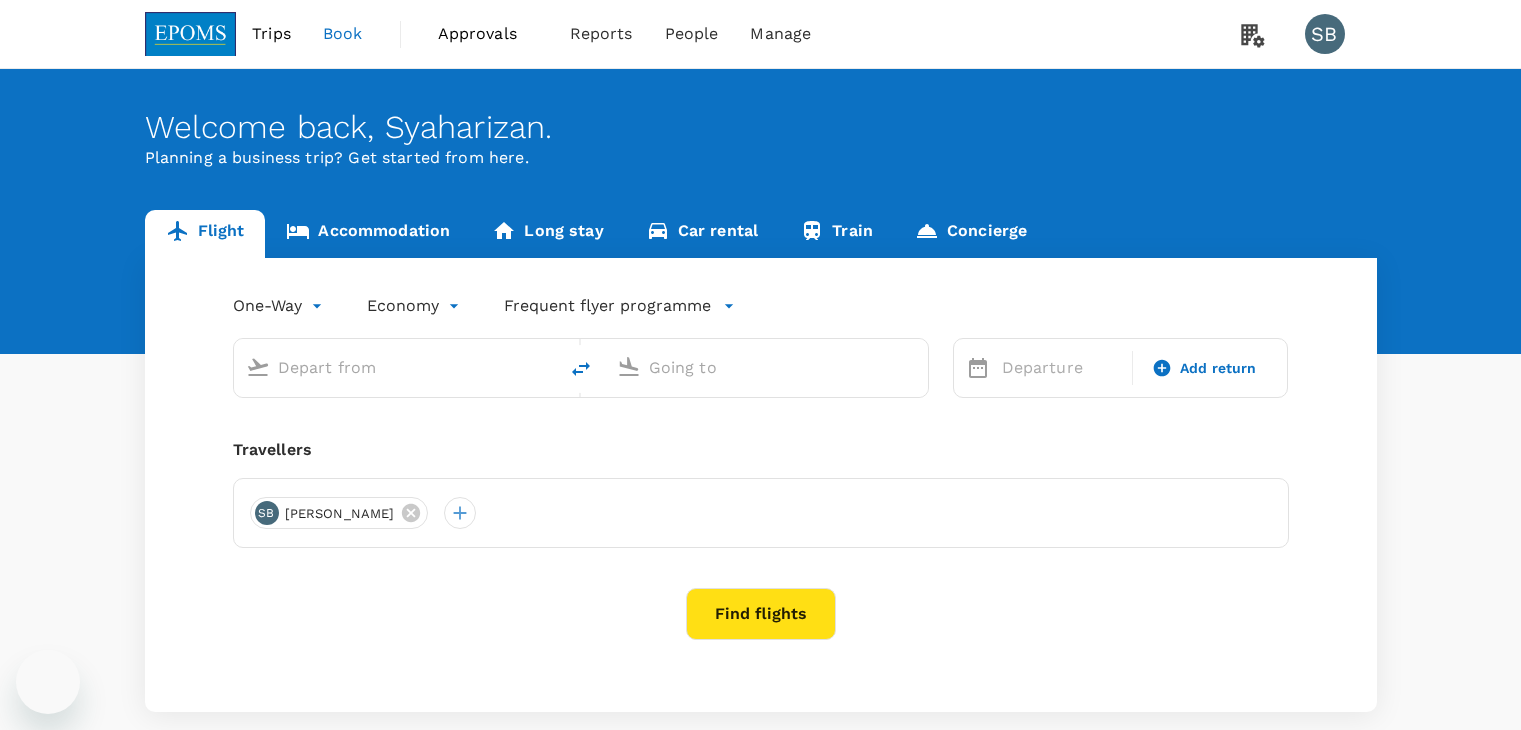 type on "roundtrip" 